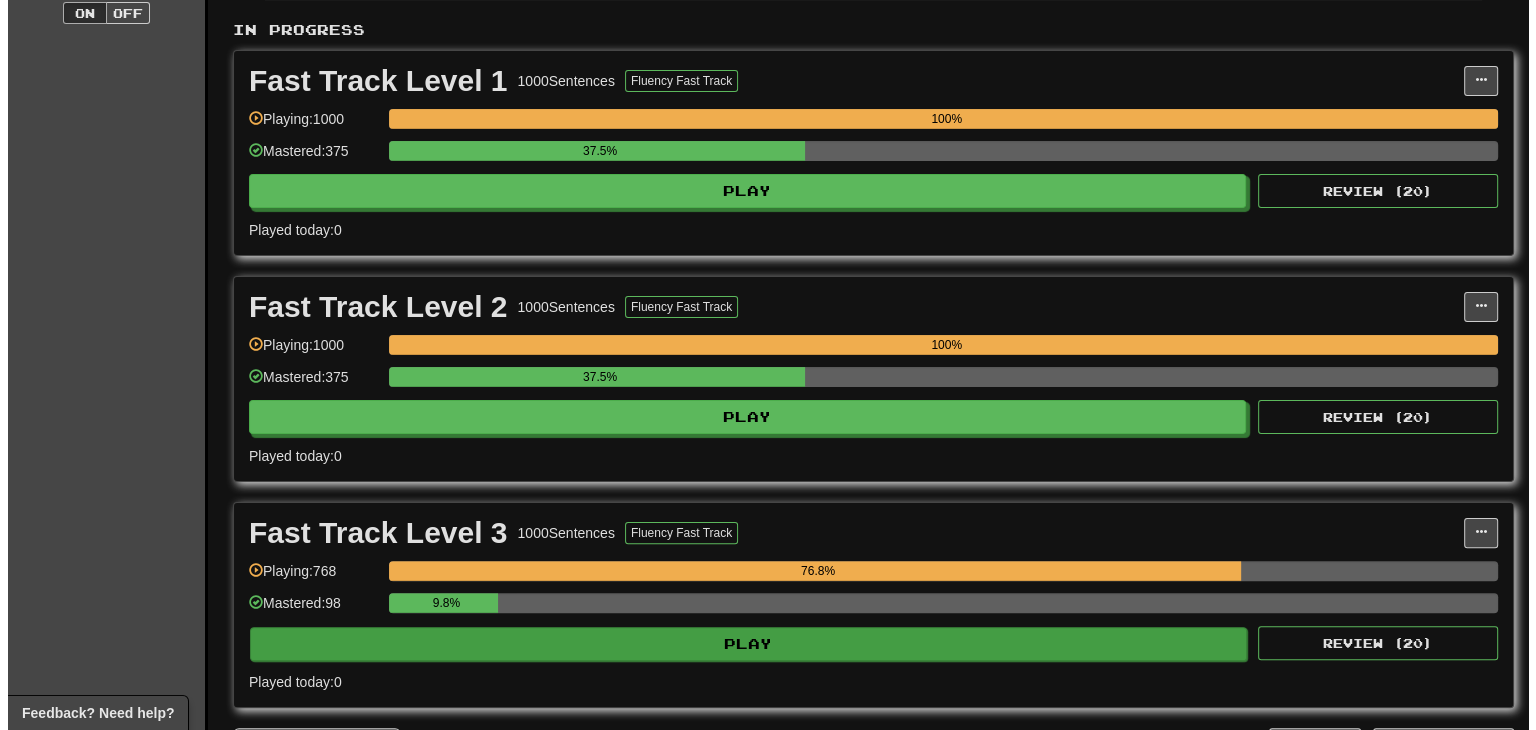 scroll, scrollTop: 600, scrollLeft: 0, axis: vertical 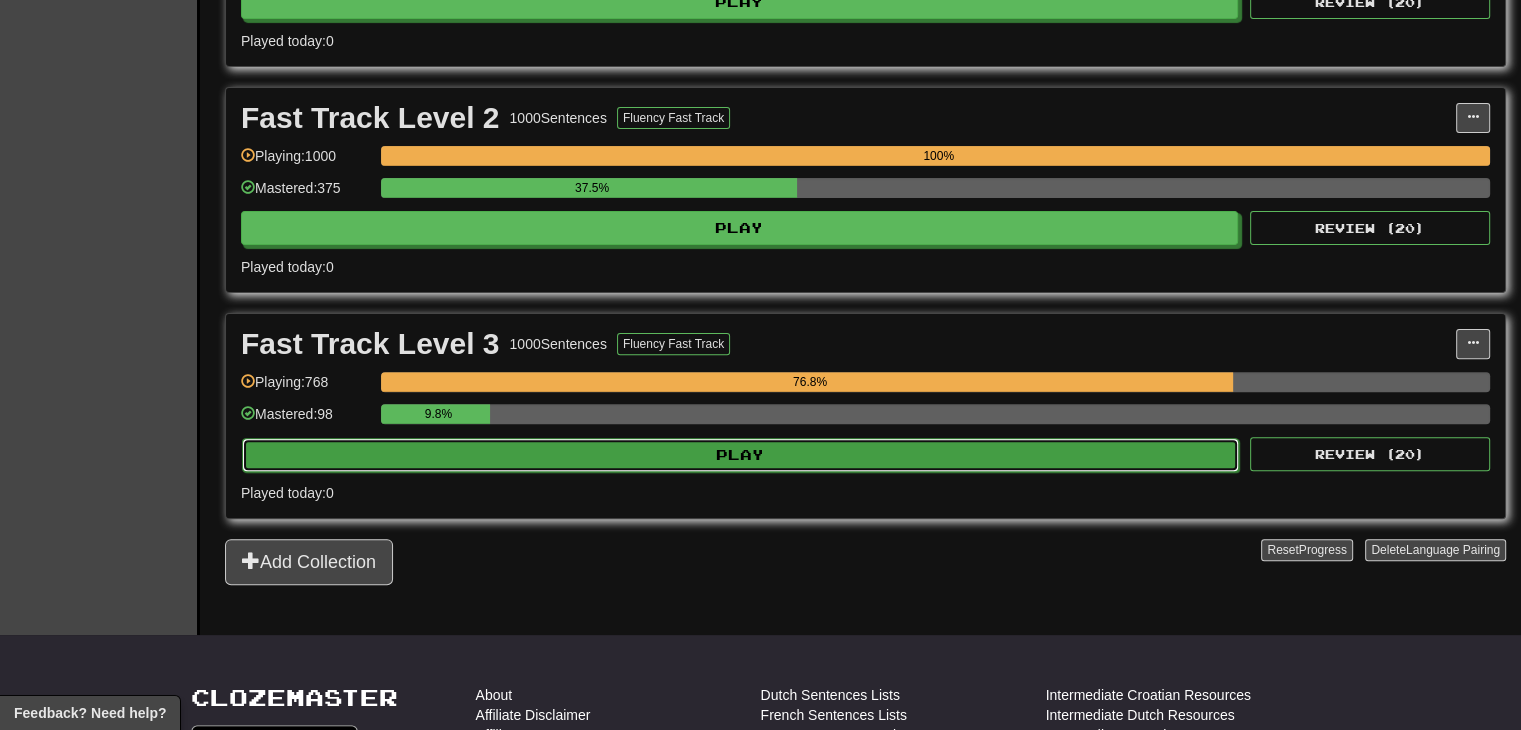 click on "Play" at bounding box center [740, 455] 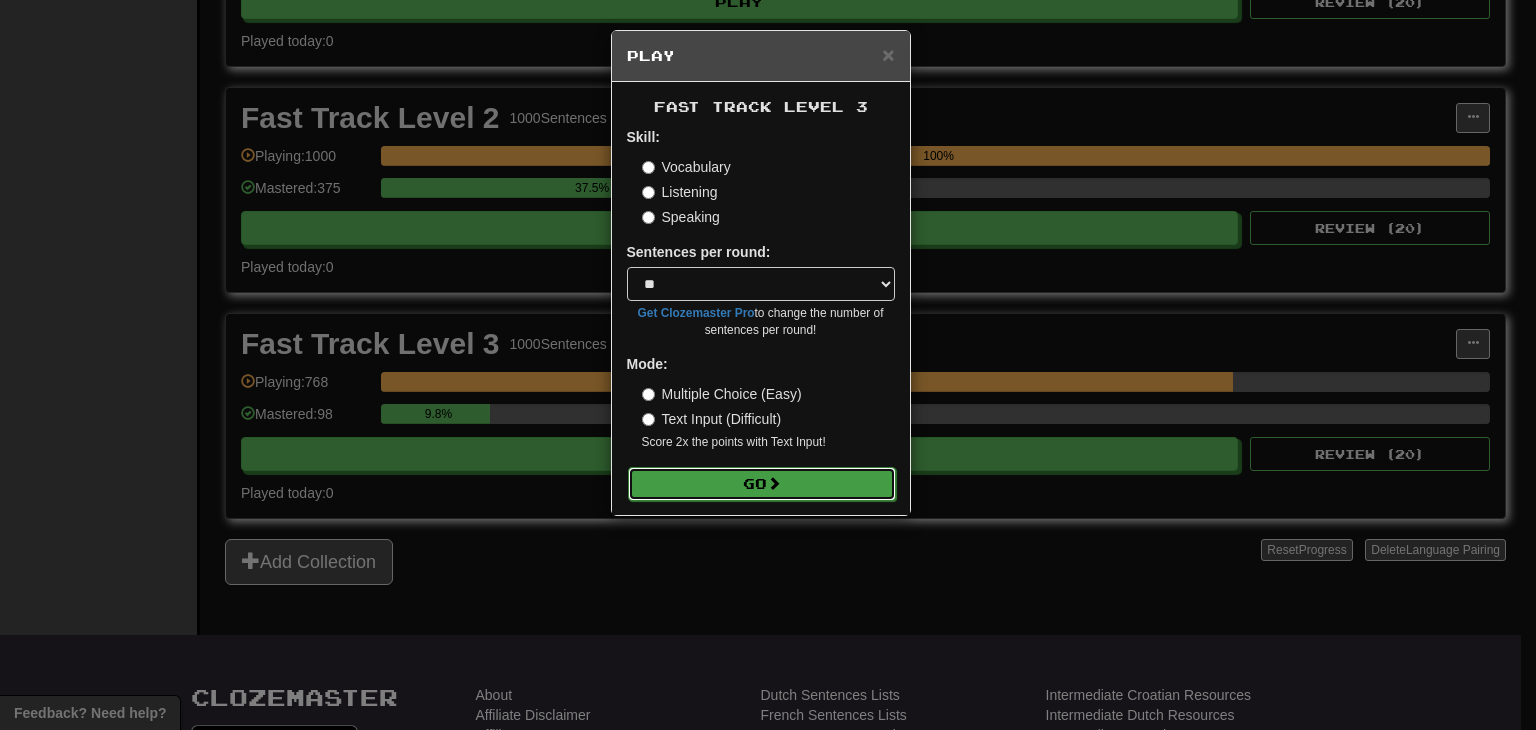 click on "Go" at bounding box center (762, 484) 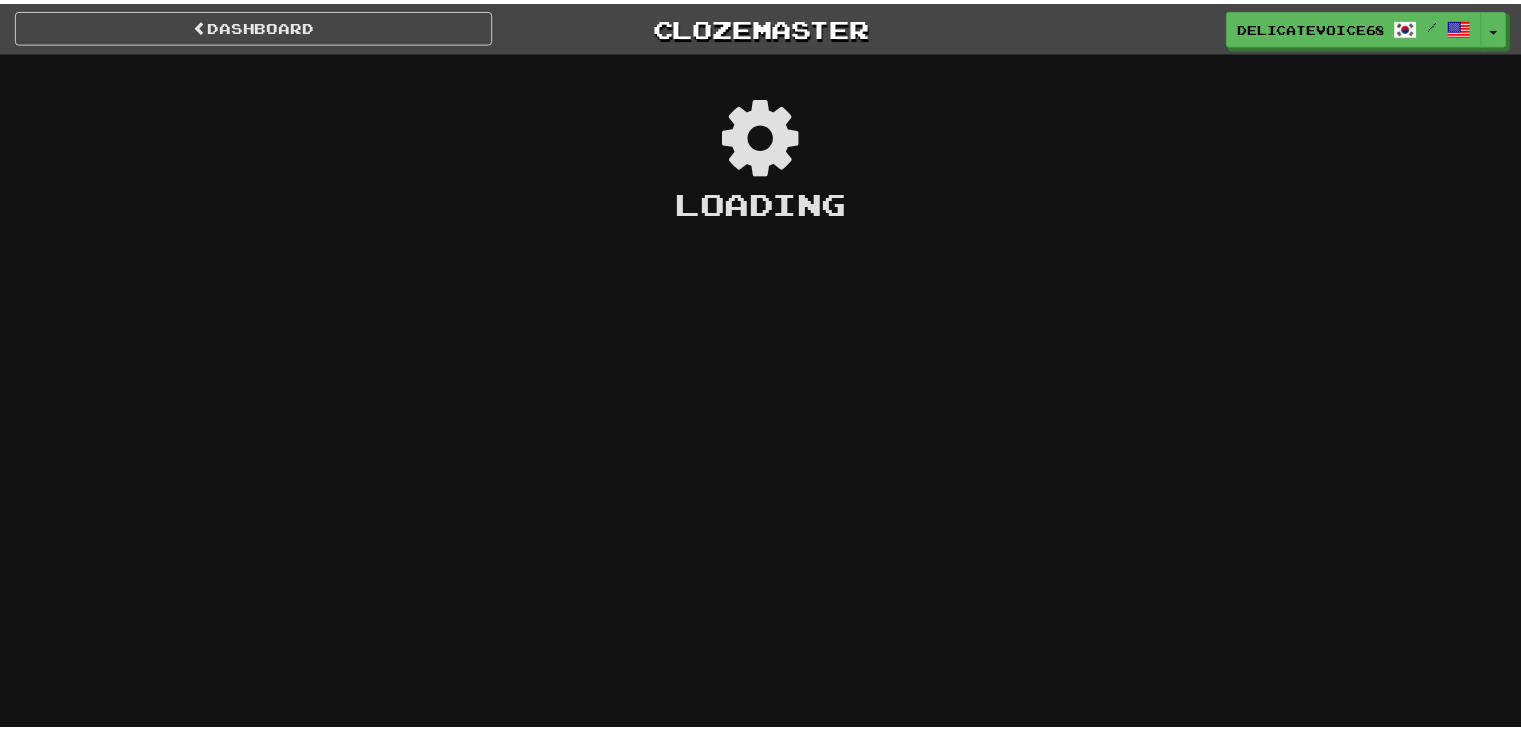 scroll, scrollTop: 0, scrollLeft: 0, axis: both 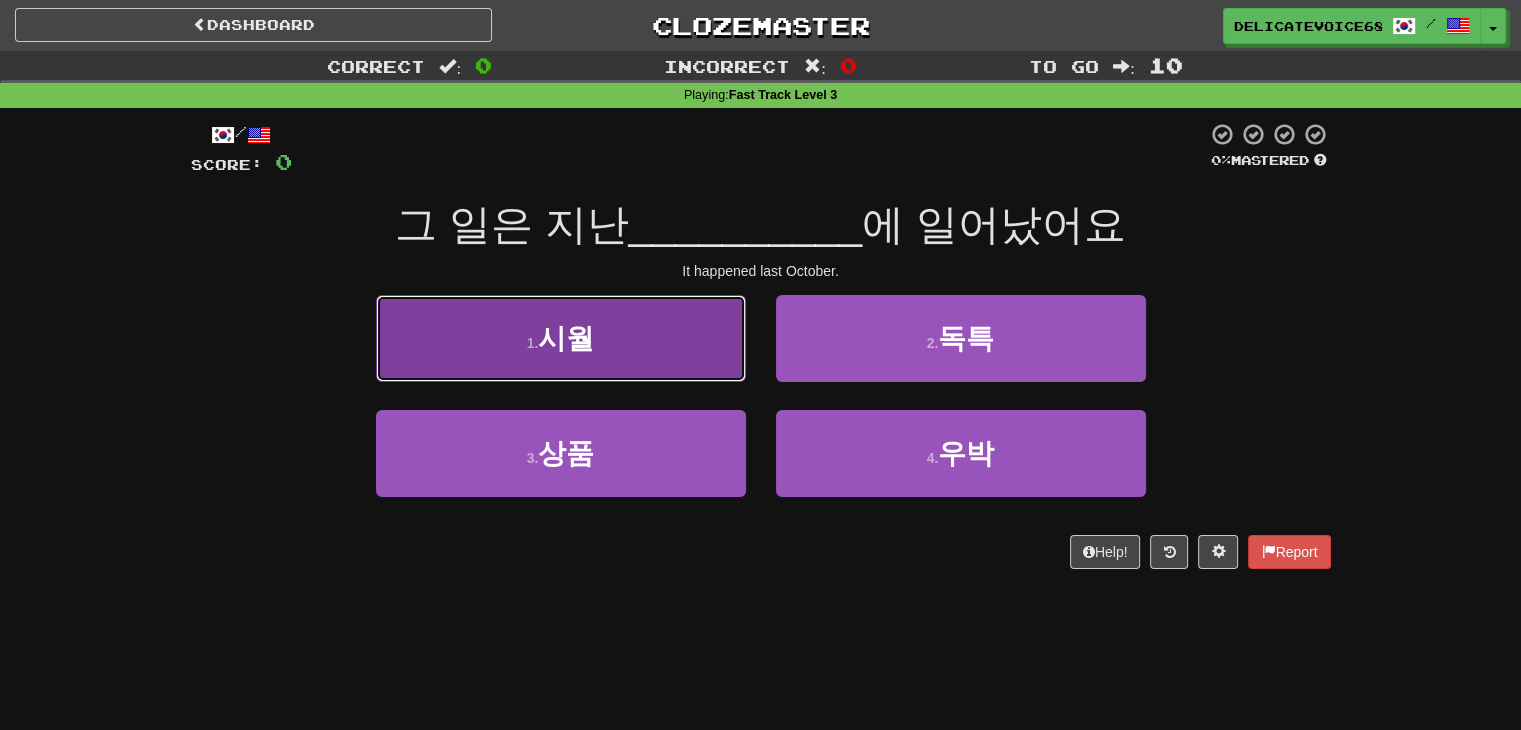 click on "1 .  시월" at bounding box center [561, 338] 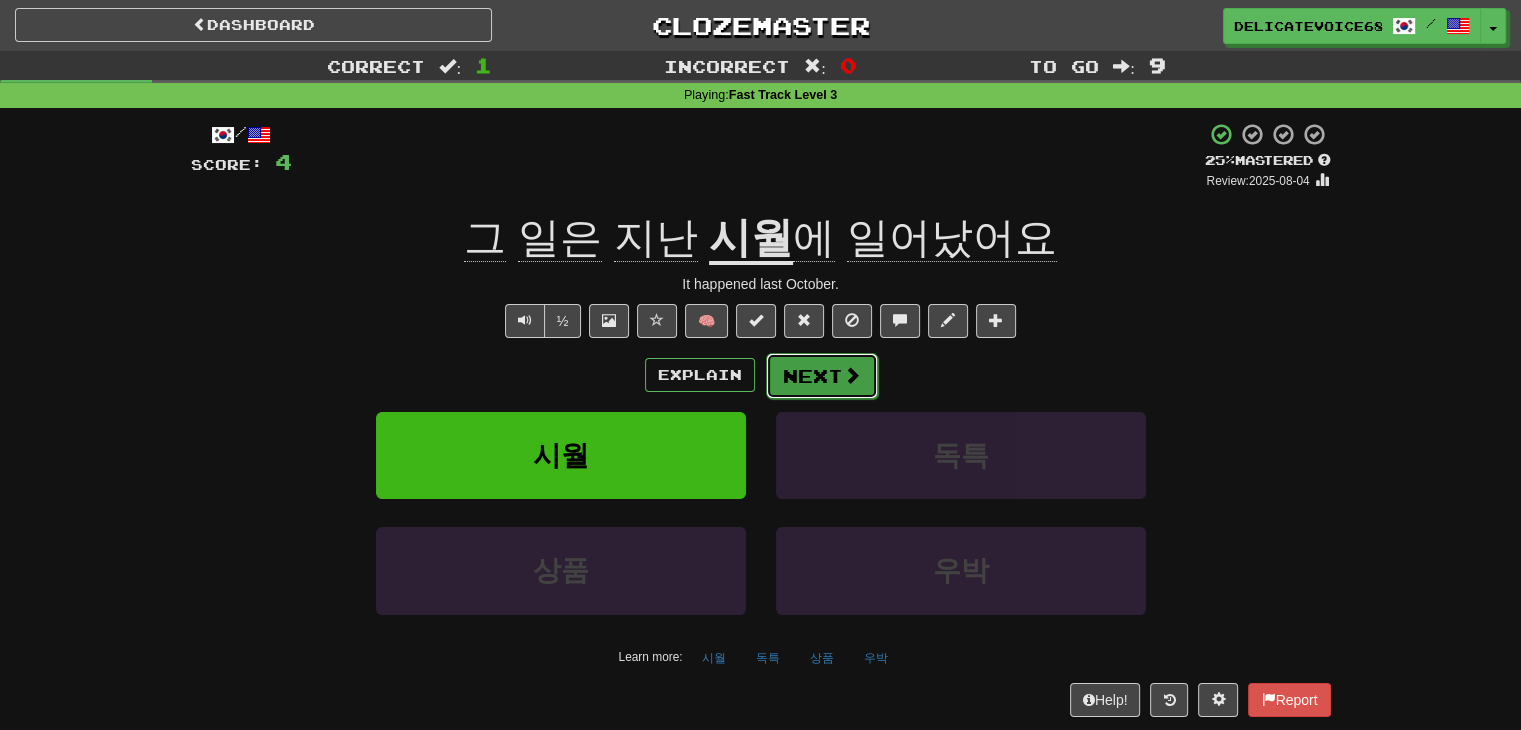 click on "Next" at bounding box center [822, 376] 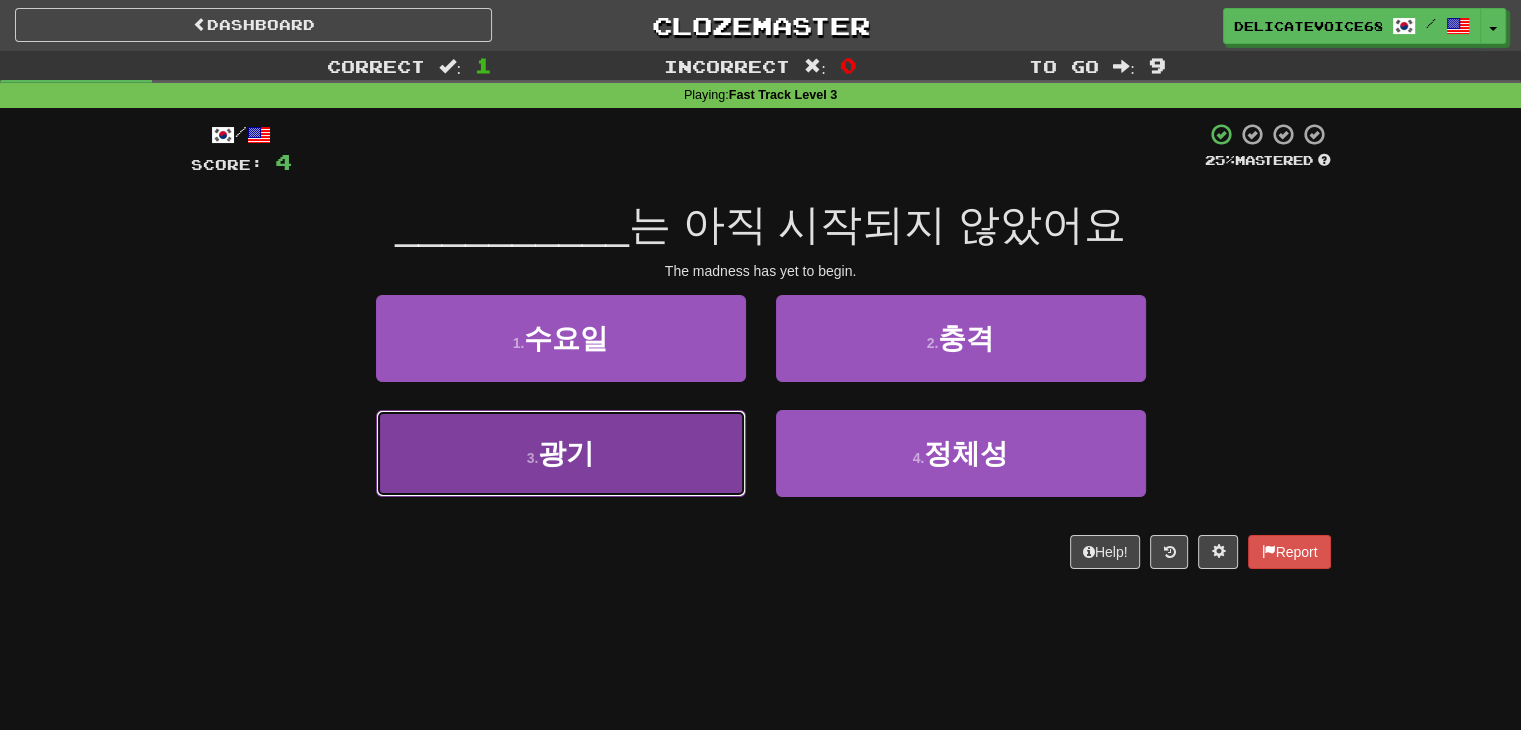 click on "3 .  광기" at bounding box center (561, 453) 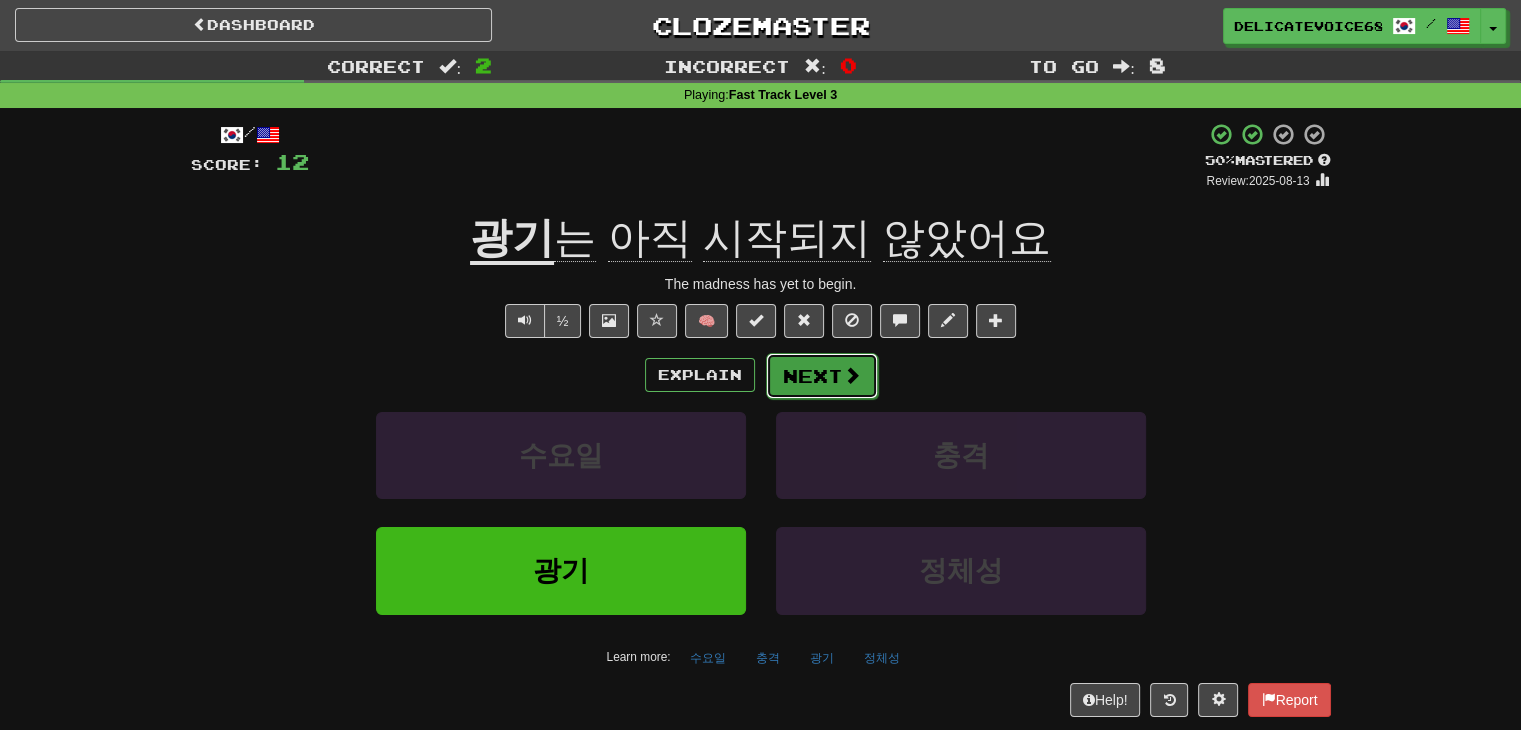 click on "Next" at bounding box center (822, 376) 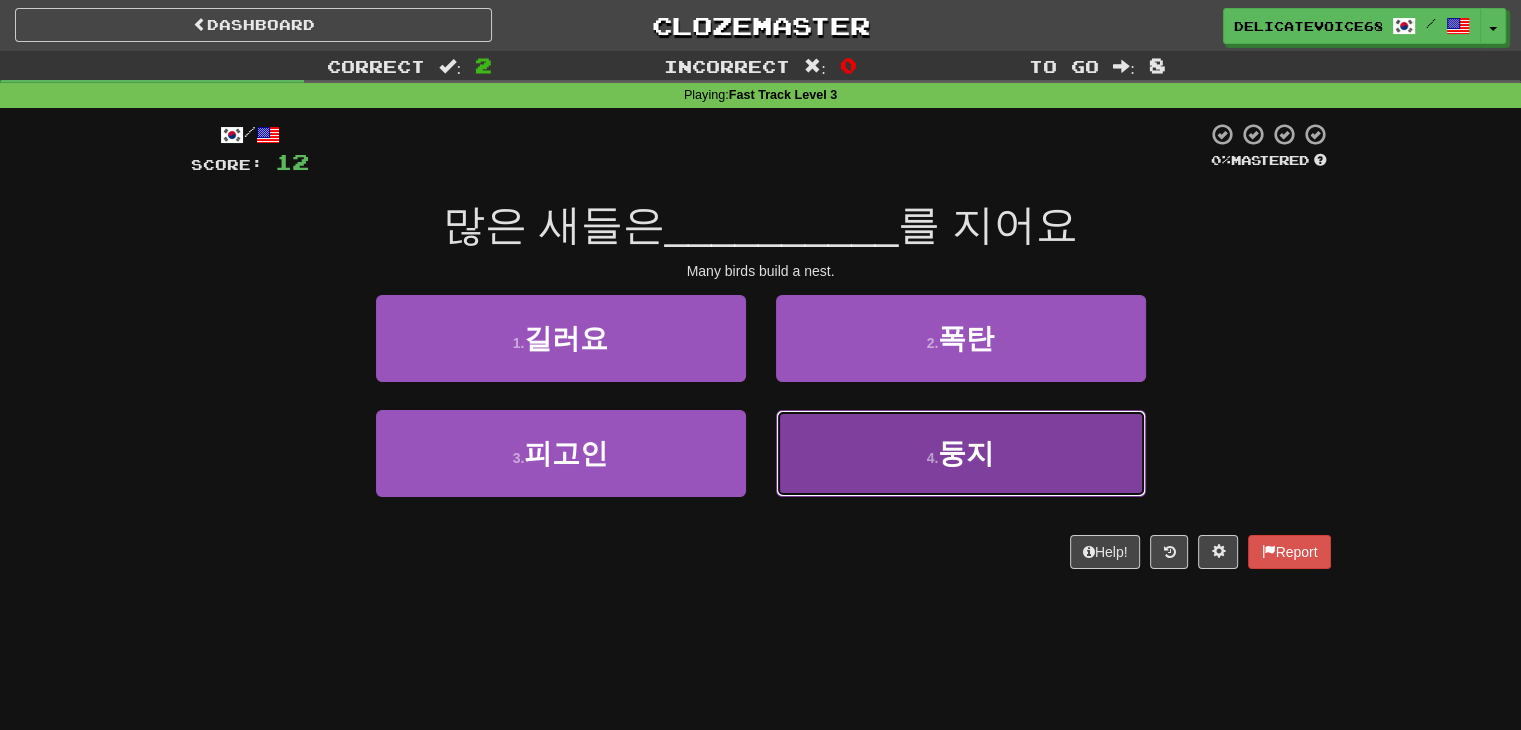 click on "4 .  둥지" at bounding box center (961, 453) 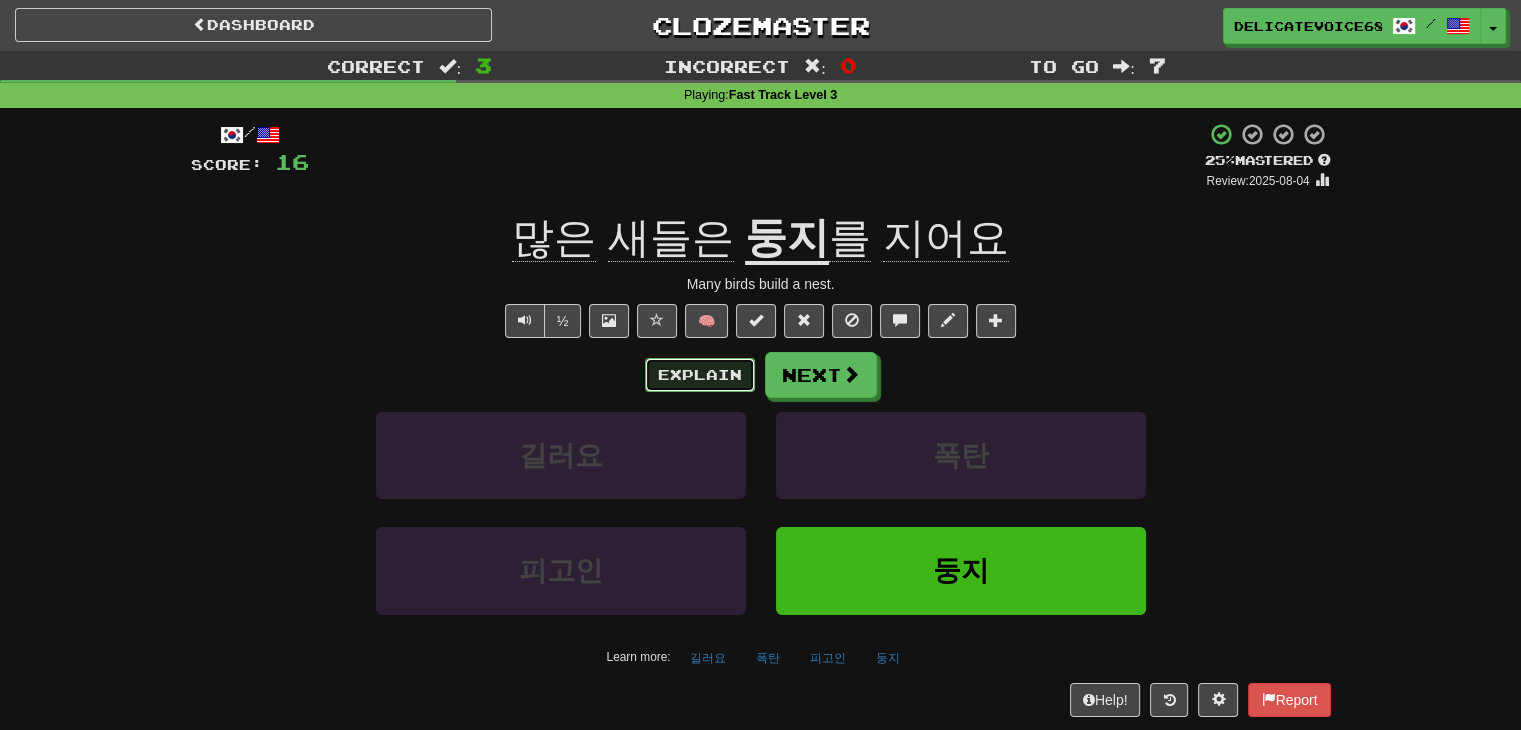 click on "Explain" at bounding box center (700, 375) 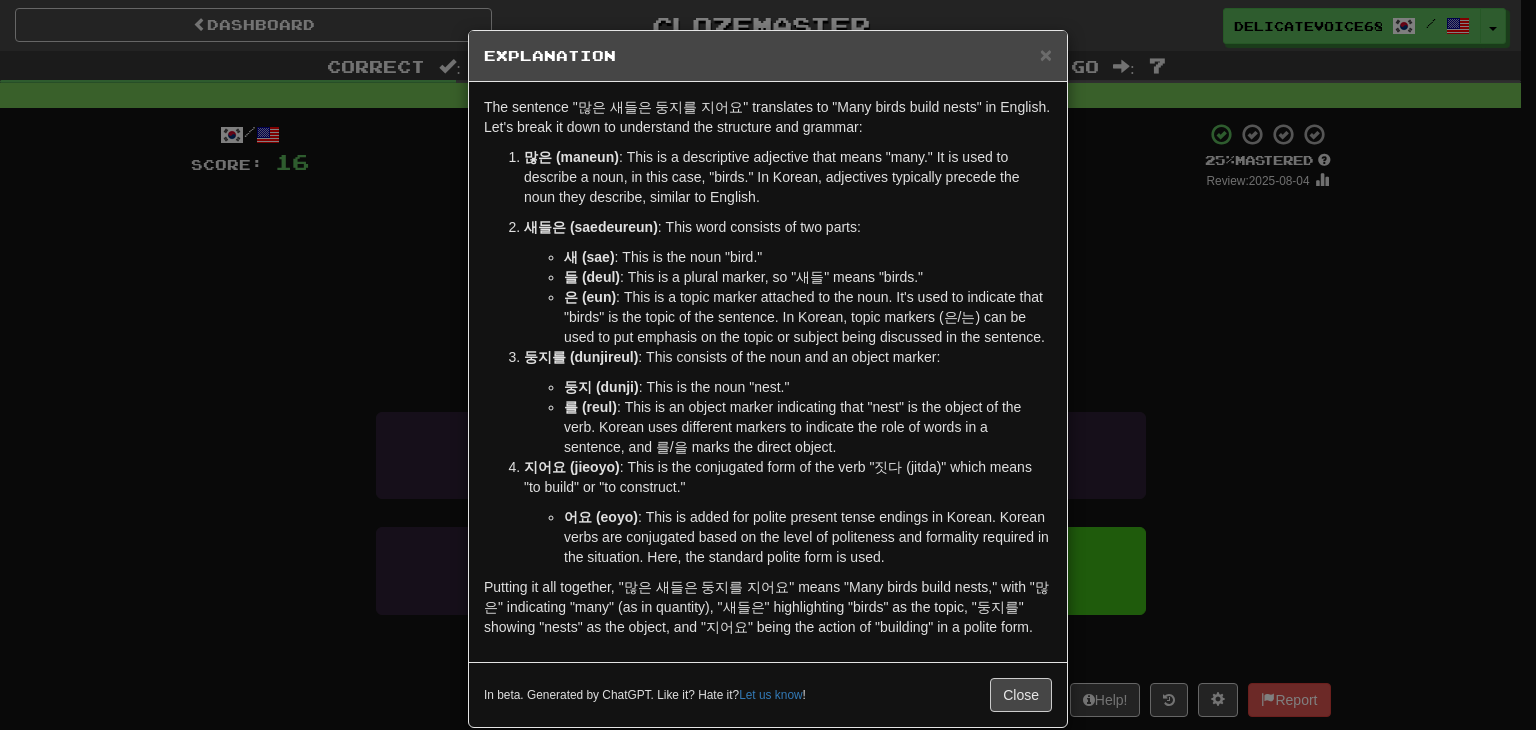 drag, startPoint x: 1250, startPoint y: 257, endPoint x: 1149, endPoint y: 313, distance: 115.48593 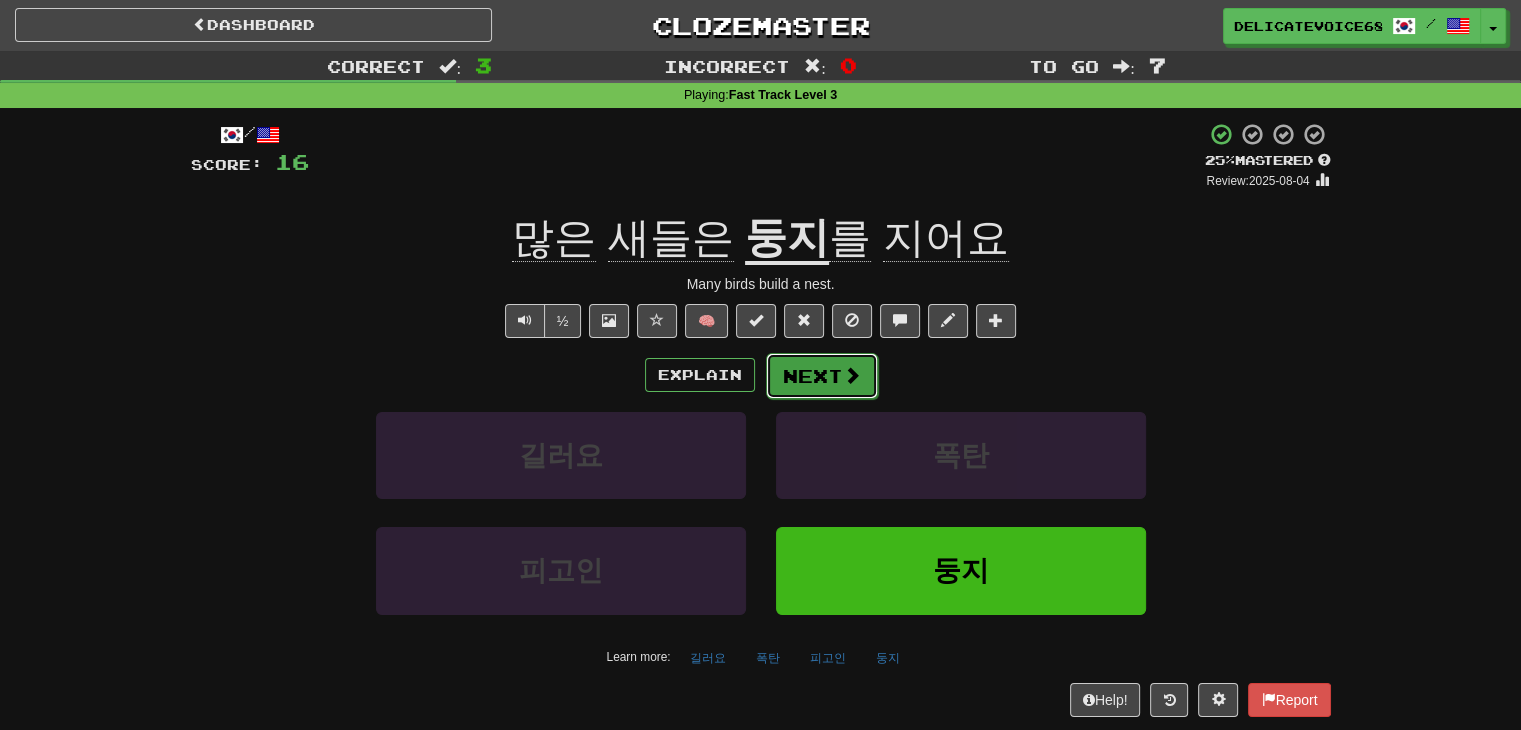 click on "Next" at bounding box center [822, 376] 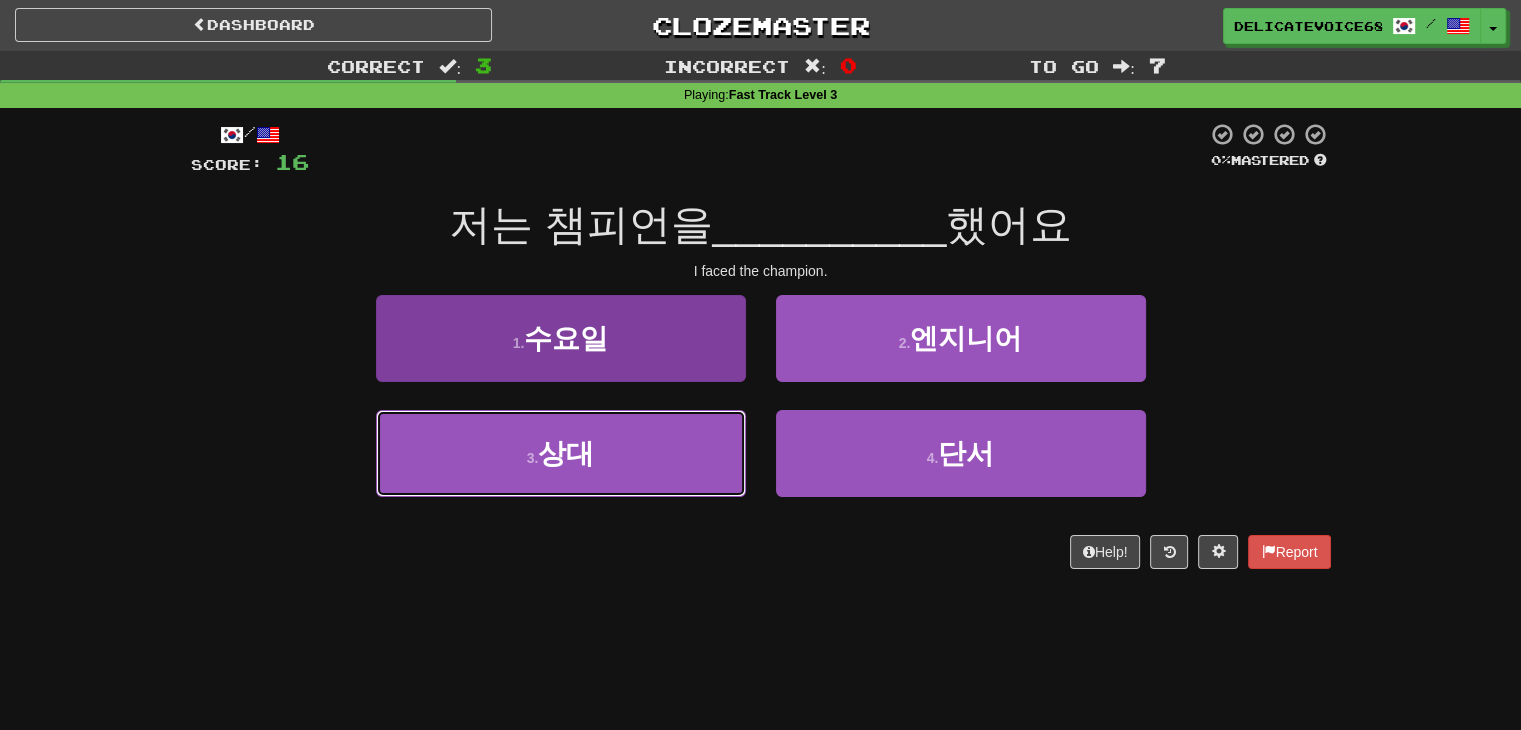 click on "3 .  상대" at bounding box center (561, 453) 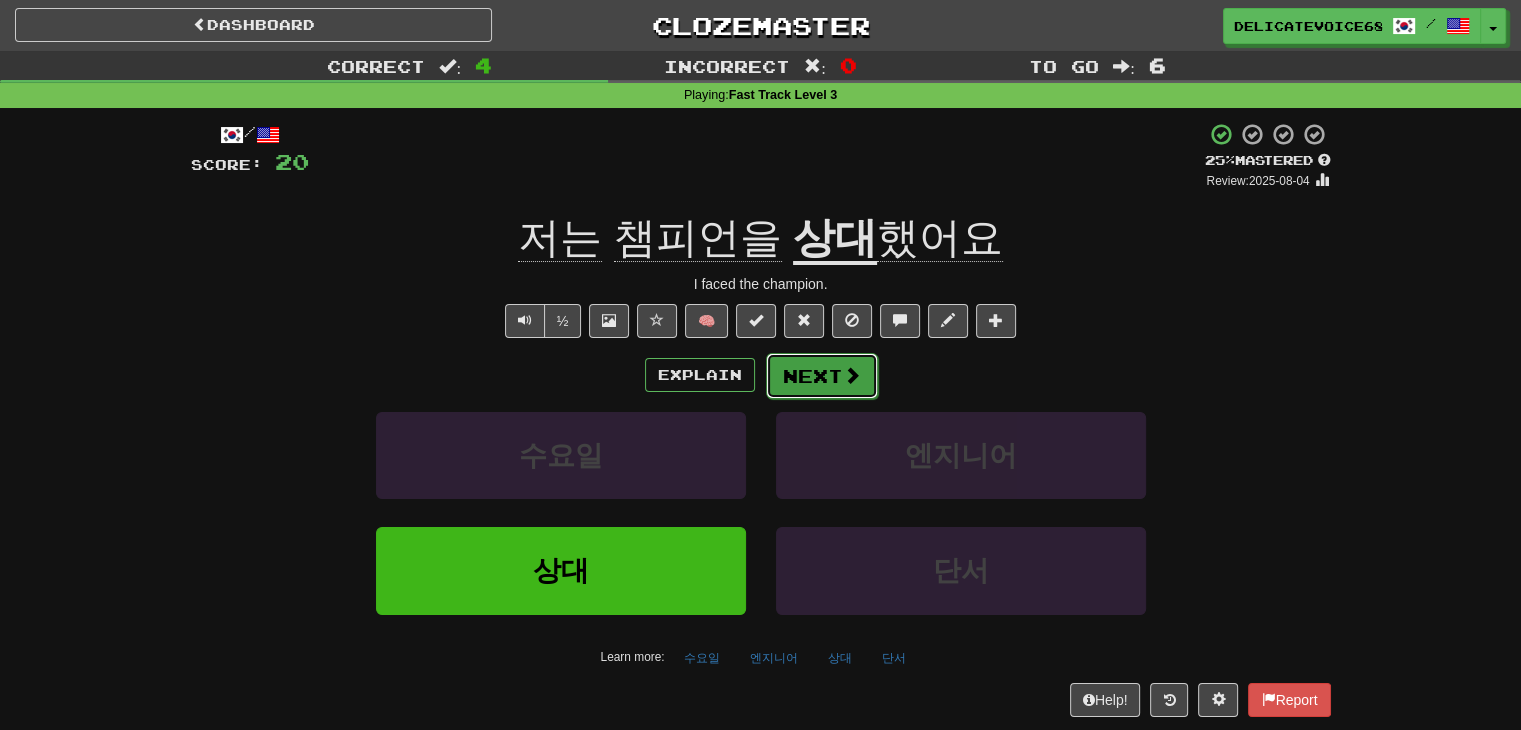 click at bounding box center (852, 375) 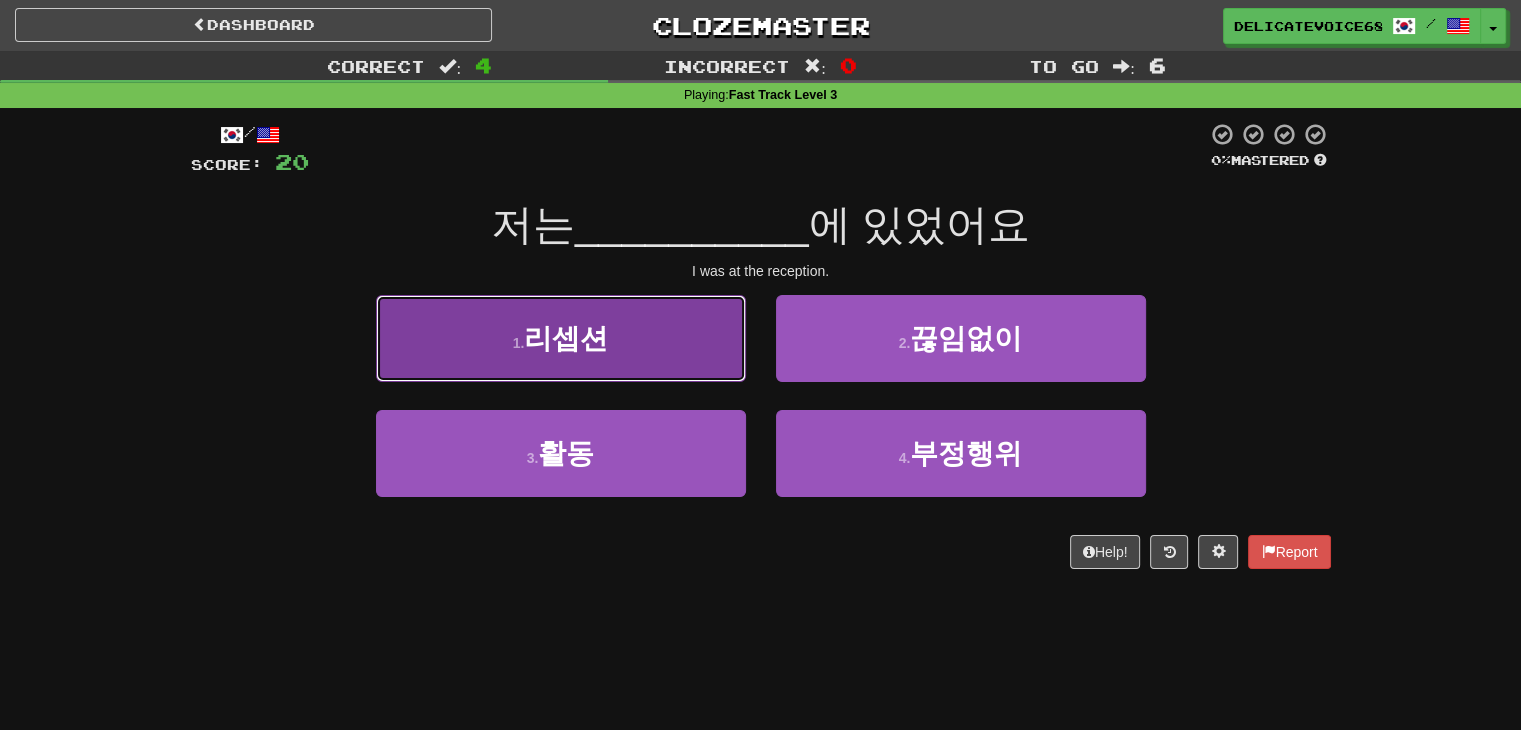 click on "1 .  리셉션" at bounding box center (561, 338) 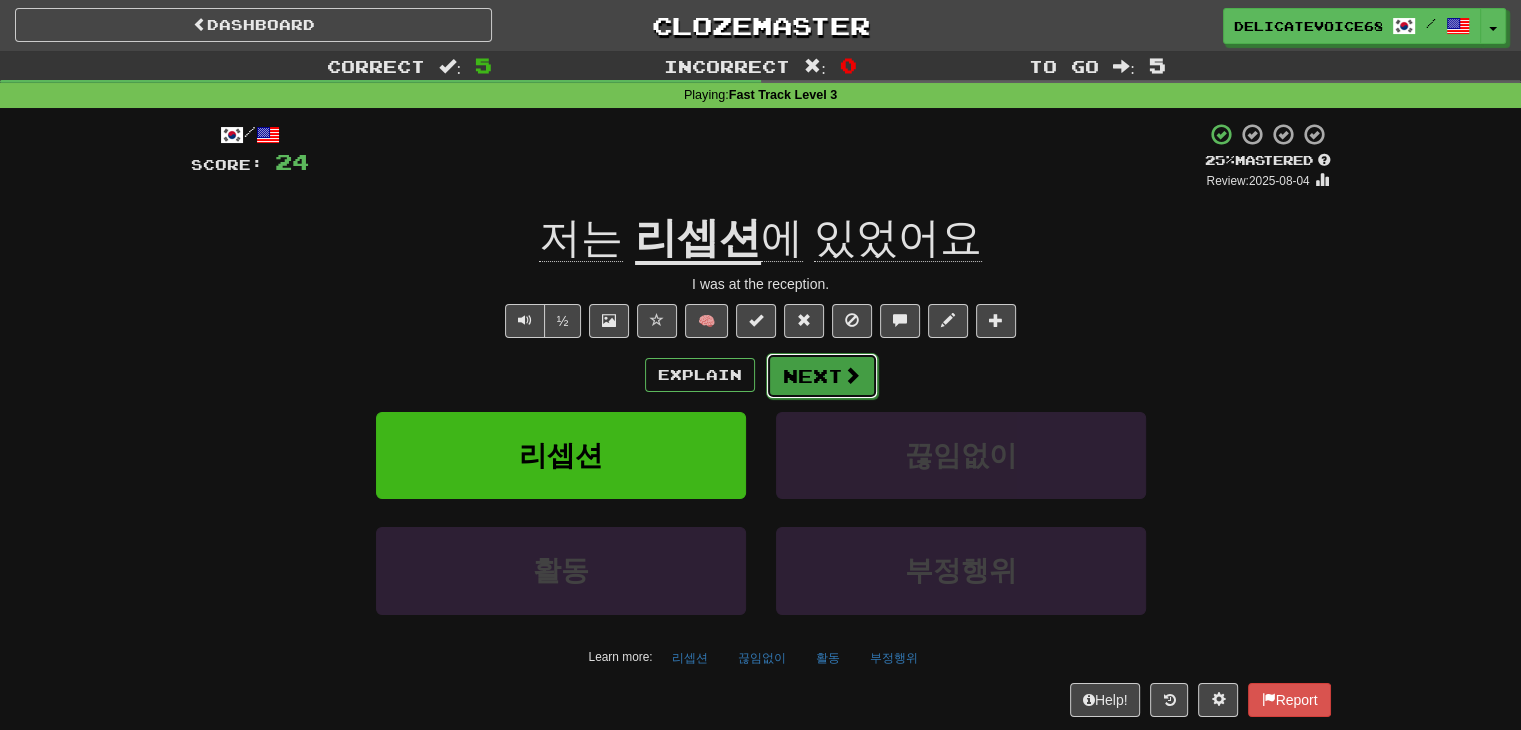 click on "Next" at bounding box center [822, 376] 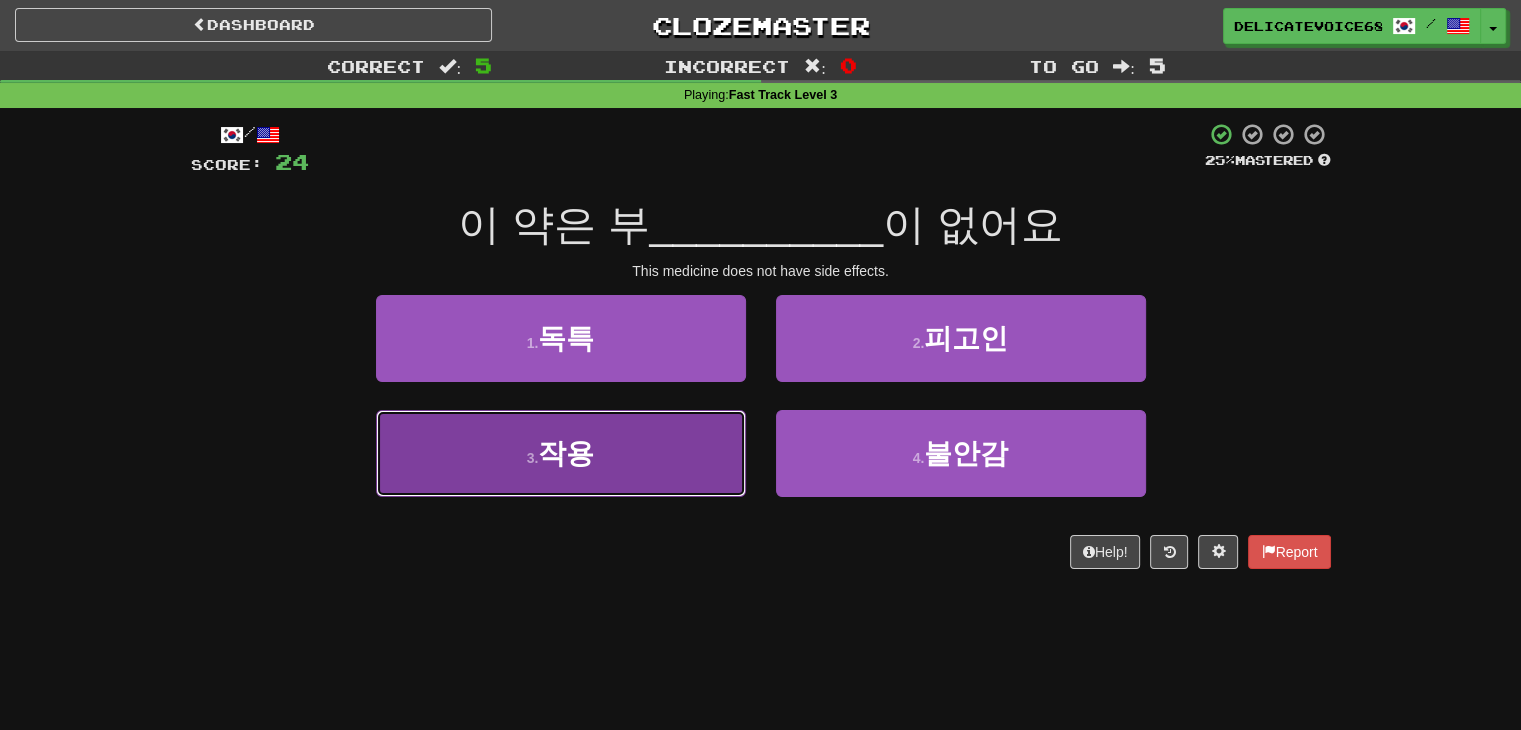 click on "3 .  작용" at bounding box center [561, 453] 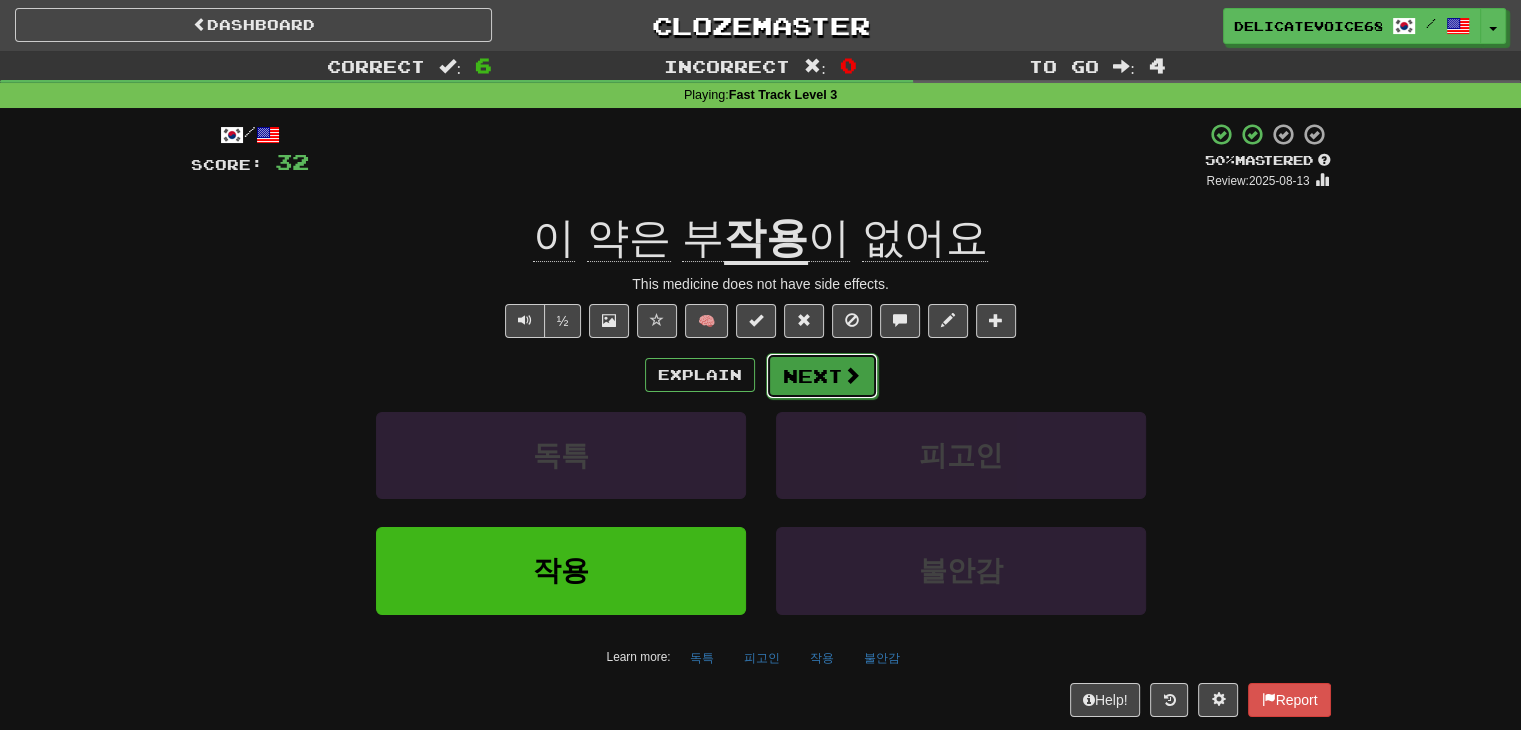 click on "Next" at bounding box center (822, 376) 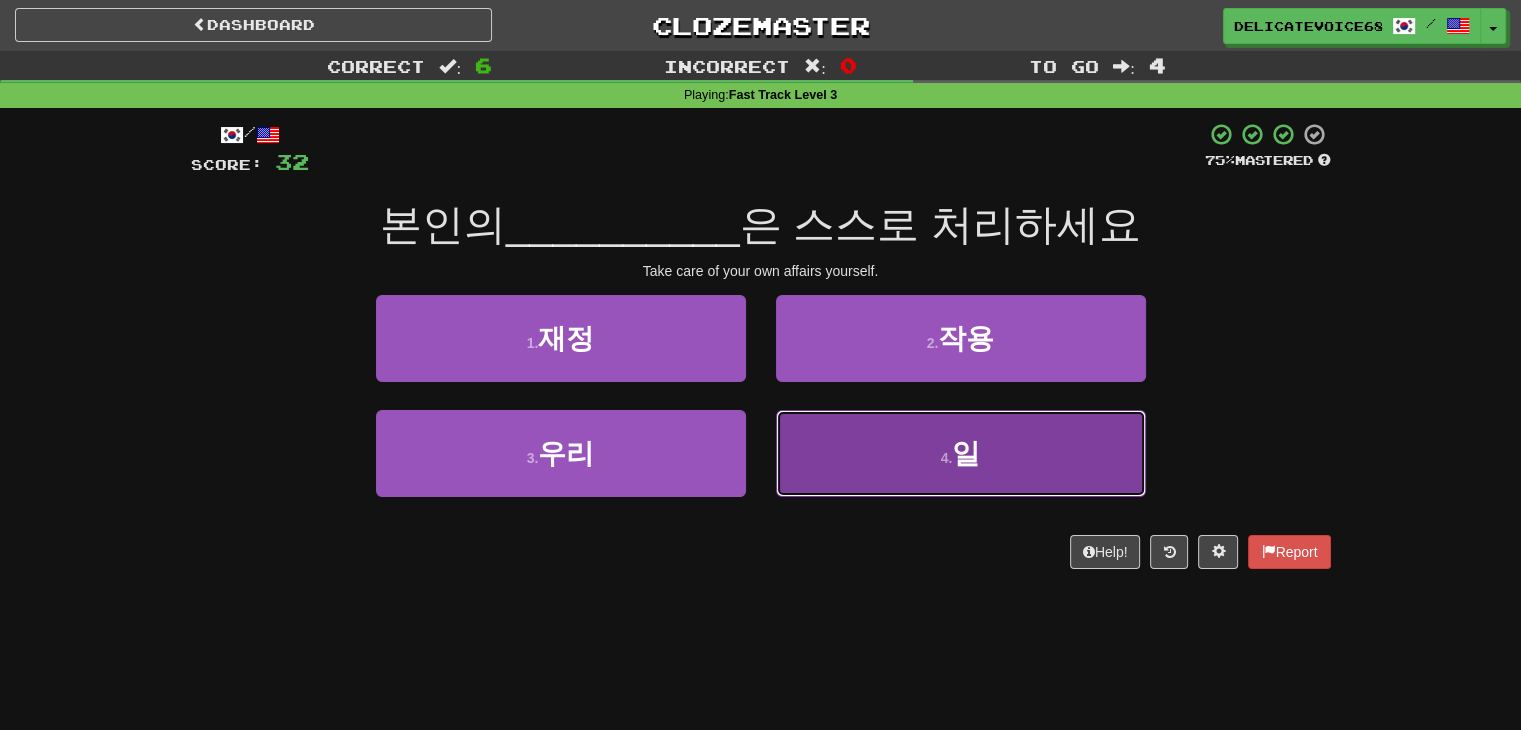 click on "4 .  일" at bounding box center (961, 453) 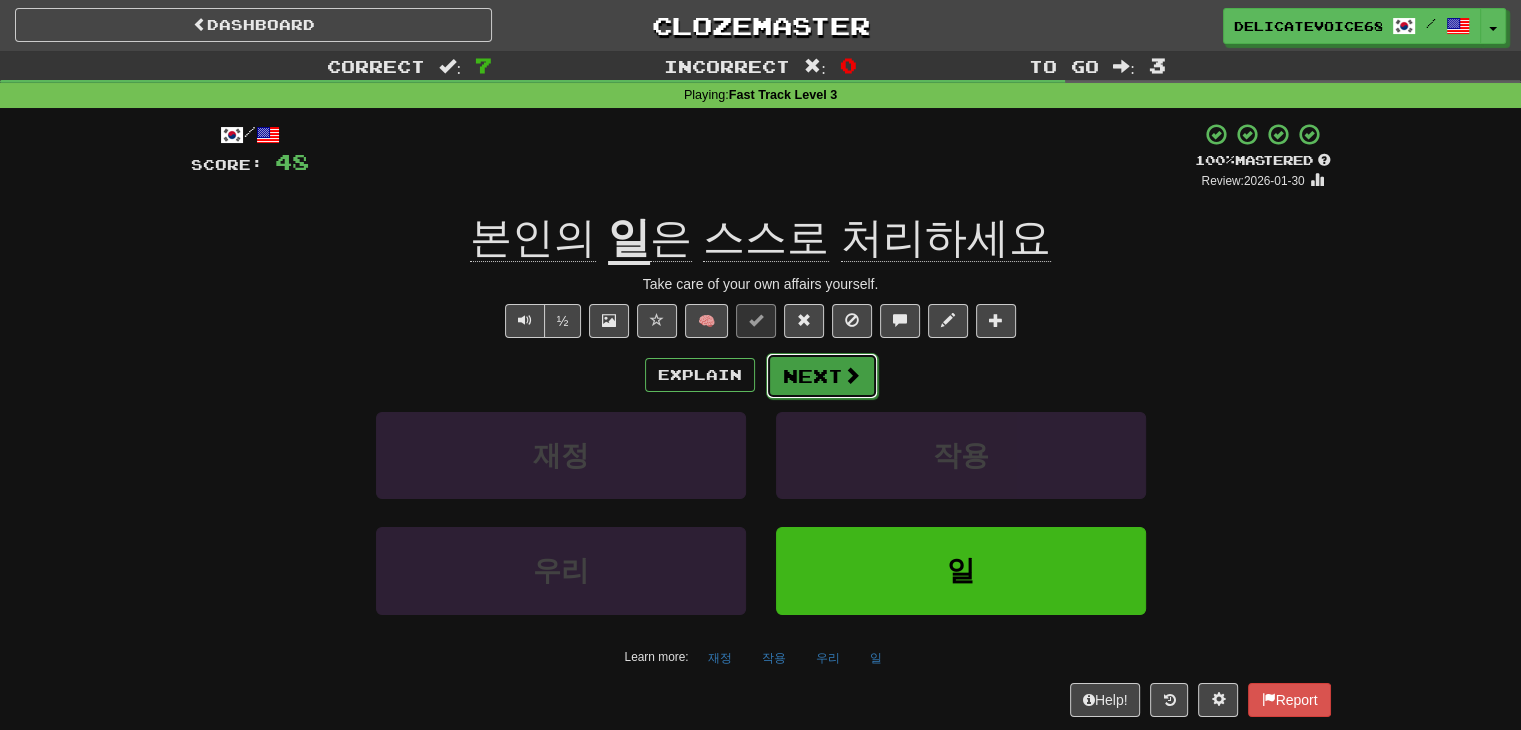 click on "Next" at bounding box center [822, 376] 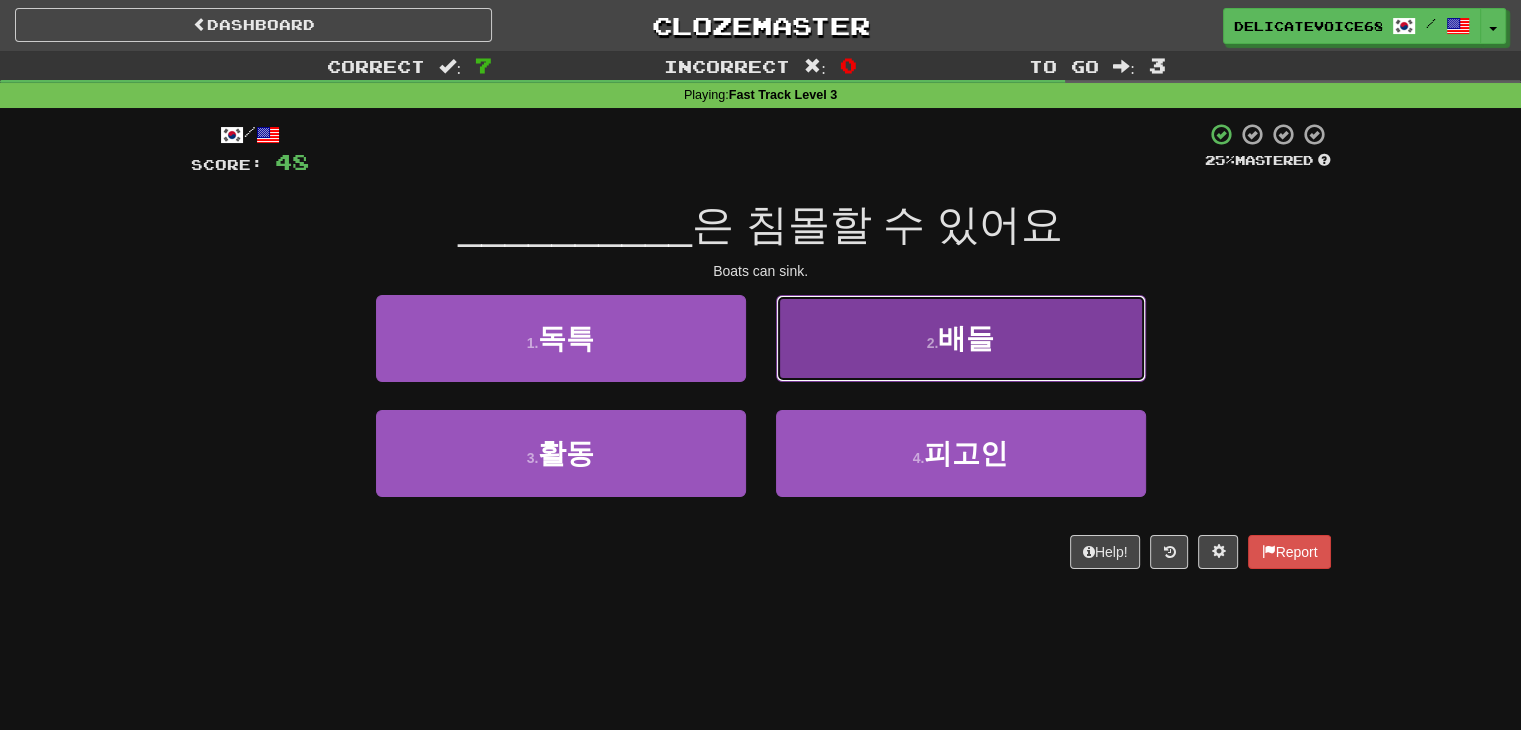 click on "2 .  배들" at bounding box center (961, 338) 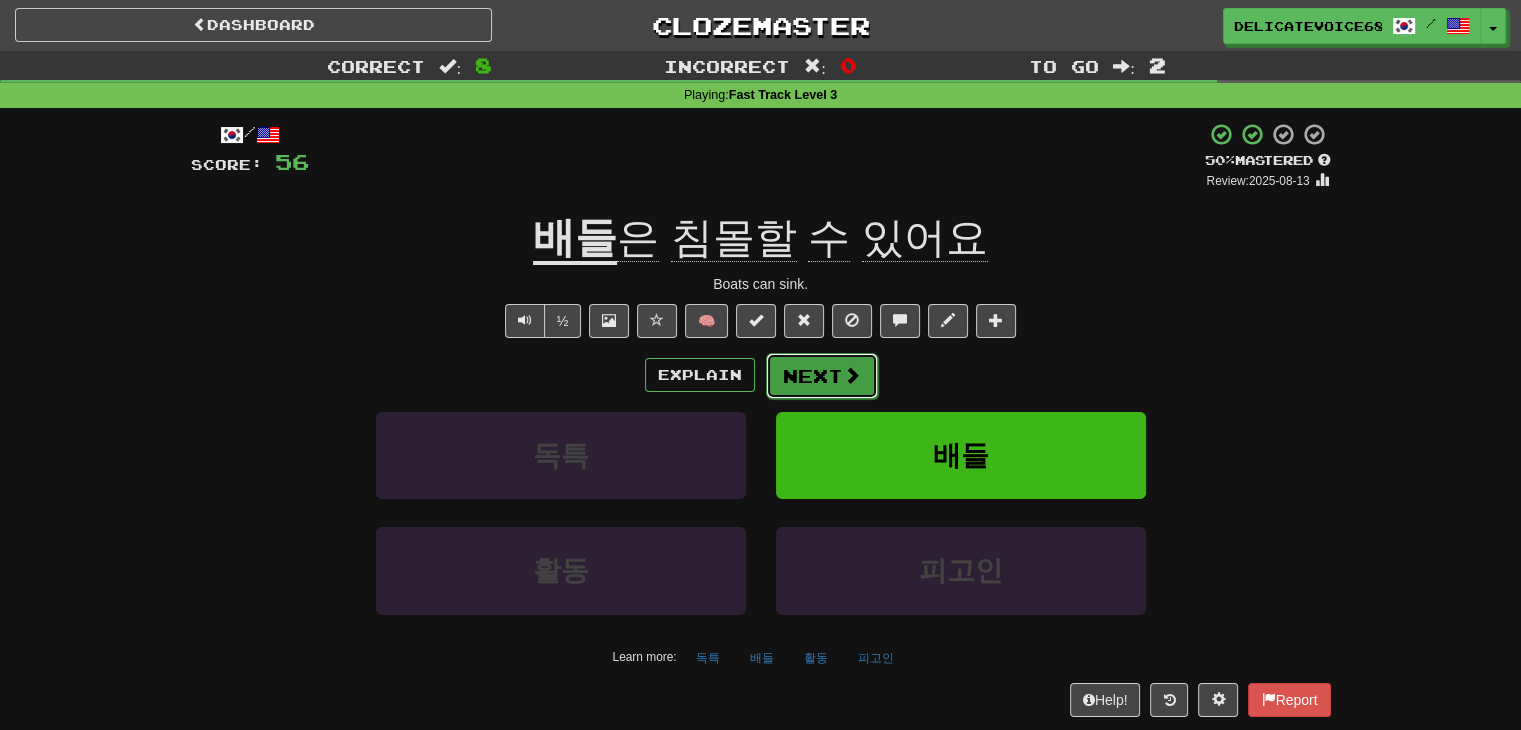 click on "Next" at bounding box center [822, 376] 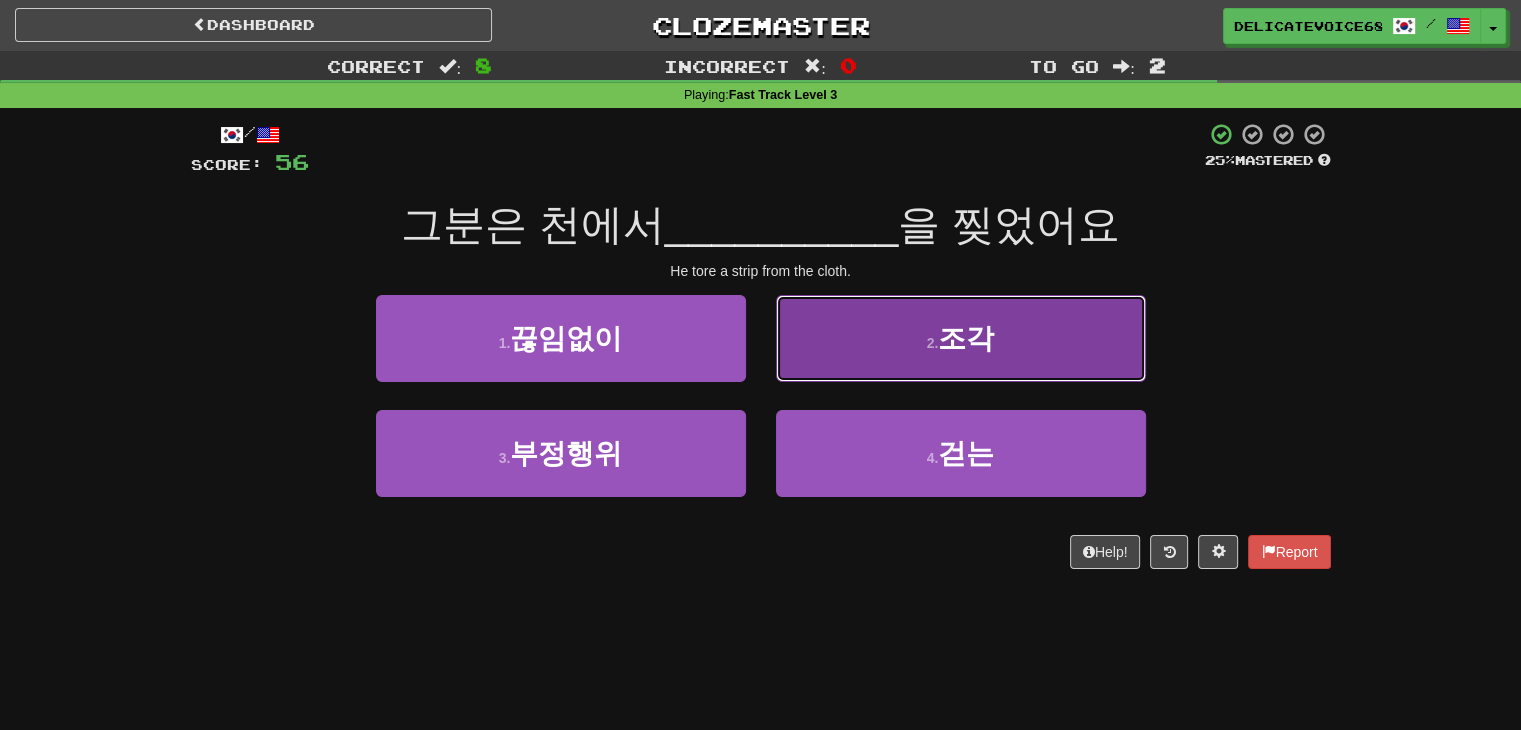 click on "2 .  조각" at bounding box center [961, 338] 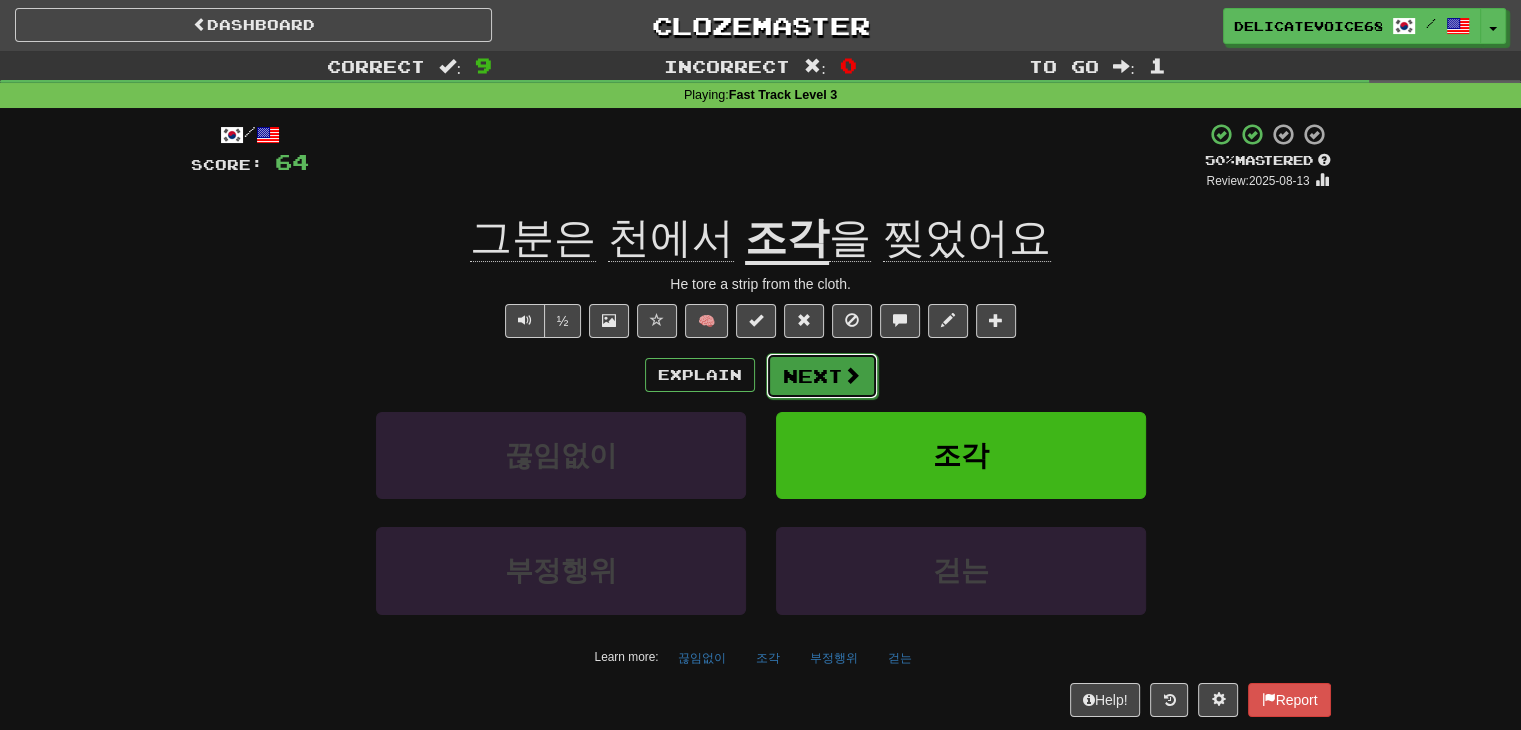 click on "Next" at bounding box center [822, 376] 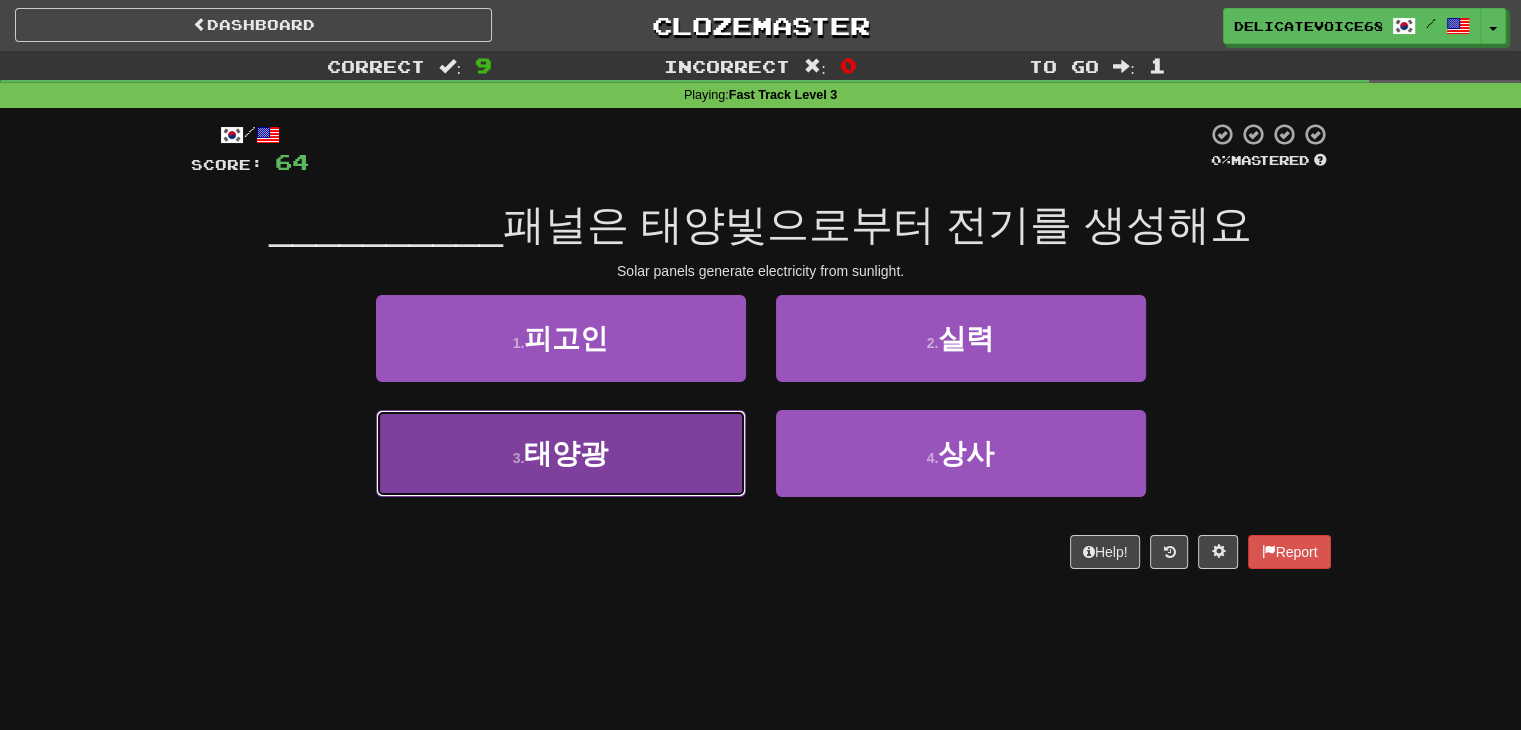 click on "3 .  태양광" at bounding box center (561, 453) 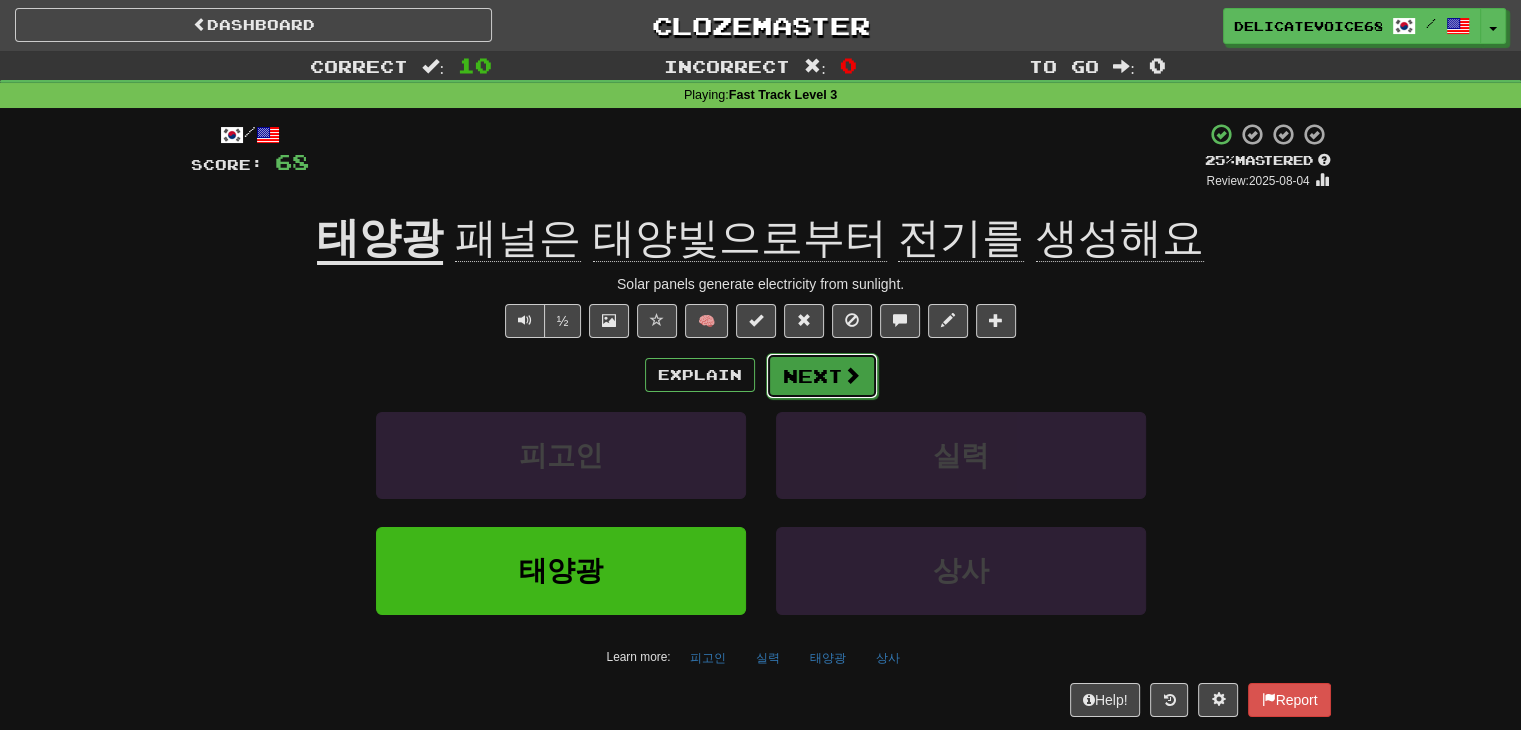 click on "Next" at bounding box center [822, 376] 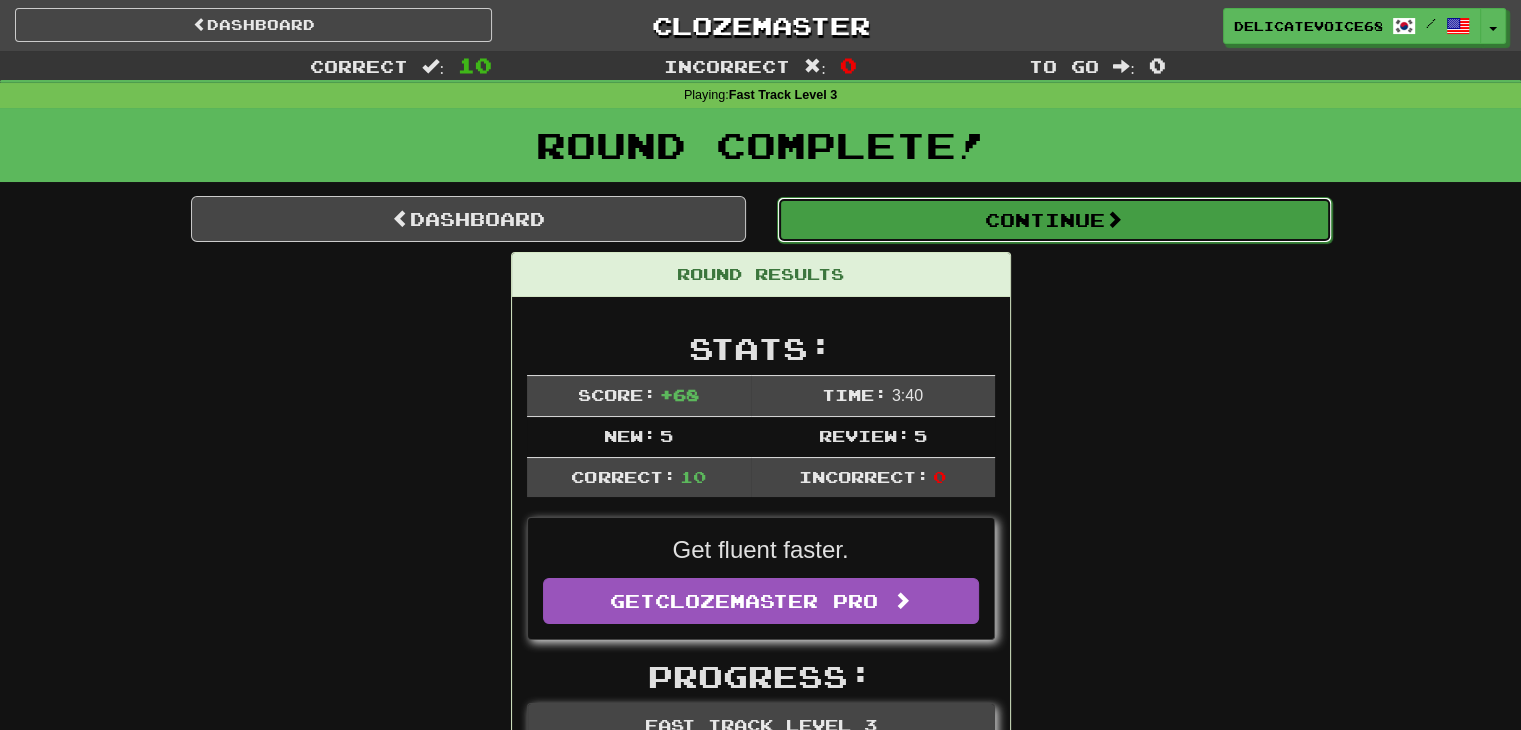 click on "Continue" at bounding box center (1054, 220) 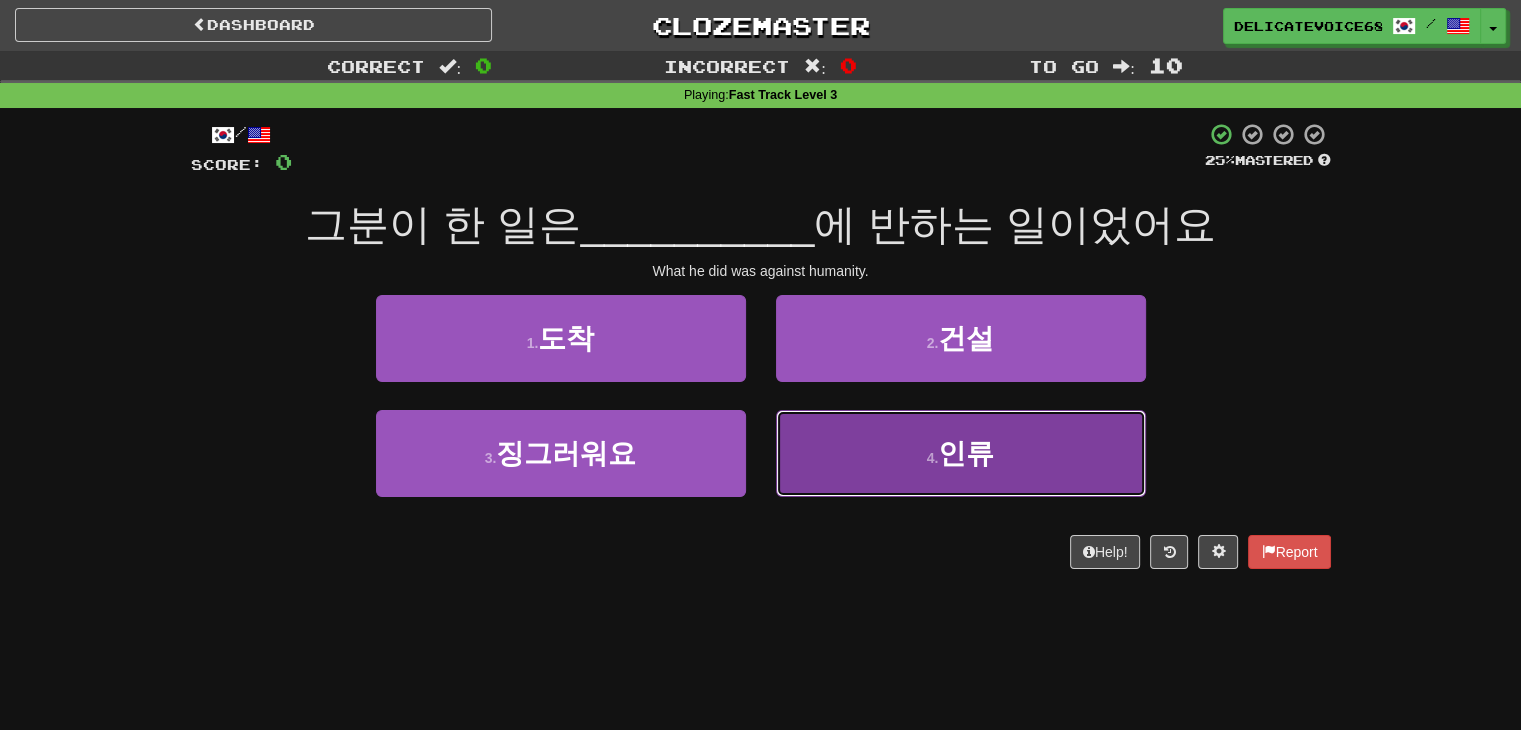 click on "4 .  인류" at bounding box center (961, 453) 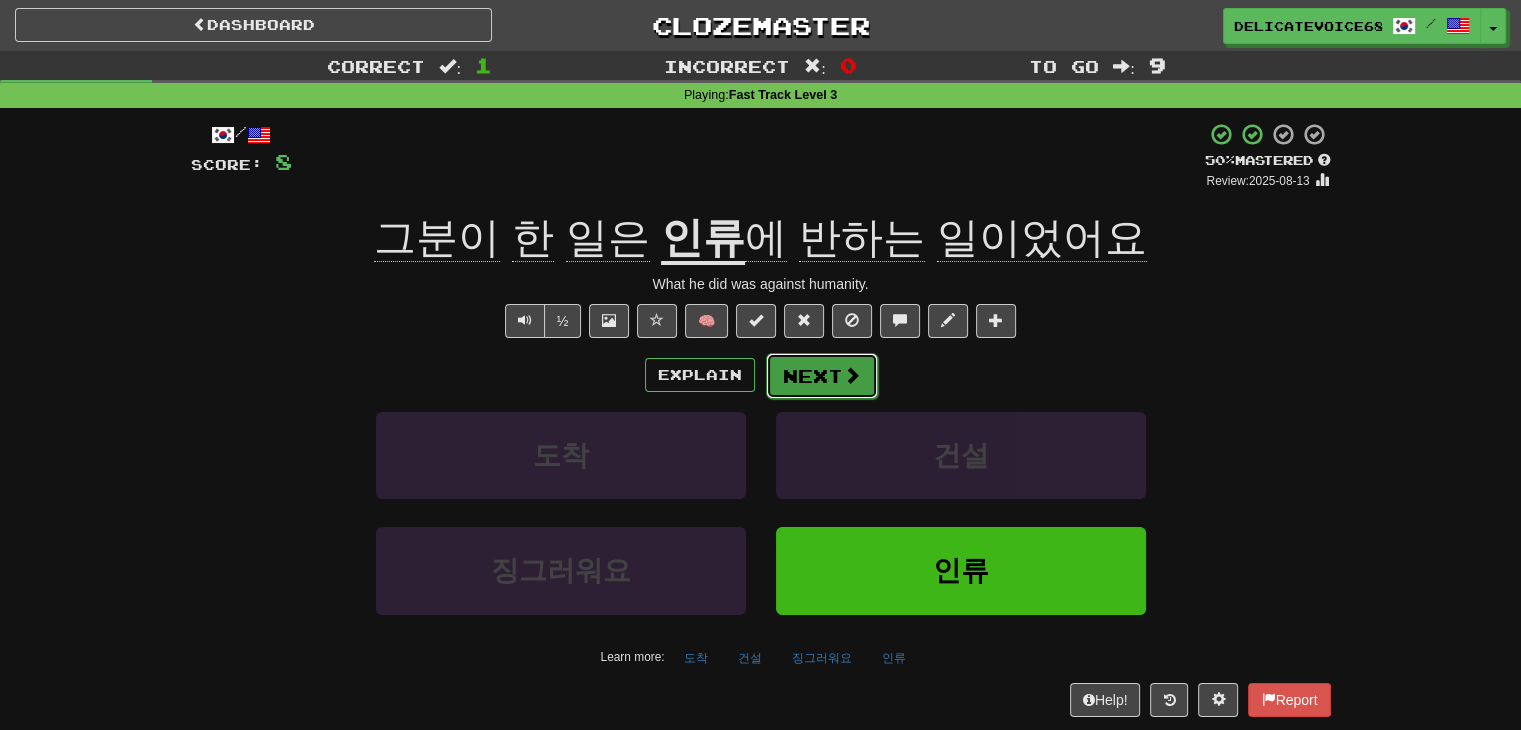 click on "Next" at bounding box center (822, 376) 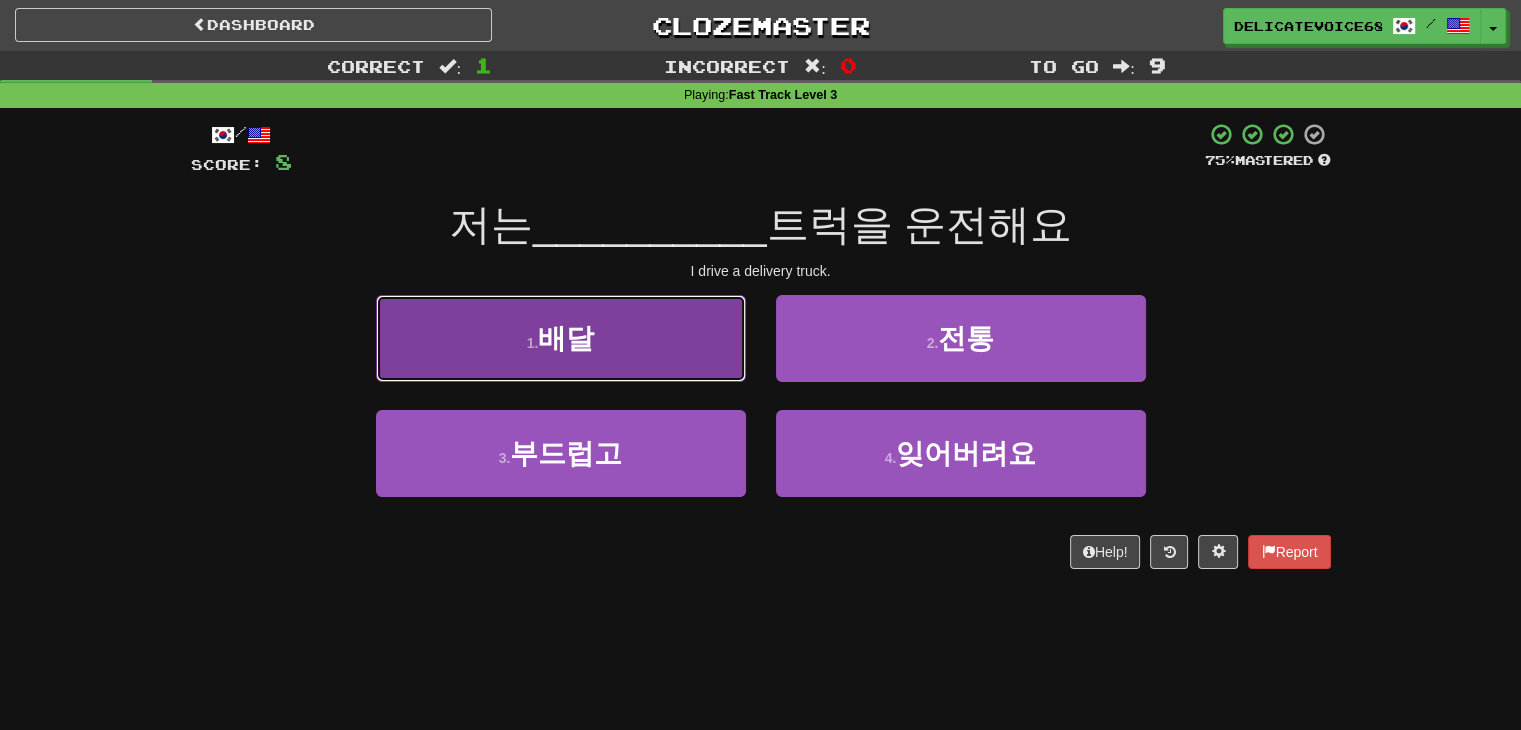 click on "1 .  배달" at bounding box center [561, 338] 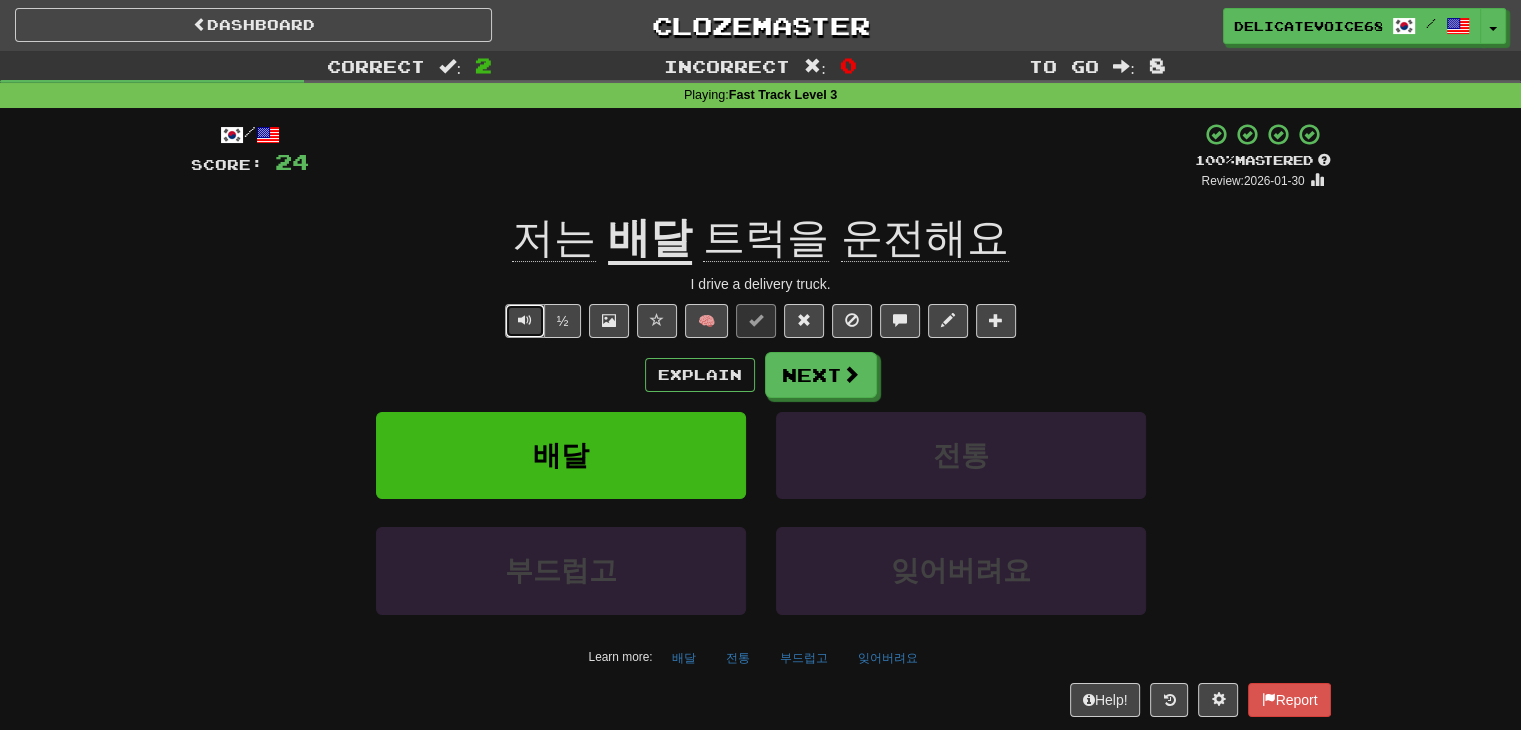 click at bounding box center [525, 321] 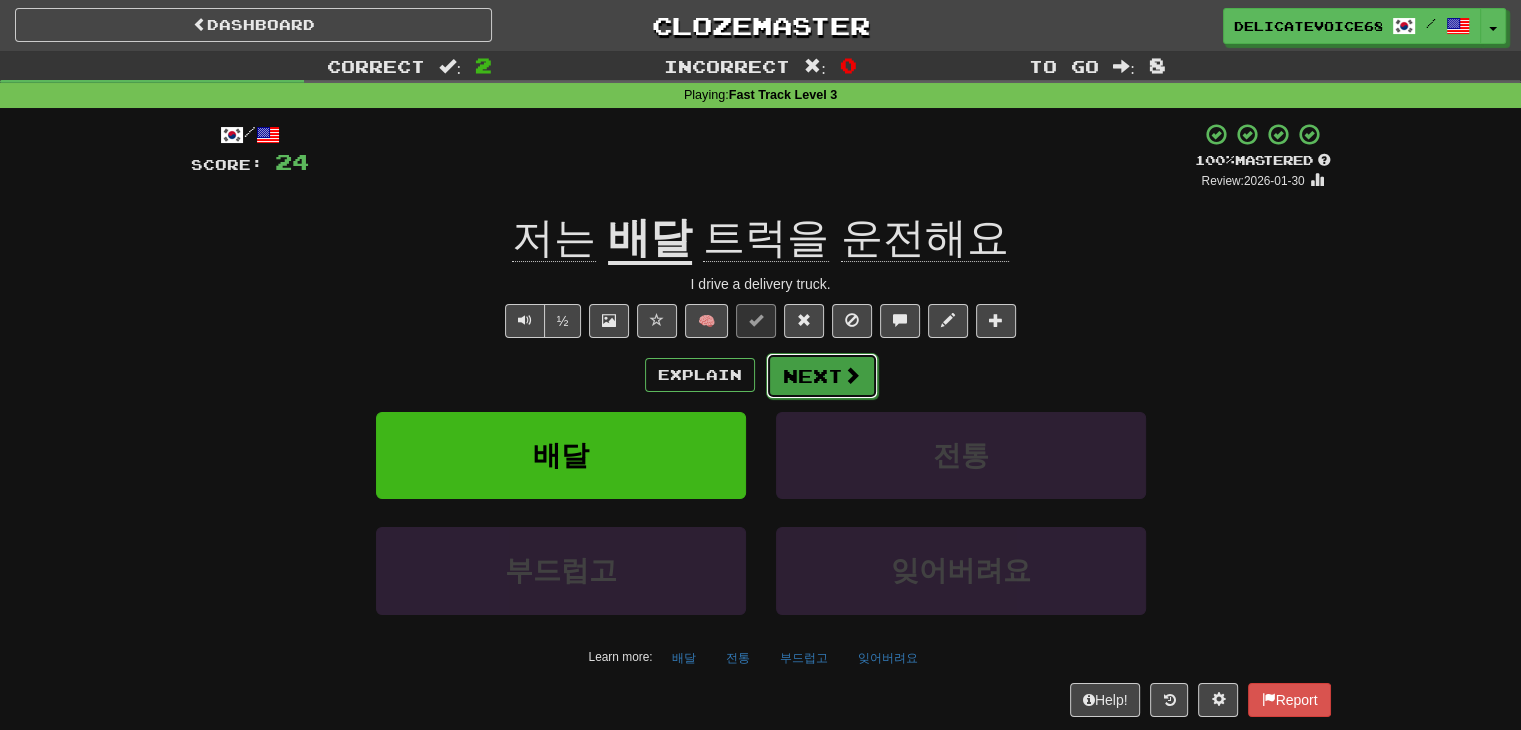 click on "Next" at bounding box center (822, 376) 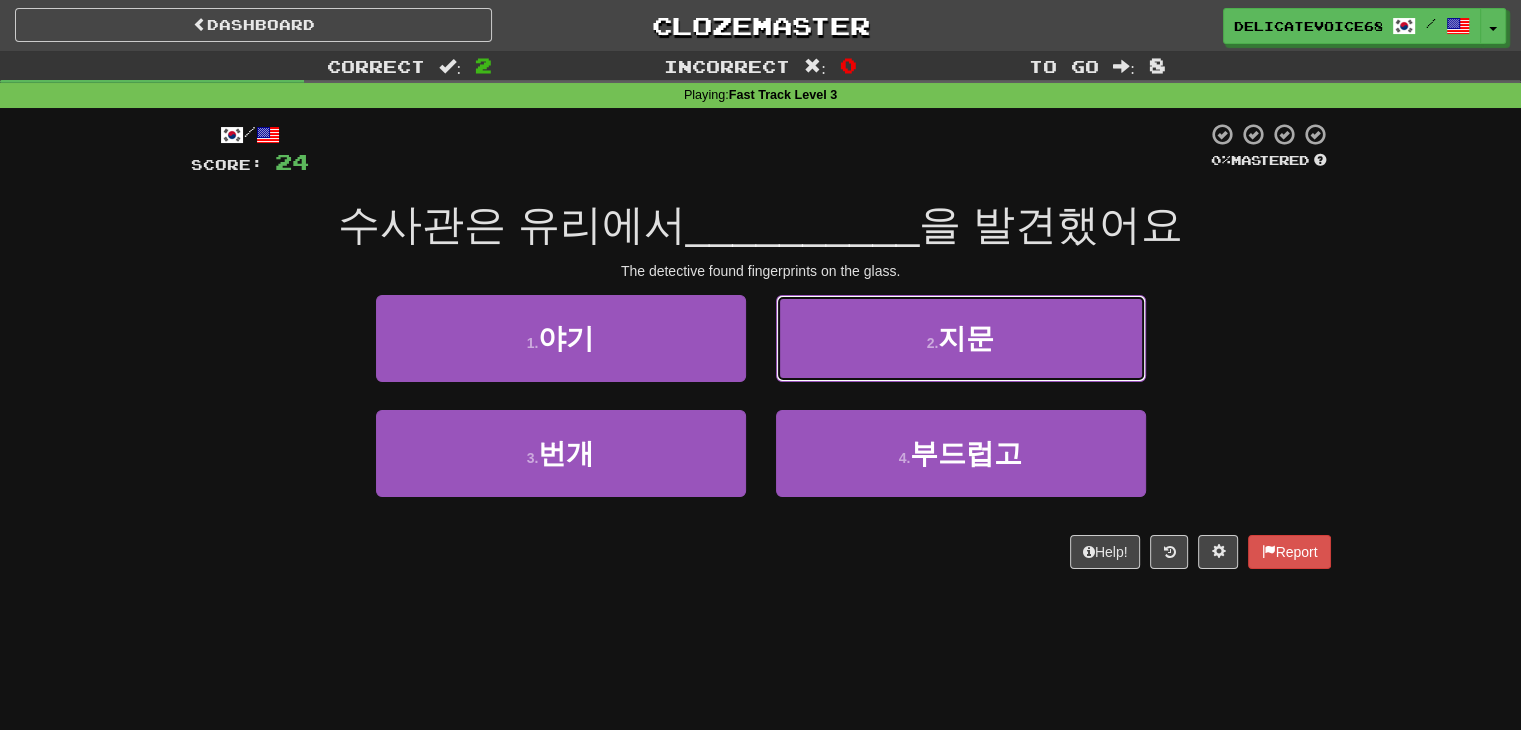 drag, startPoint x: 812, startPoint y: 337, endPoint x: 804, endPoint y: 349, distance: 14.422205 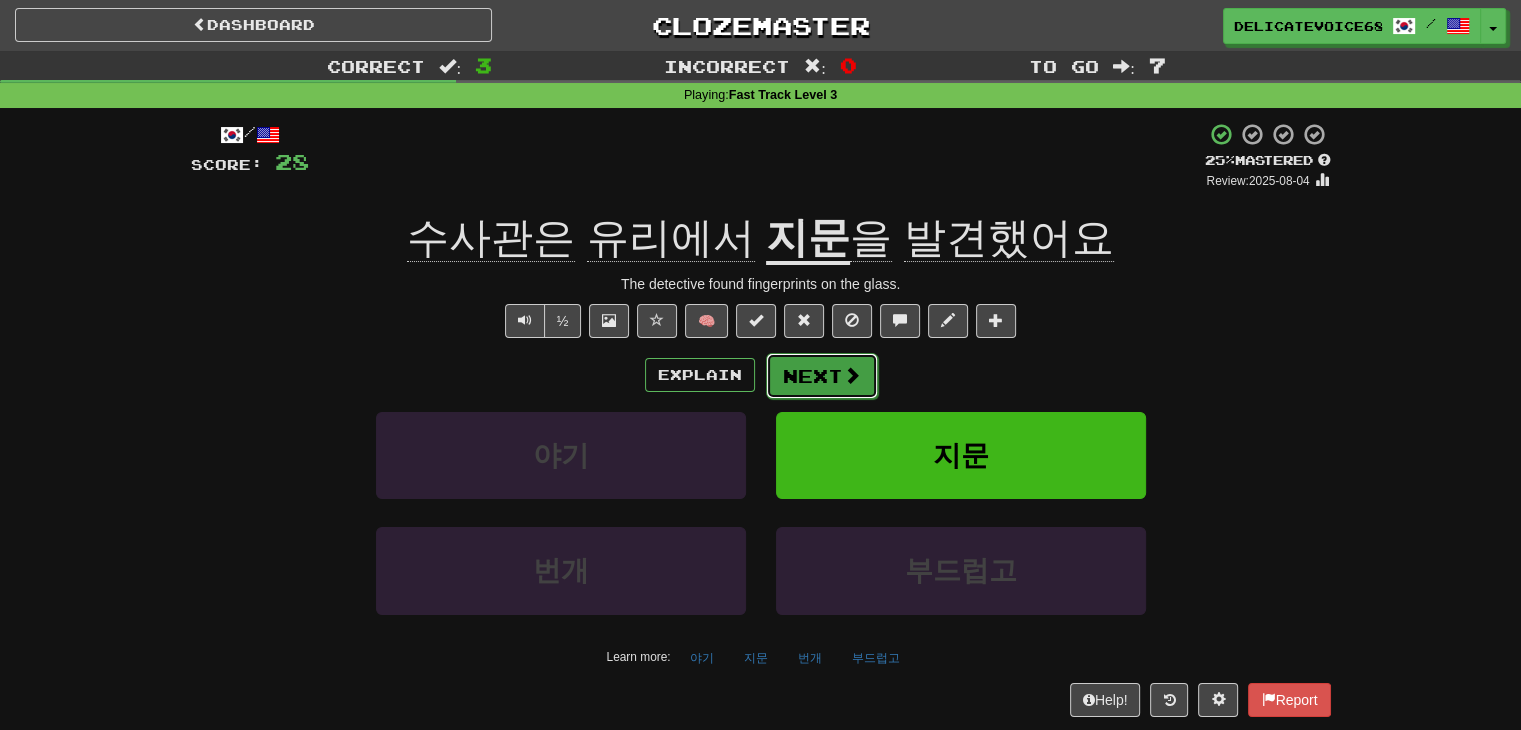 click on "Next" at bounding box center (822, 376) 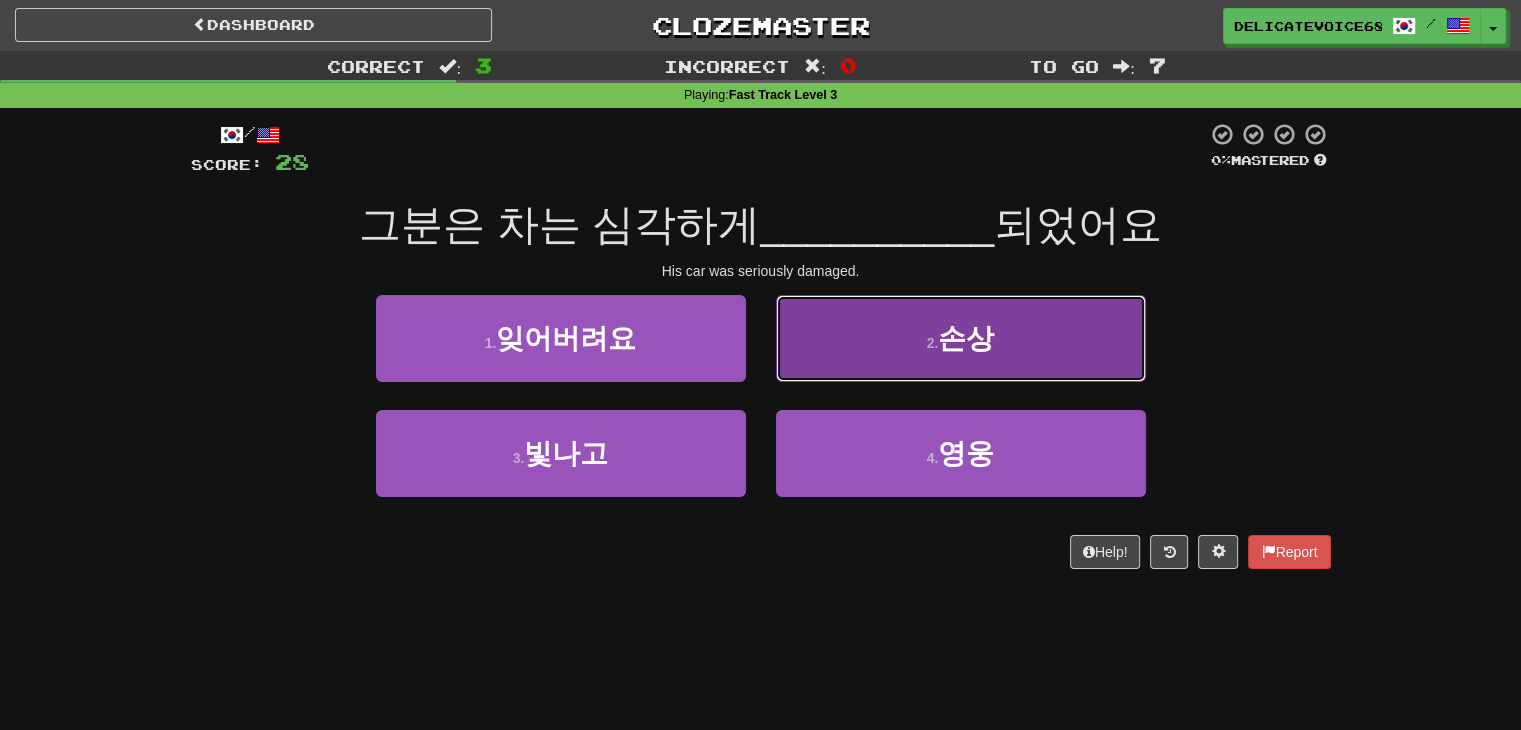 click on "2 .  손상" at bounding box center [961, 338] 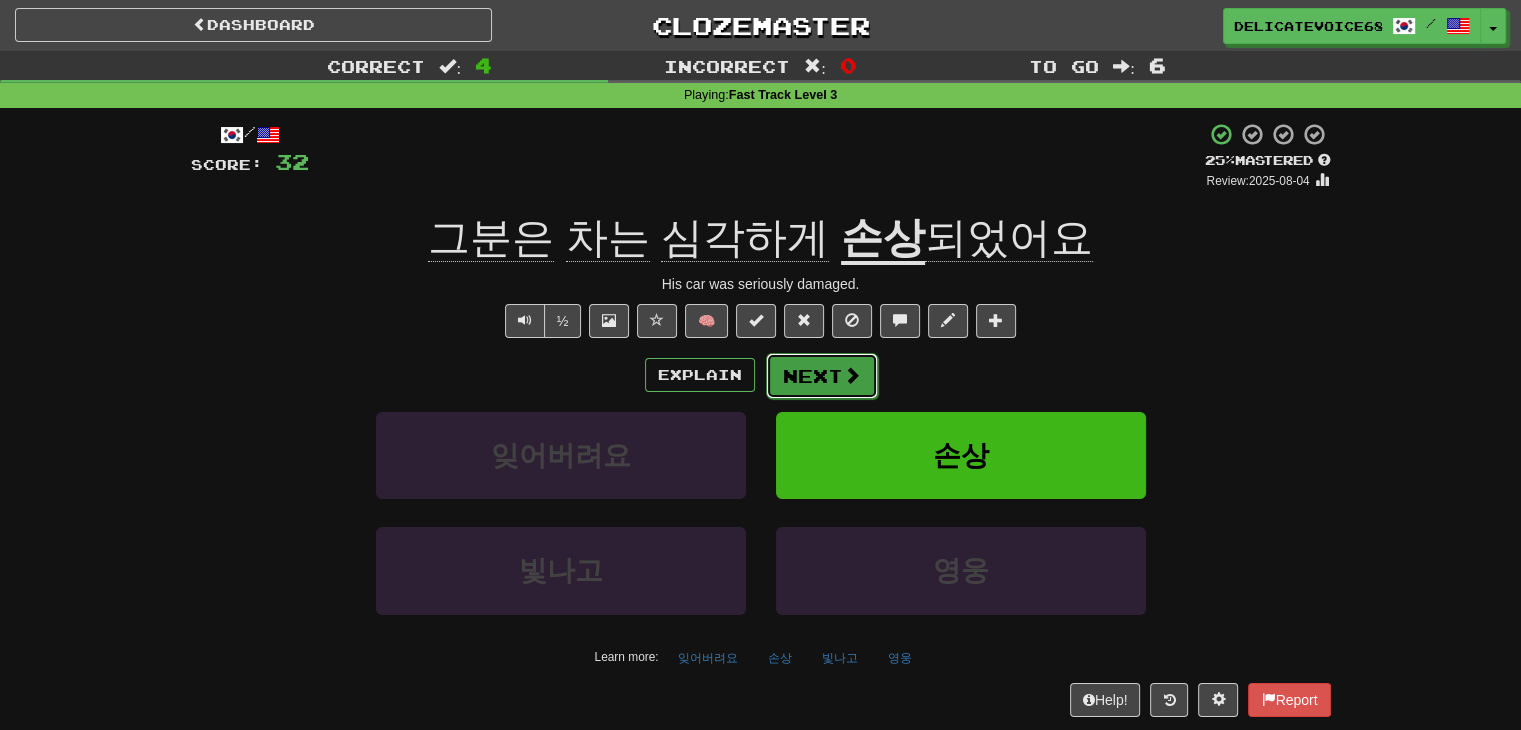 click on "Next" at bounding box center (822, 376) 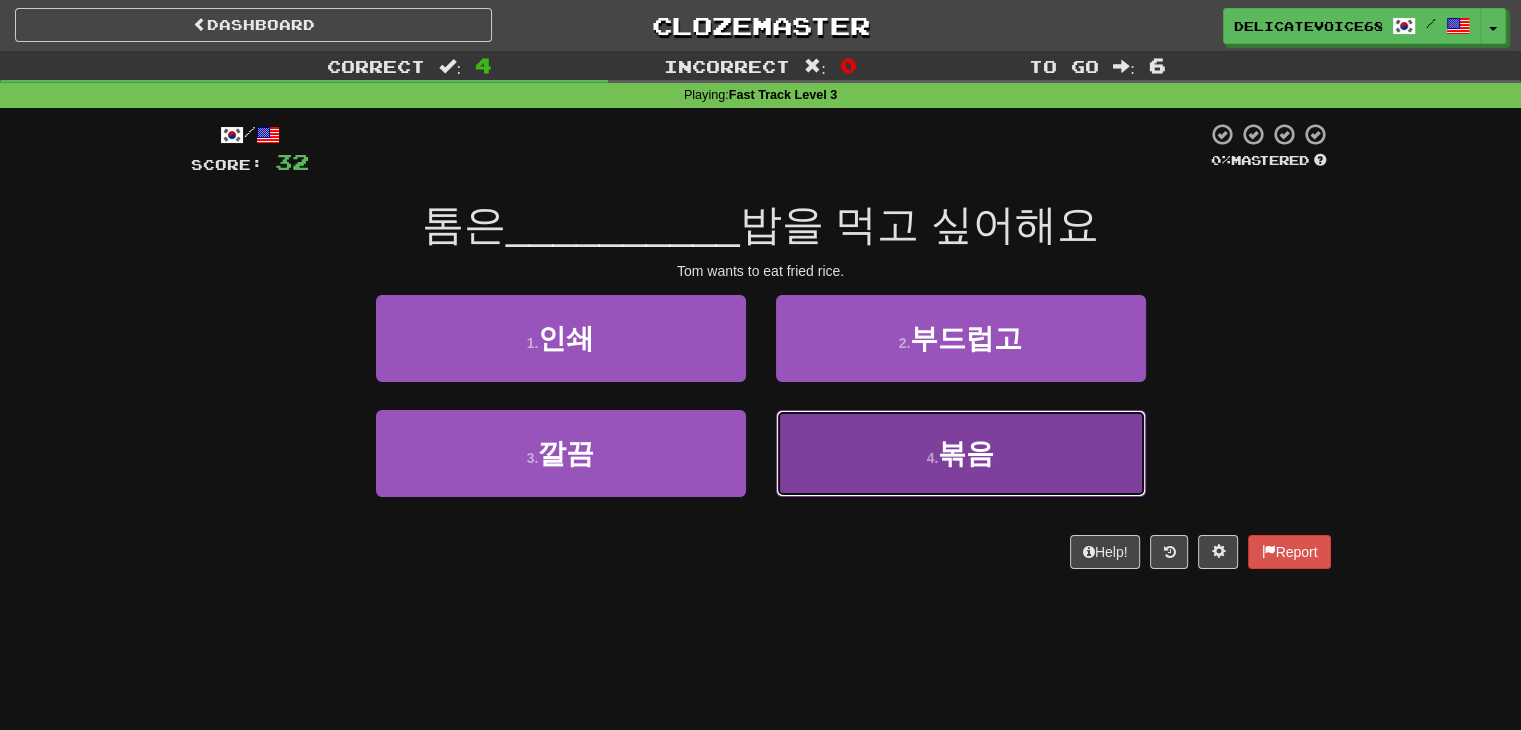 click on "4 .  볶음" at bounding box center (961, 453) 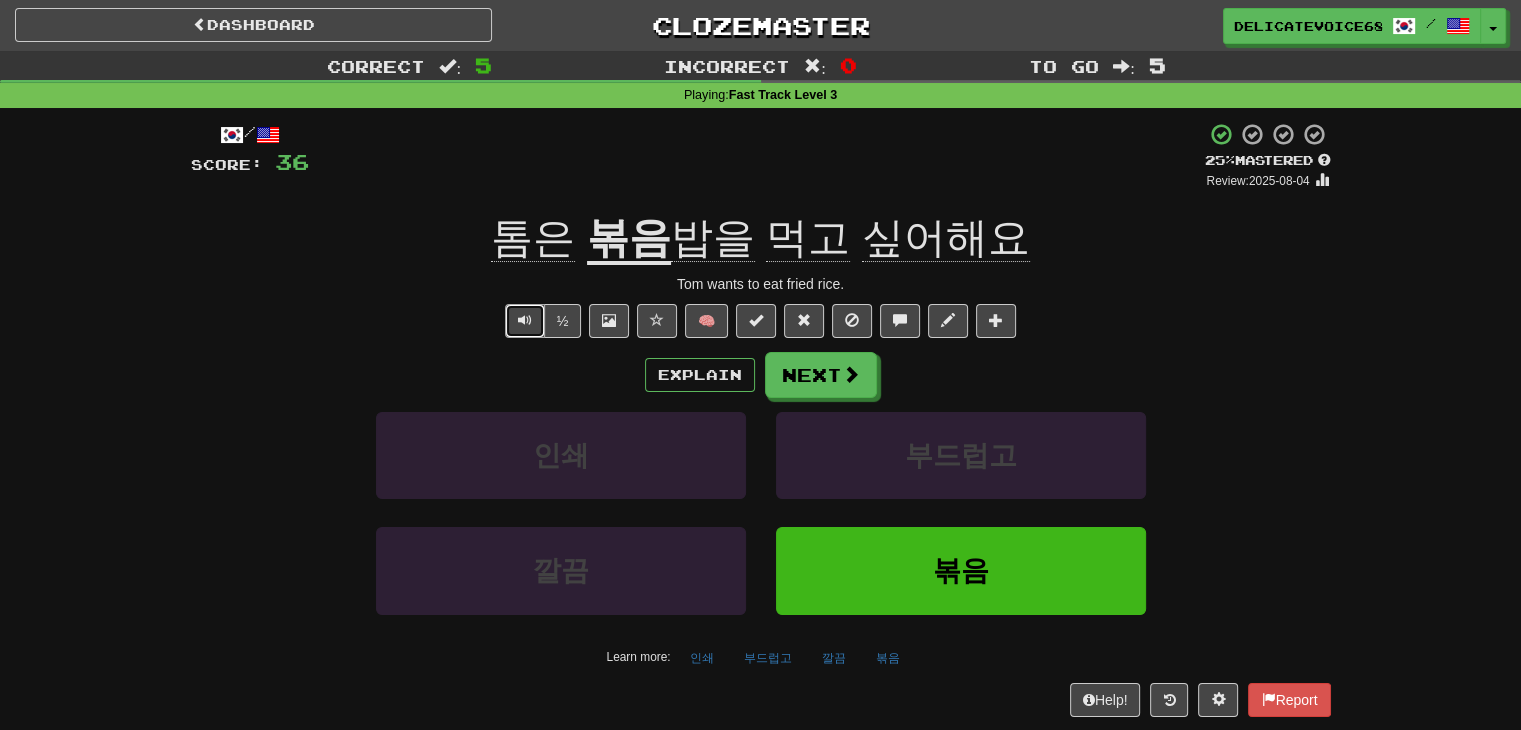 click at bounding box center (525, 321) 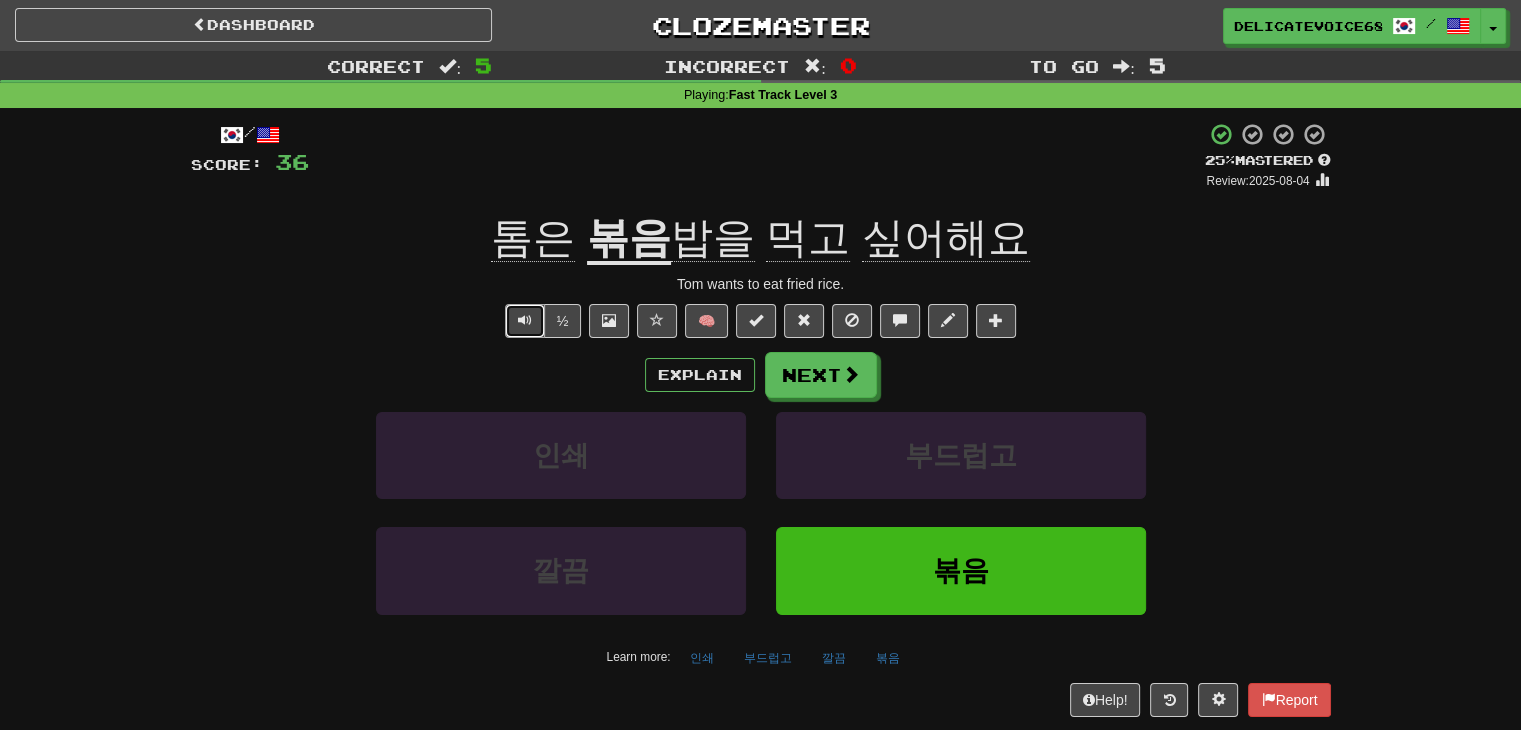 click at bounding box center (525, 321) 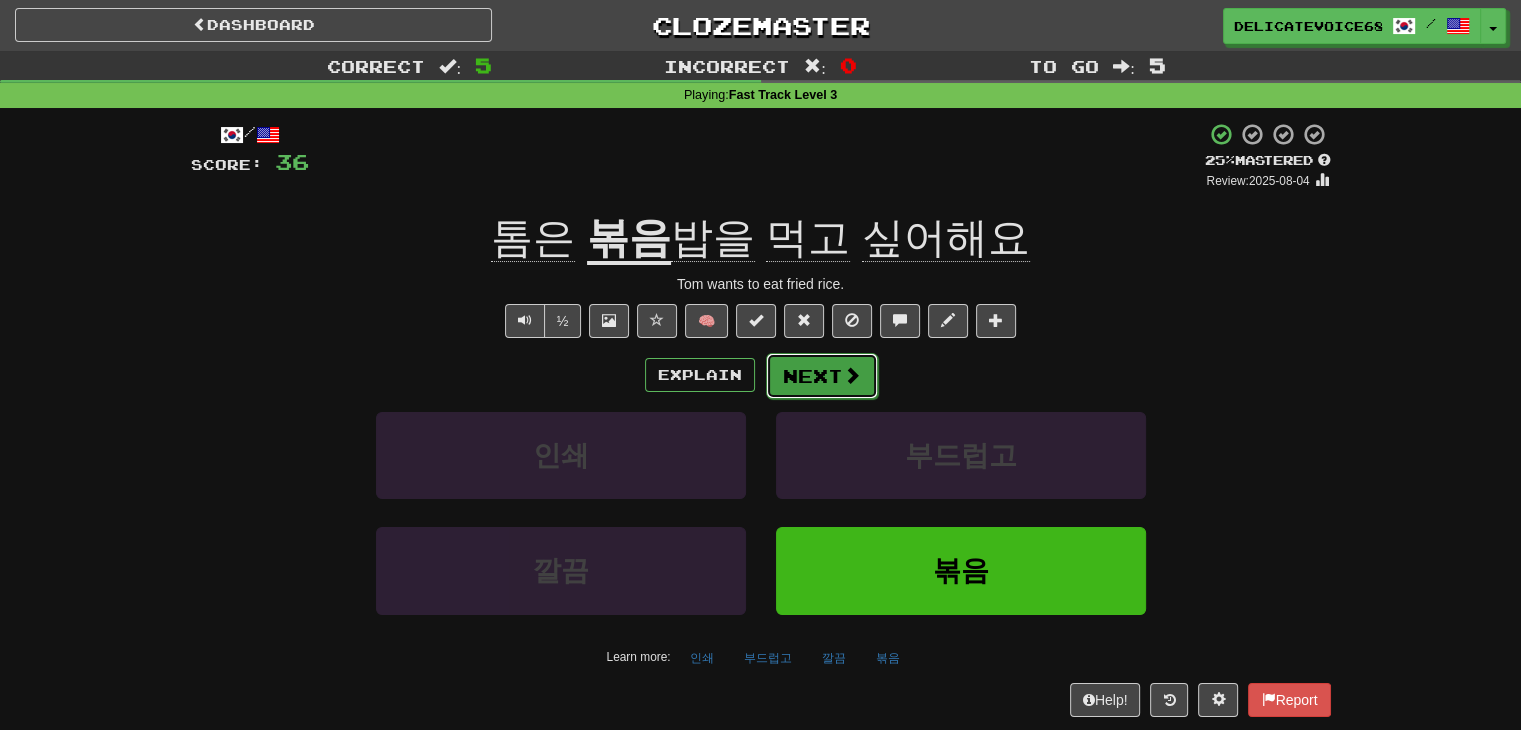 click on "Next" at bounding box center (822, 376) 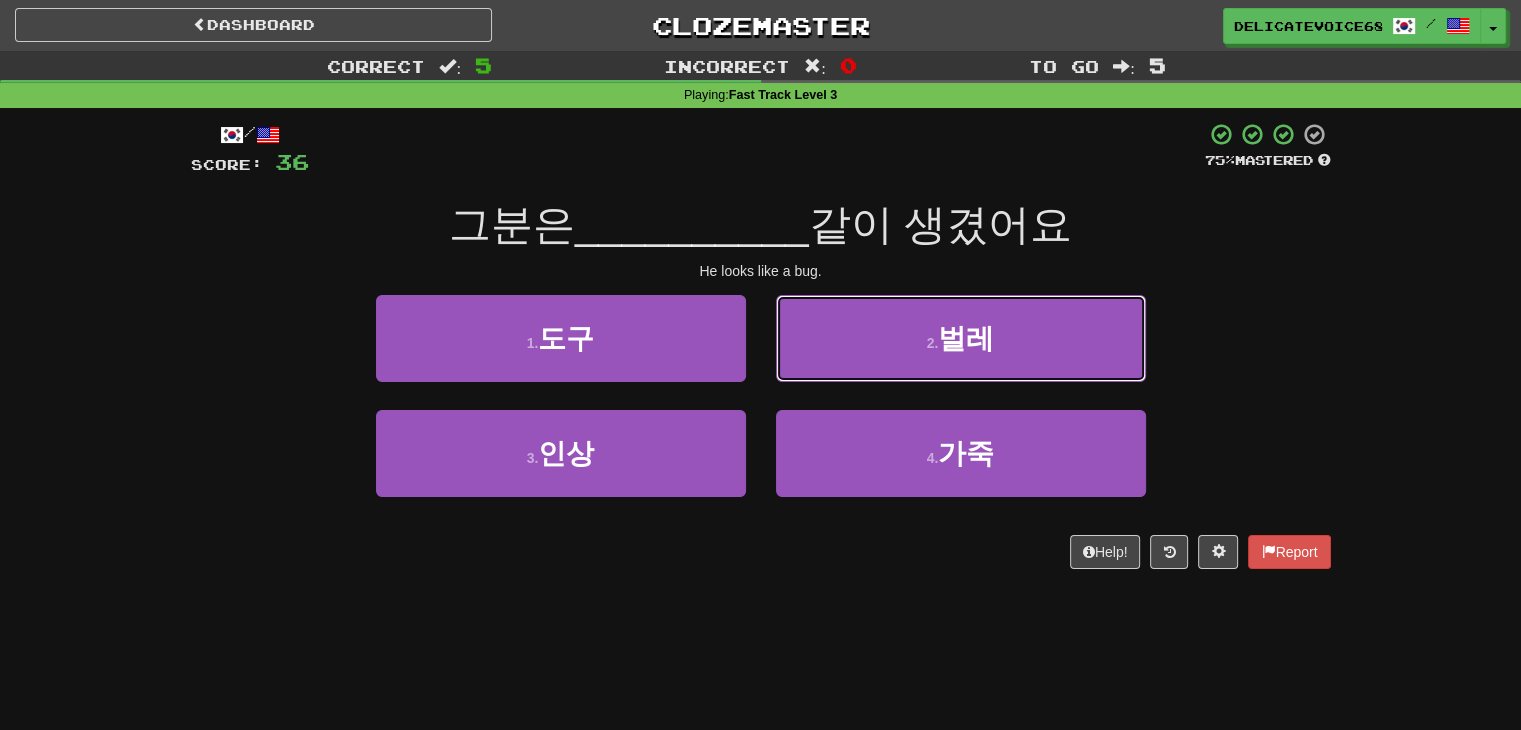 click on "벌레" at bounding box center (966, 338) 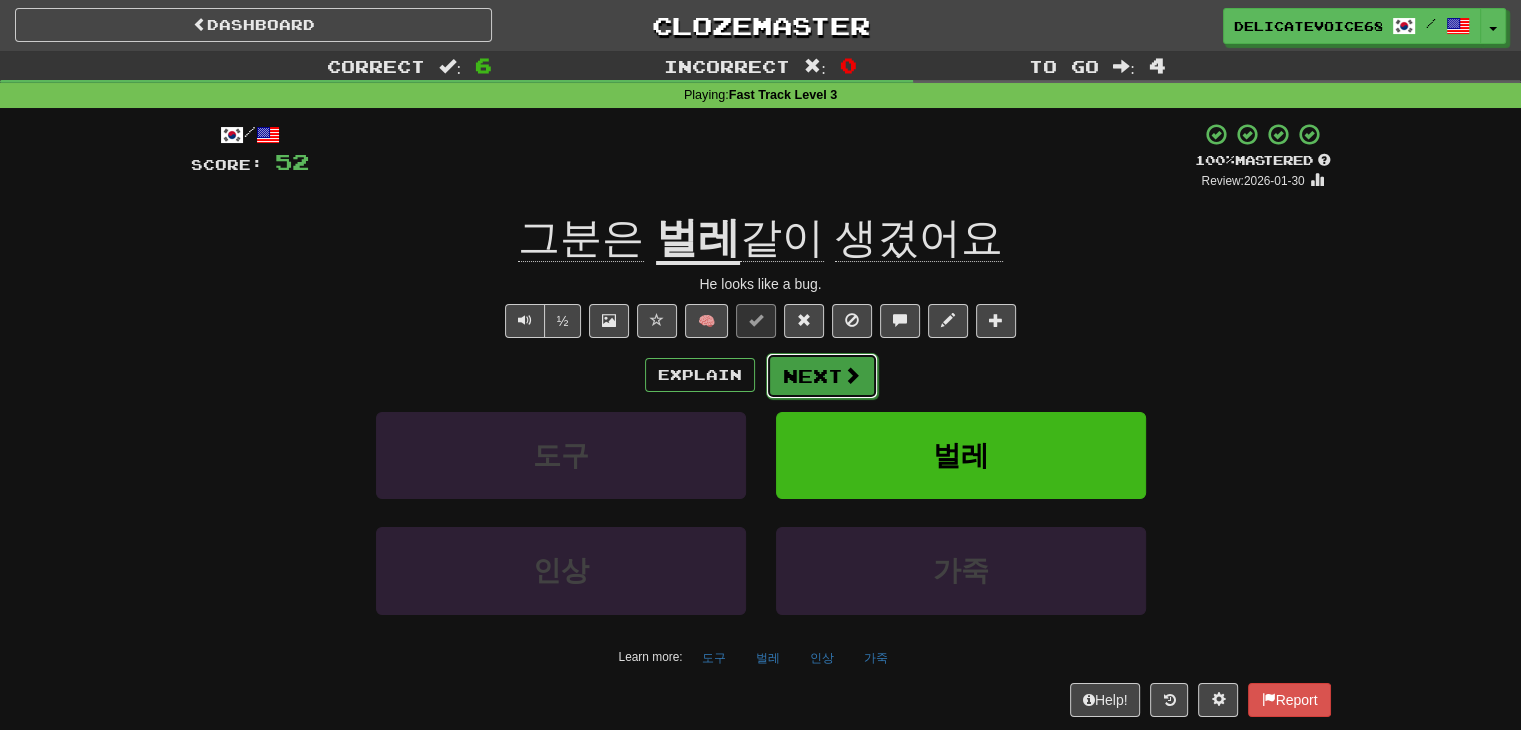 click at bounding box center (852, 375) 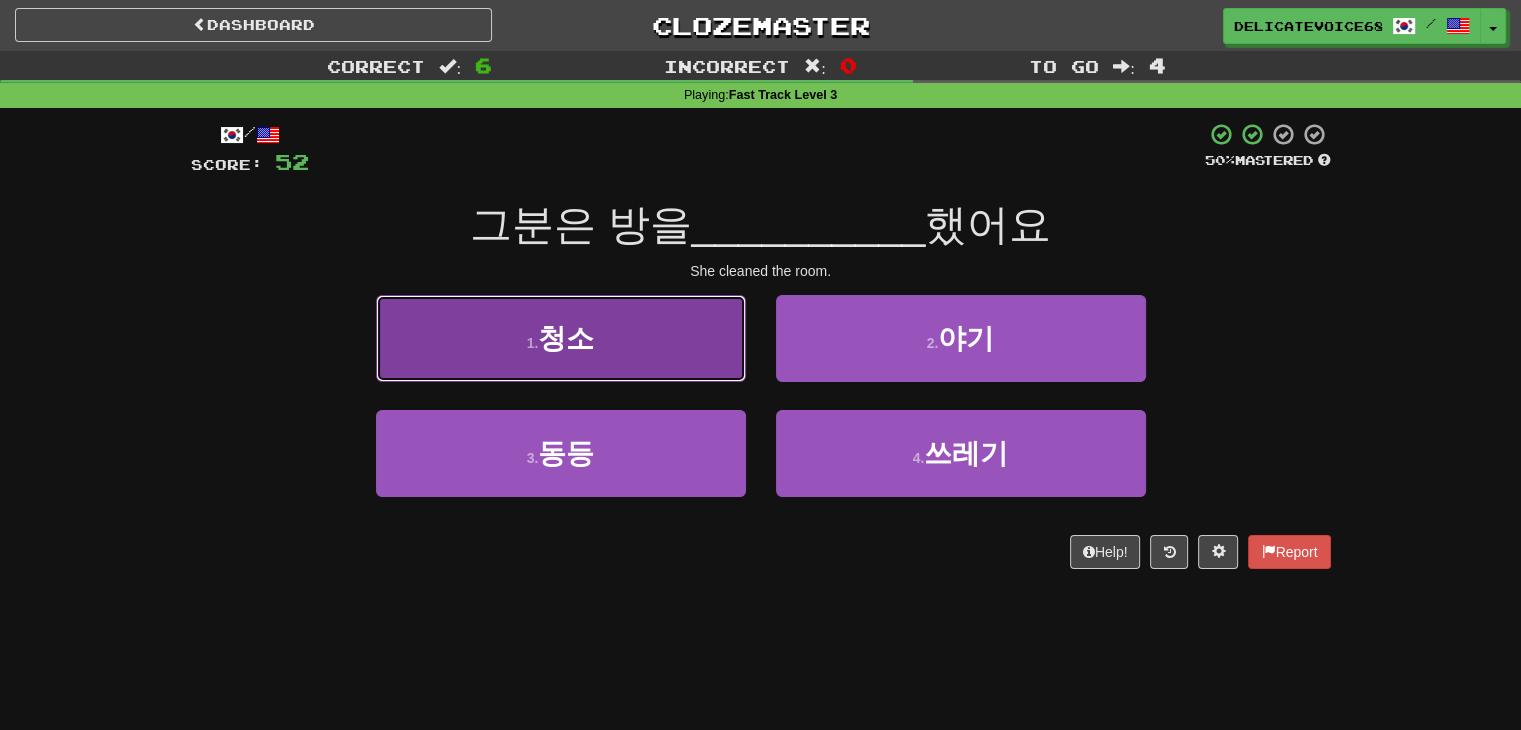 click on "1 .  청소" at bounding box center [561, 338] 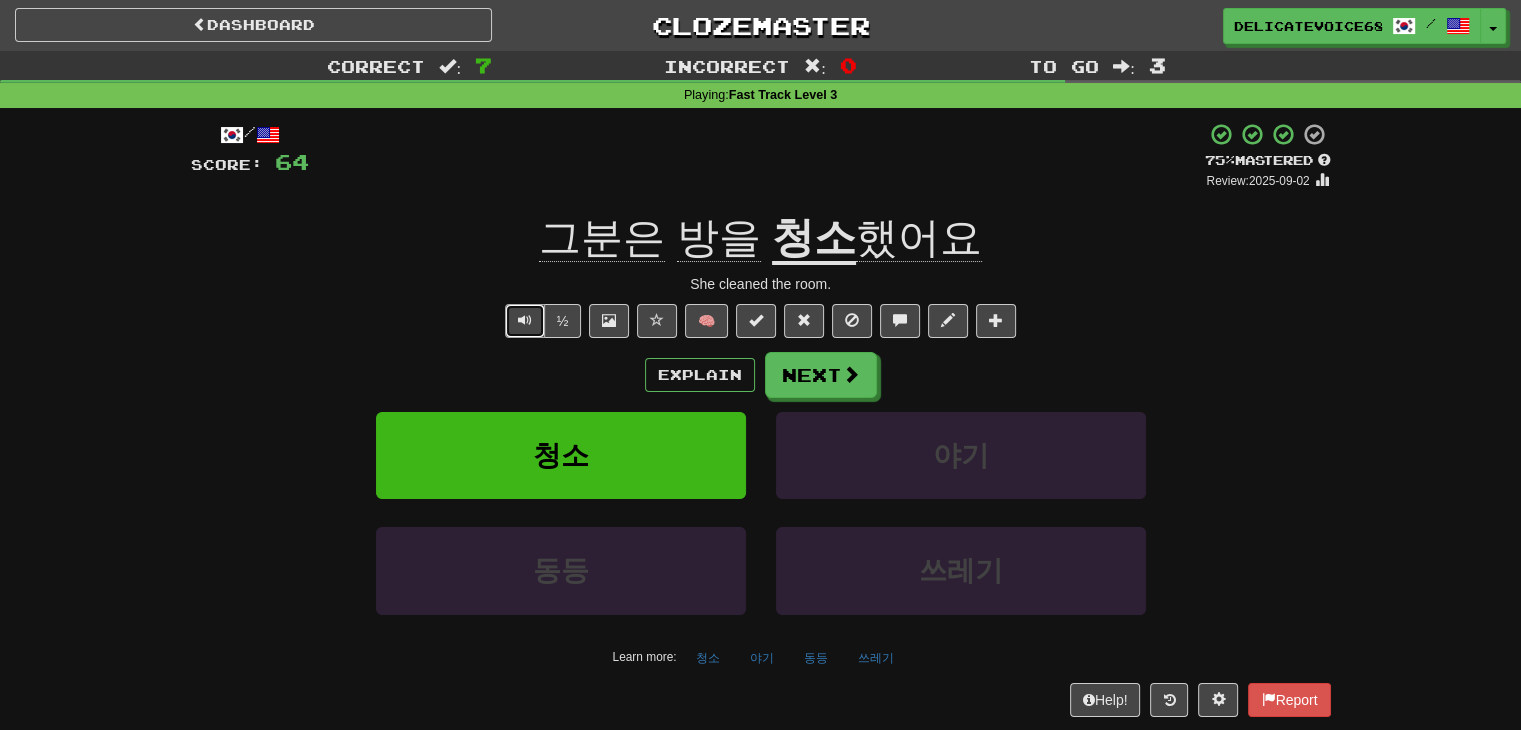 click at bounding box center (525, 321) 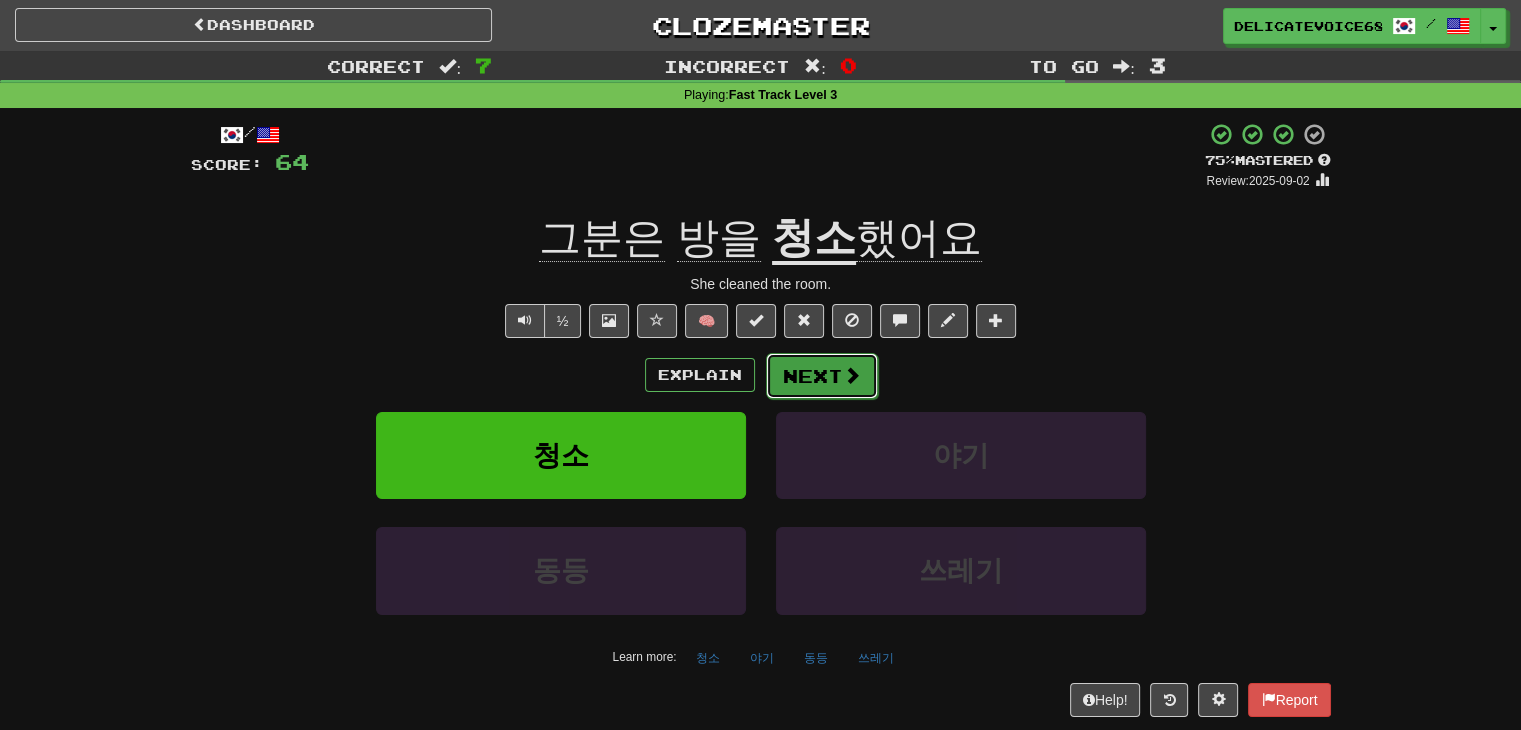 click on "Next" at bounding box center [822, 376] 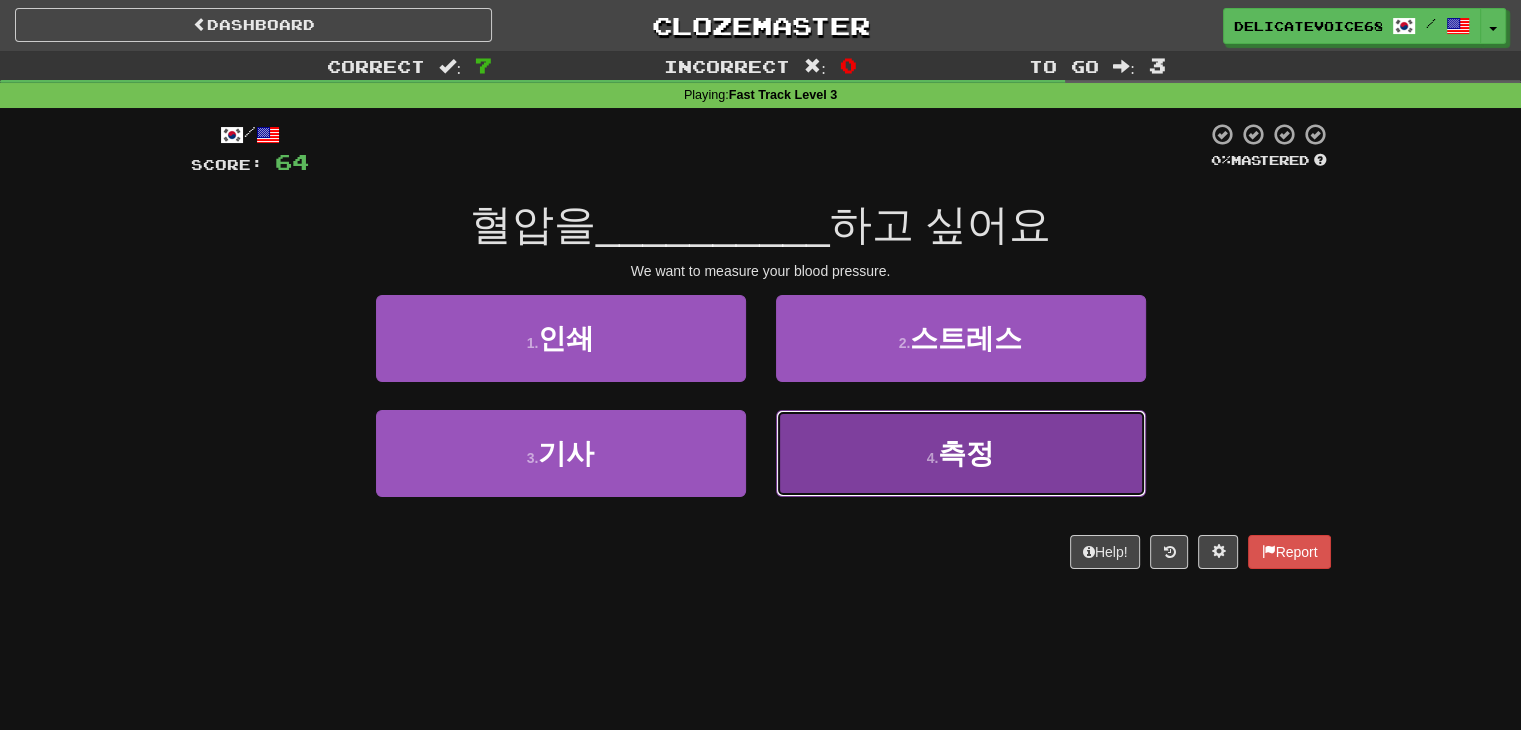 click on "4 .  측정" at bounding box center [961, 453] 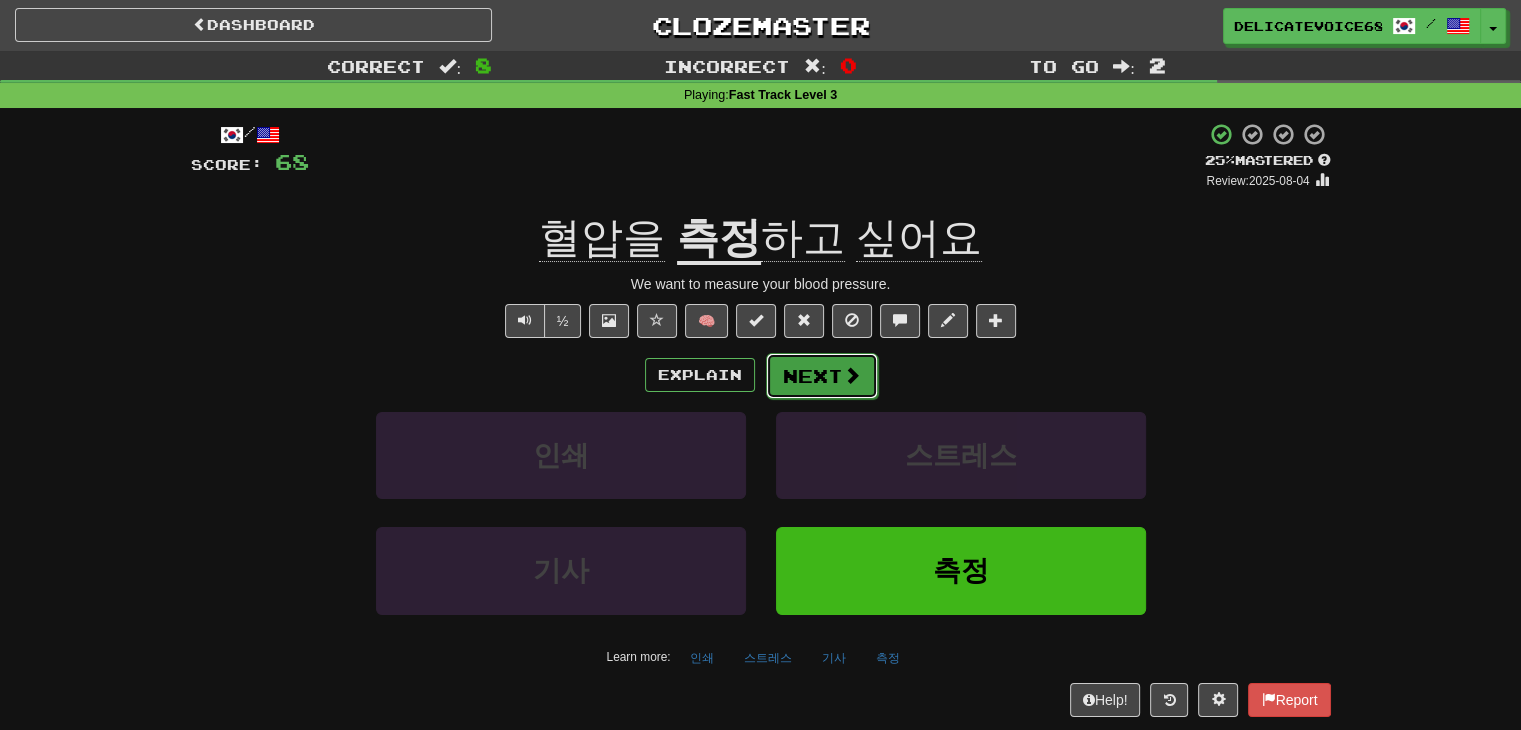 click on "Next" at bounding box center [822, 376] 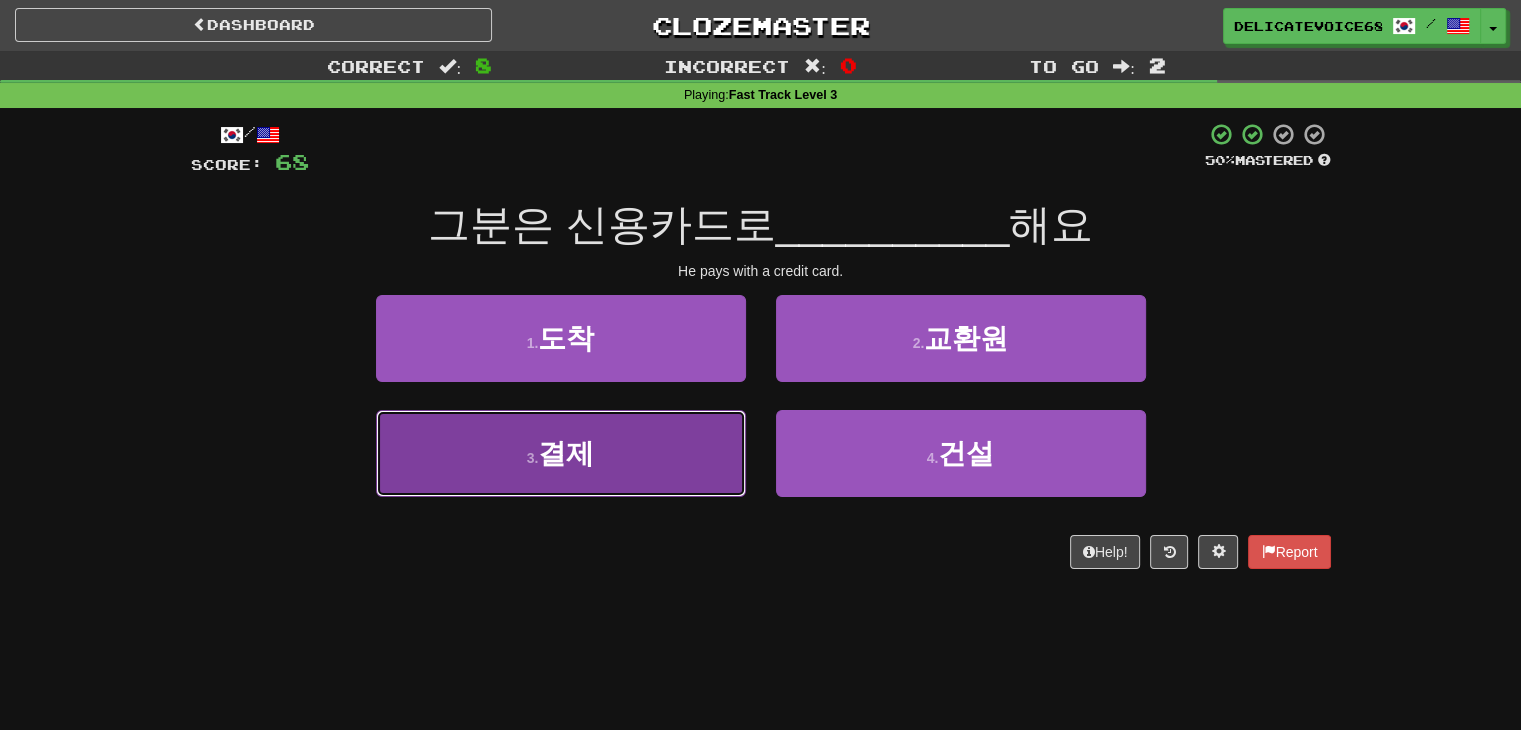 click on "3 .  결제" at bounding box center [561, 453] 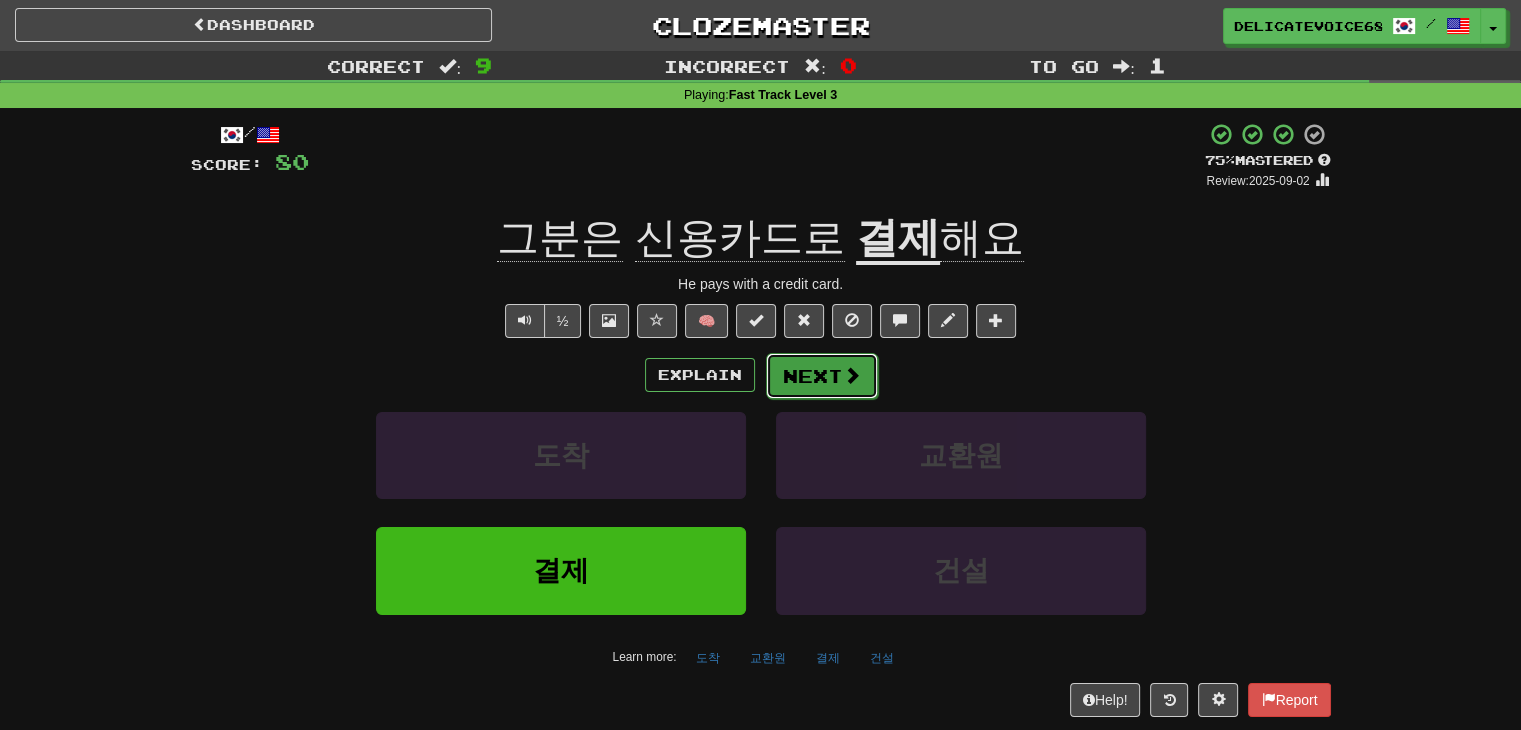click at bounding box center (852, 375) 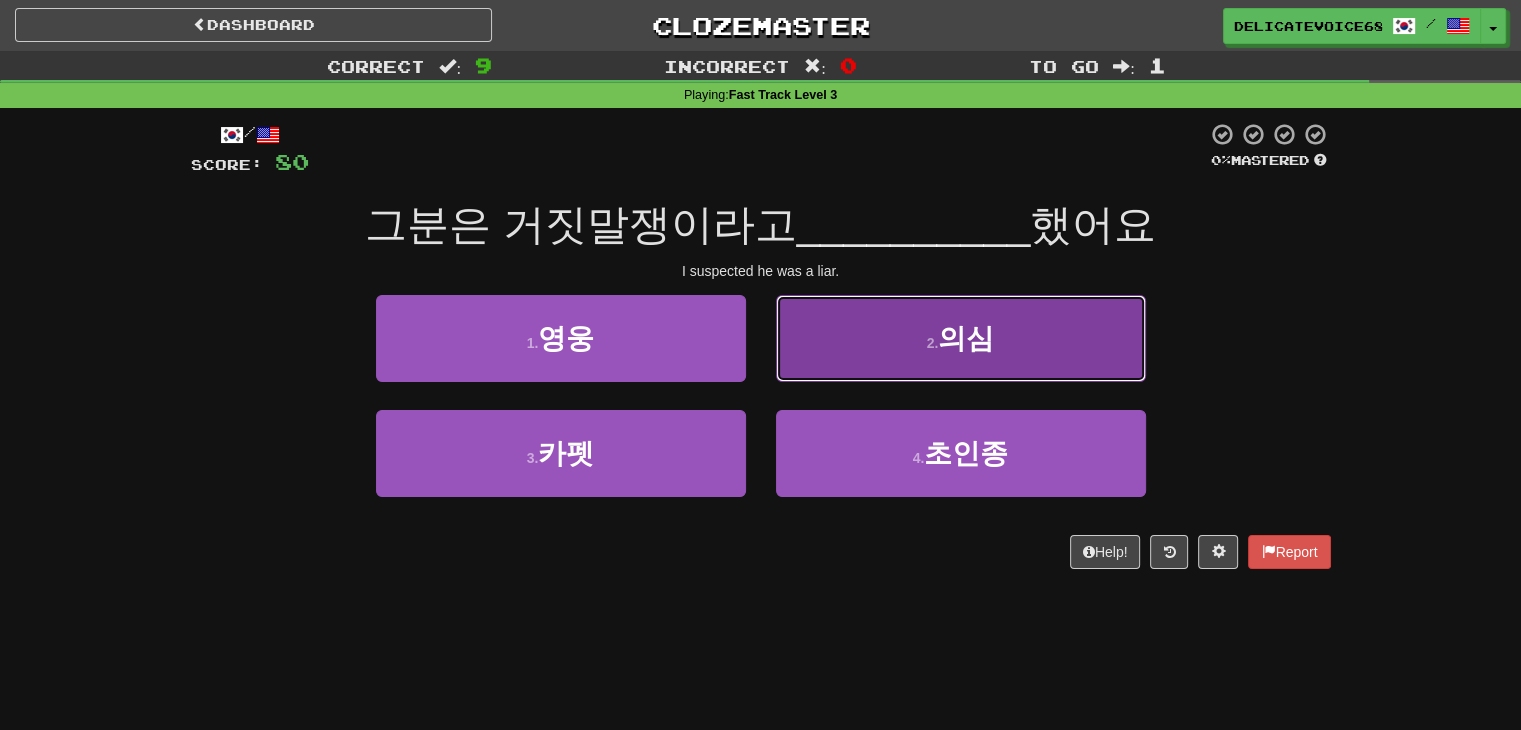 click on "2 .  의심" at bounding box center (961, 338) 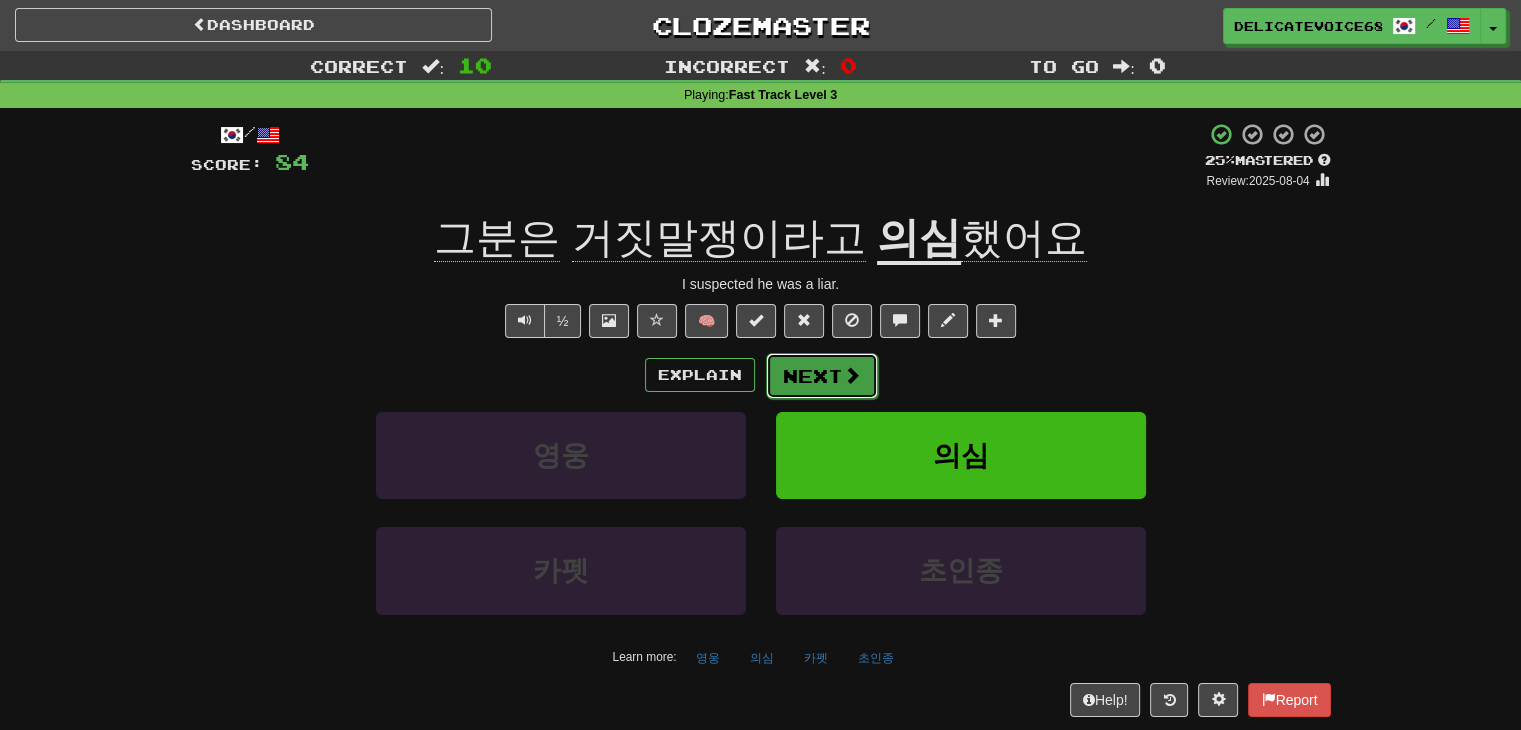 click on "Next" at bounding box center (822, 376) 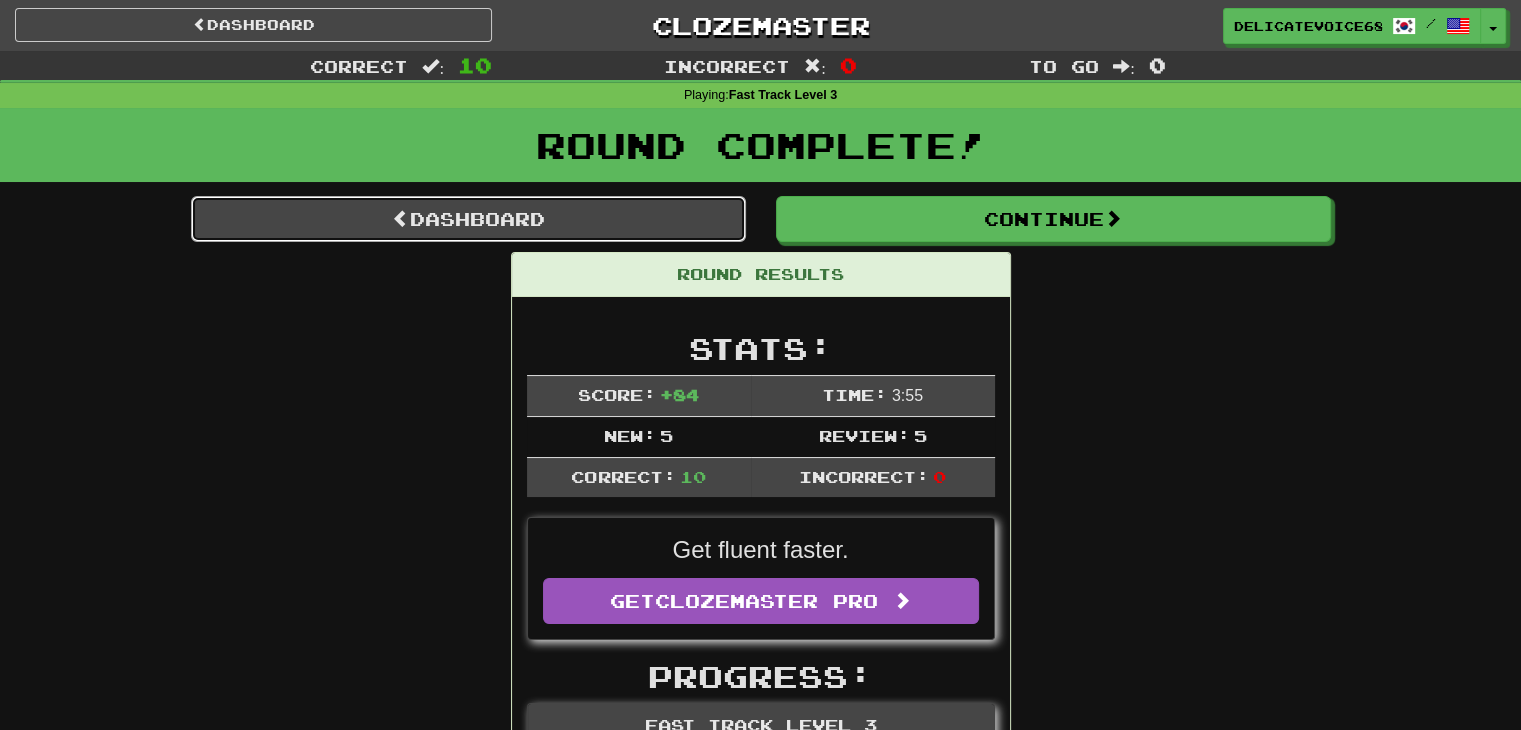drag, startPoint x: 531, startPoint y: 217, endPoint x: 564, endPoint y: 277, distance: 68.47627 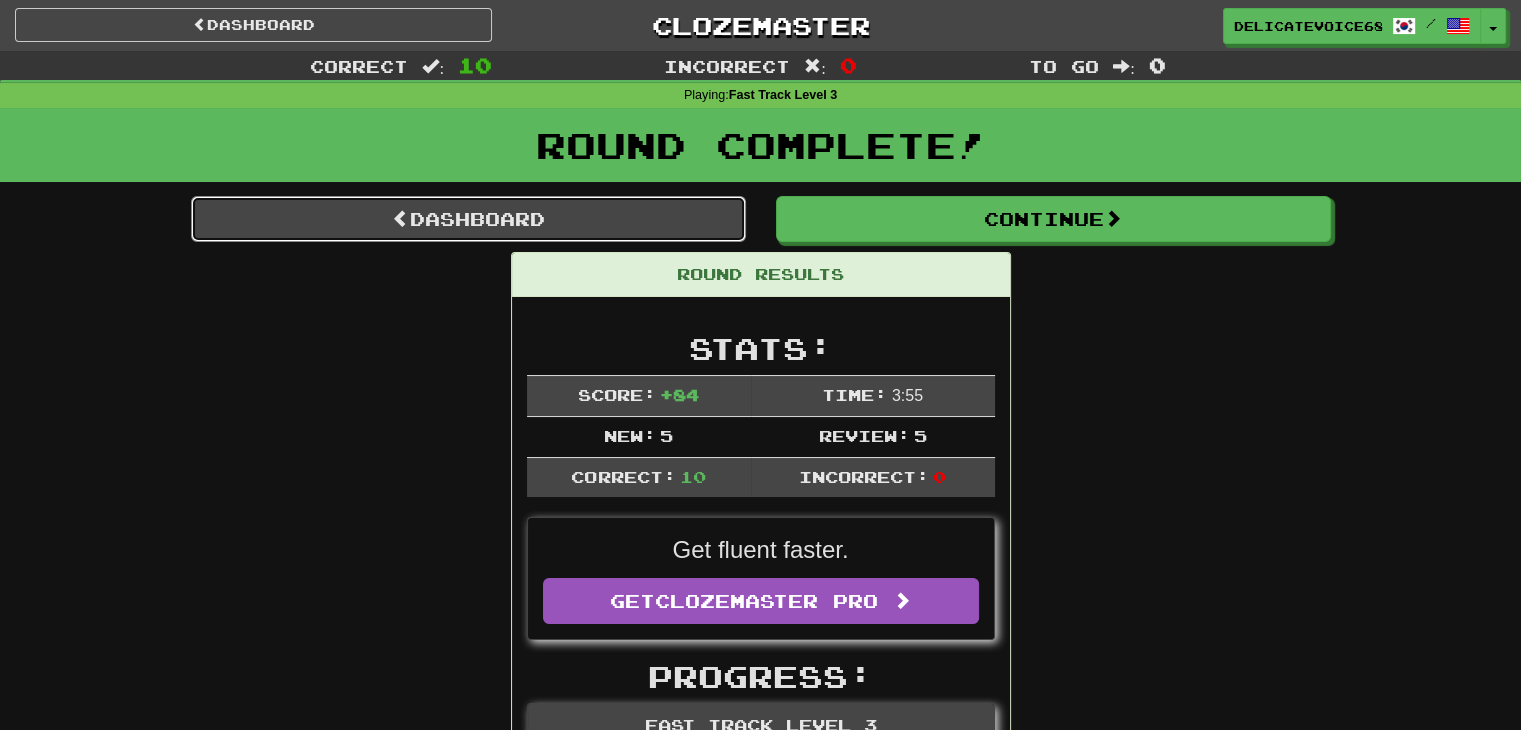 click on "Dashboard" at bounding box center (468, 219) 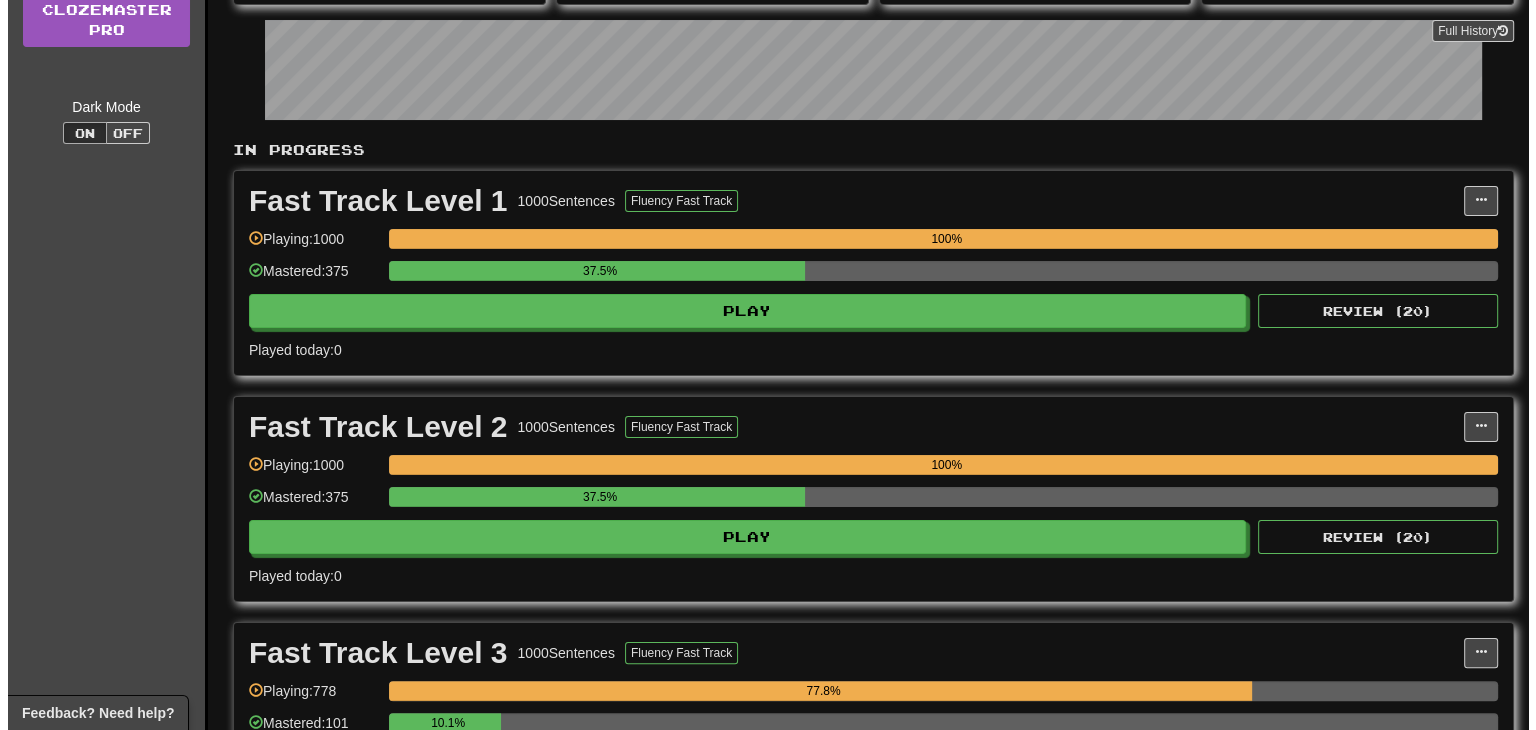 scroll, scrollTop: 300, scrollLeft: 0, axis: vertical 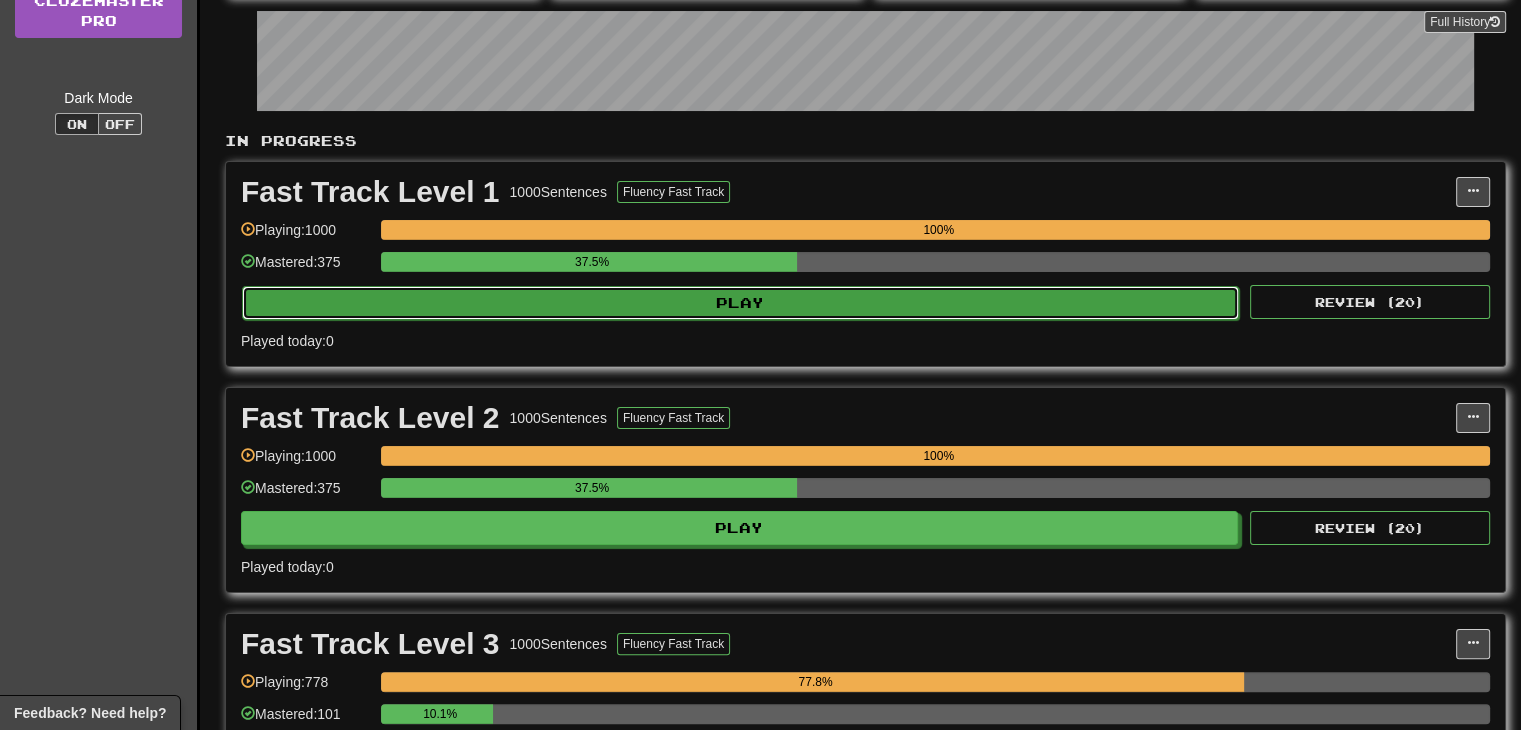 click on "Play" at bounding box center (740, 303) 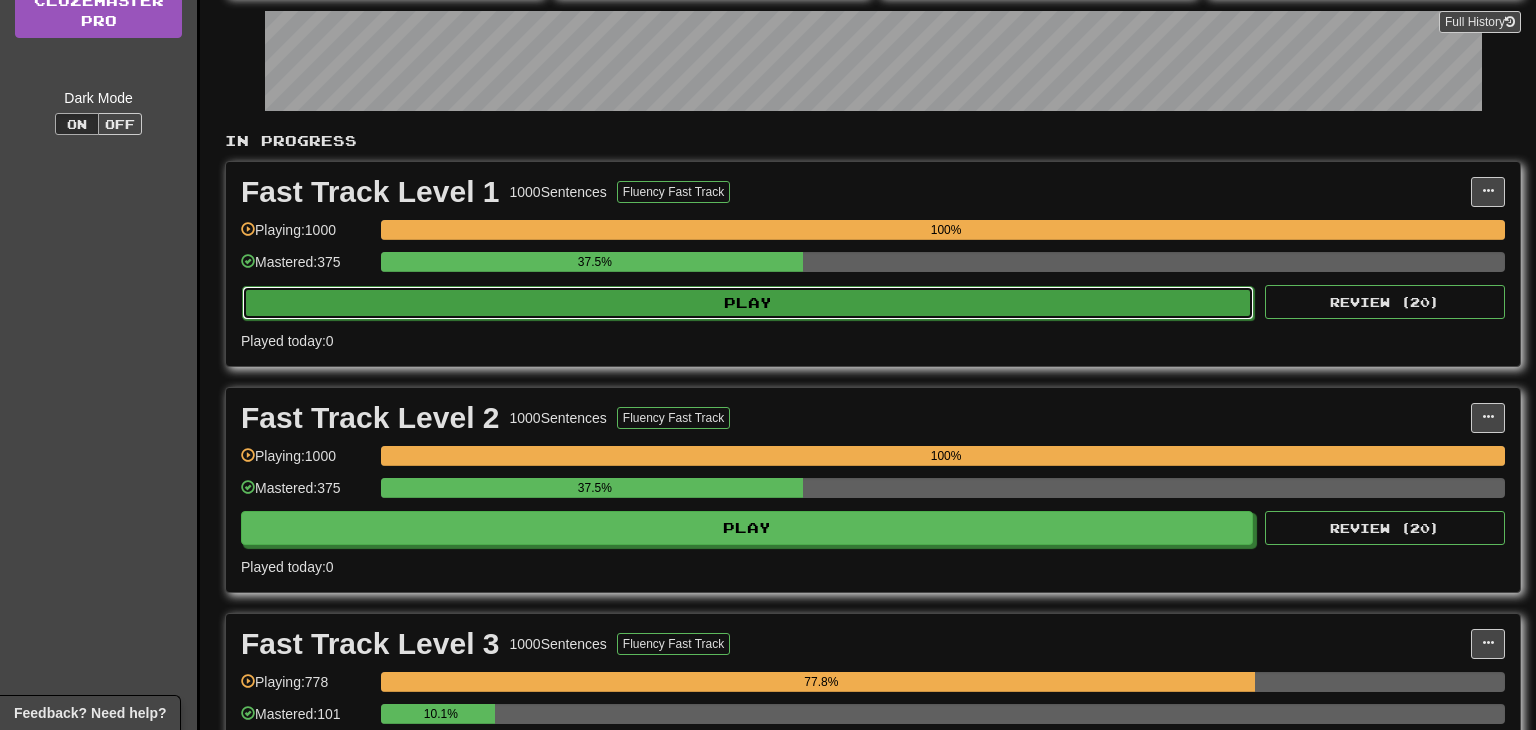 select on "**" 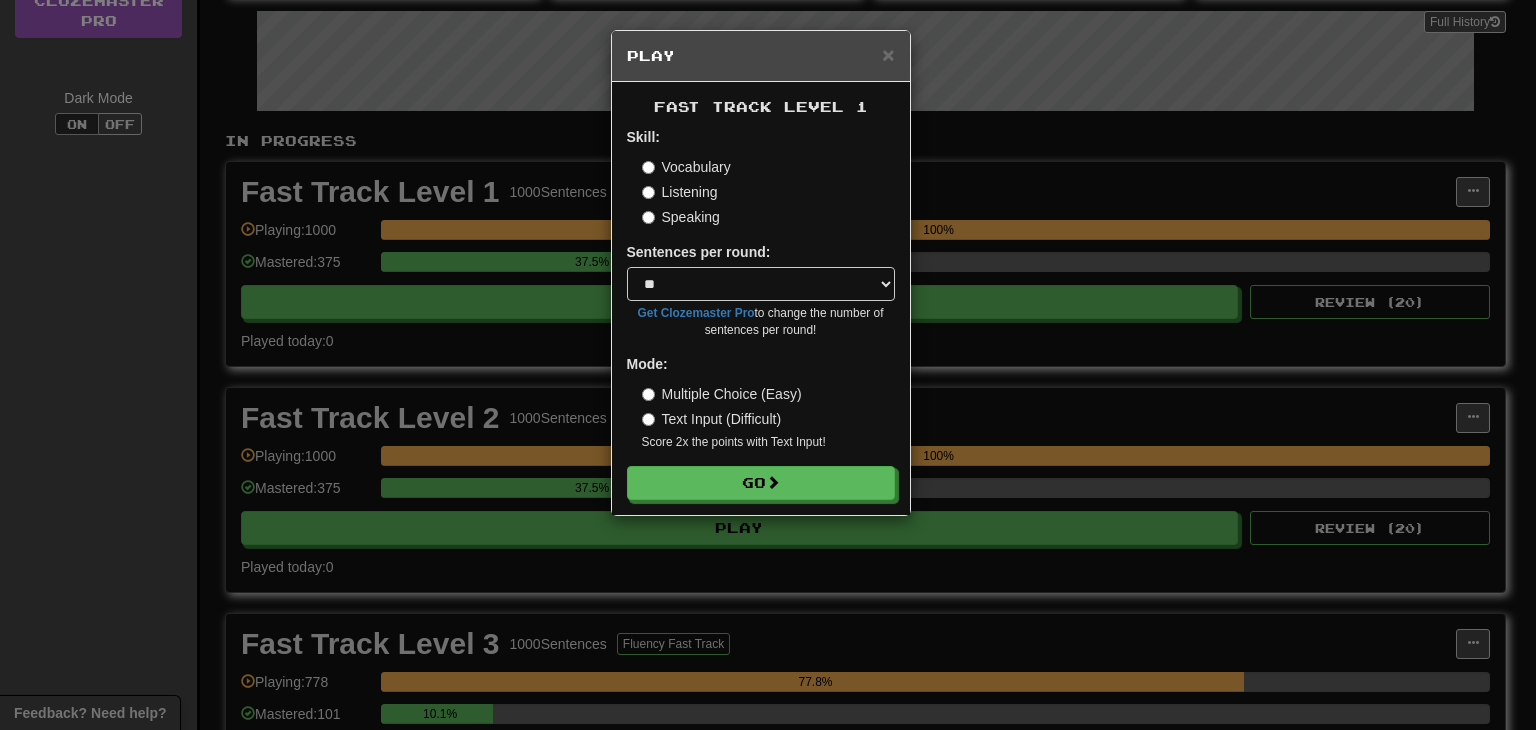 click on "Listening" at bounding box center [680, 192] 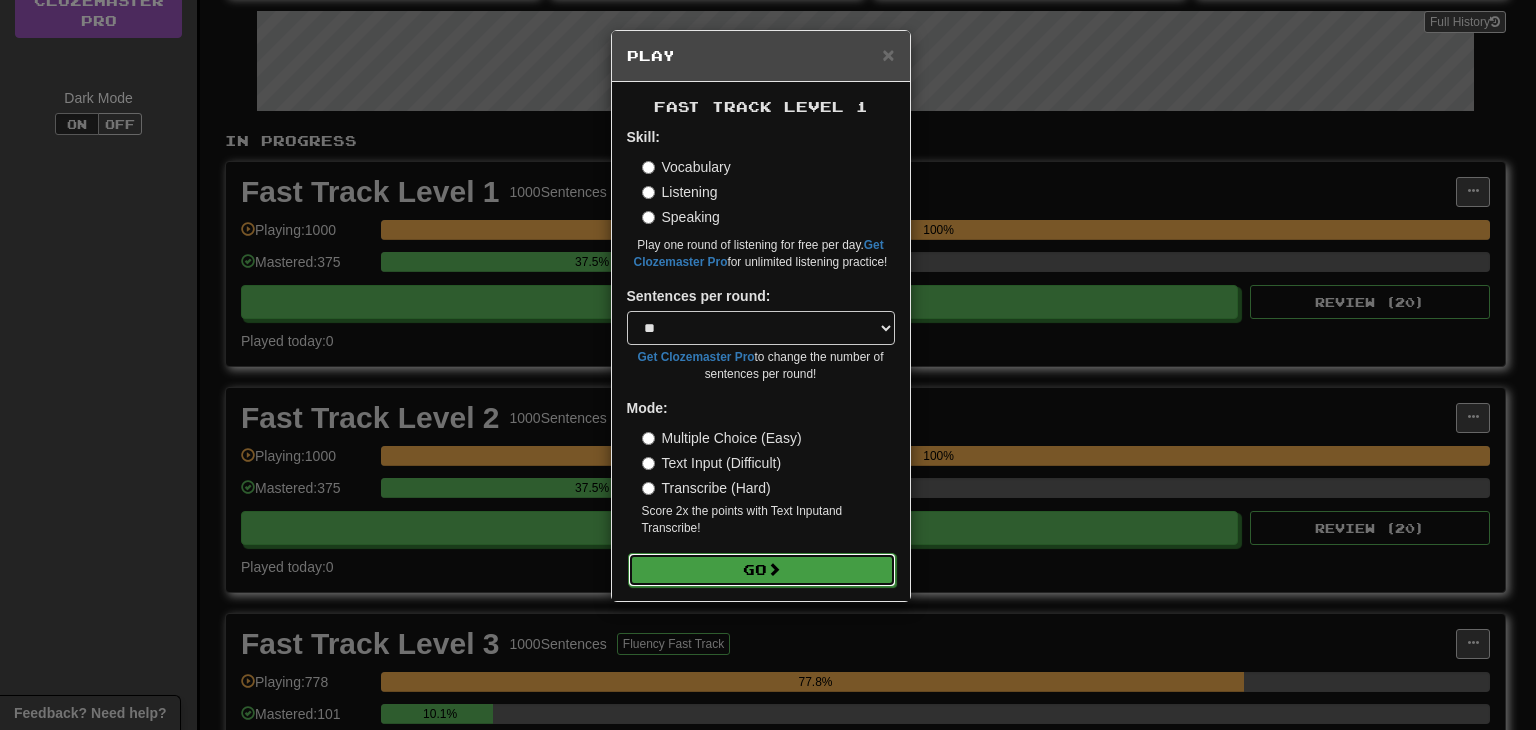 click on "Go" at bounding box center [762, 570] 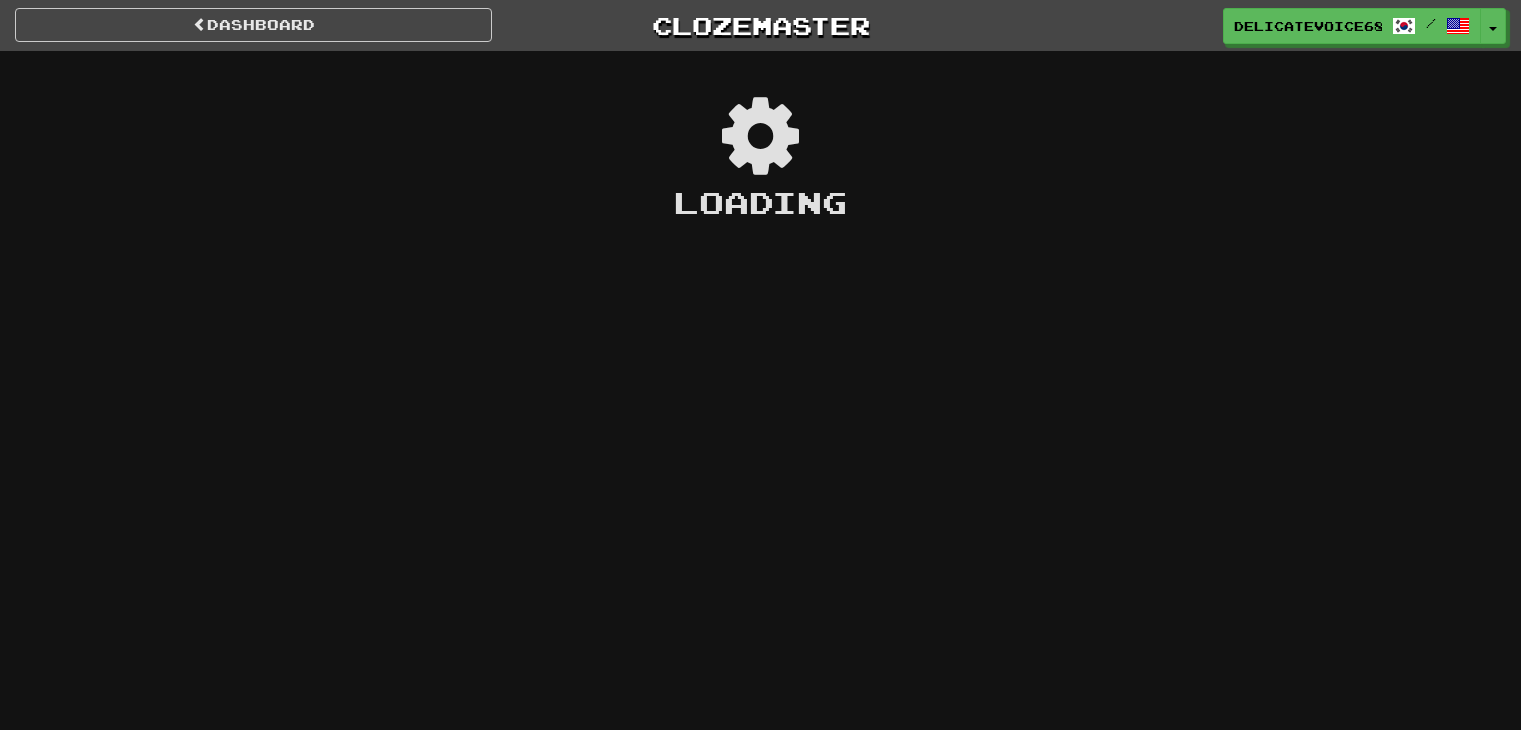 scroll, scrollTop: 0, scrollLeft: 0, axis: both 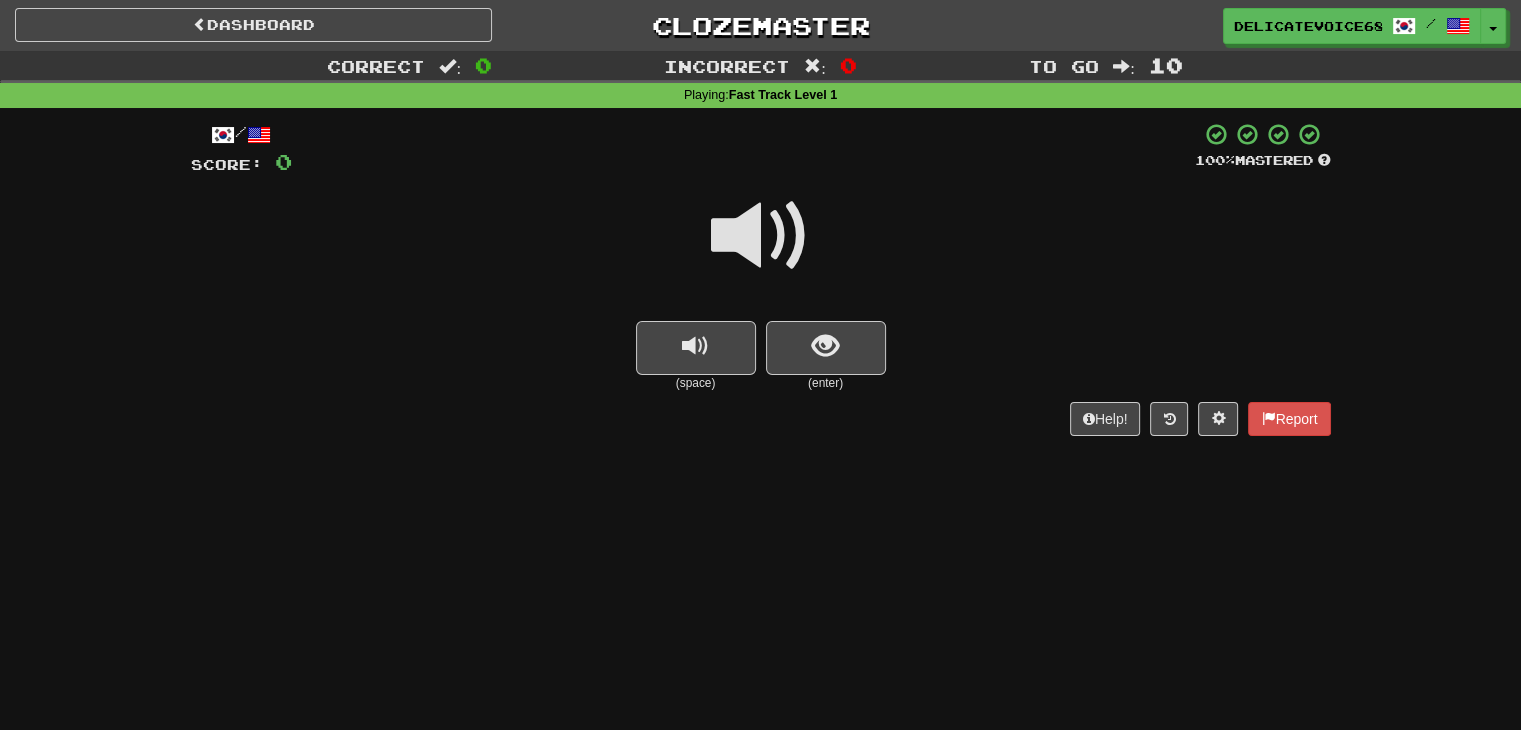 click at bounding box center [761, 236] 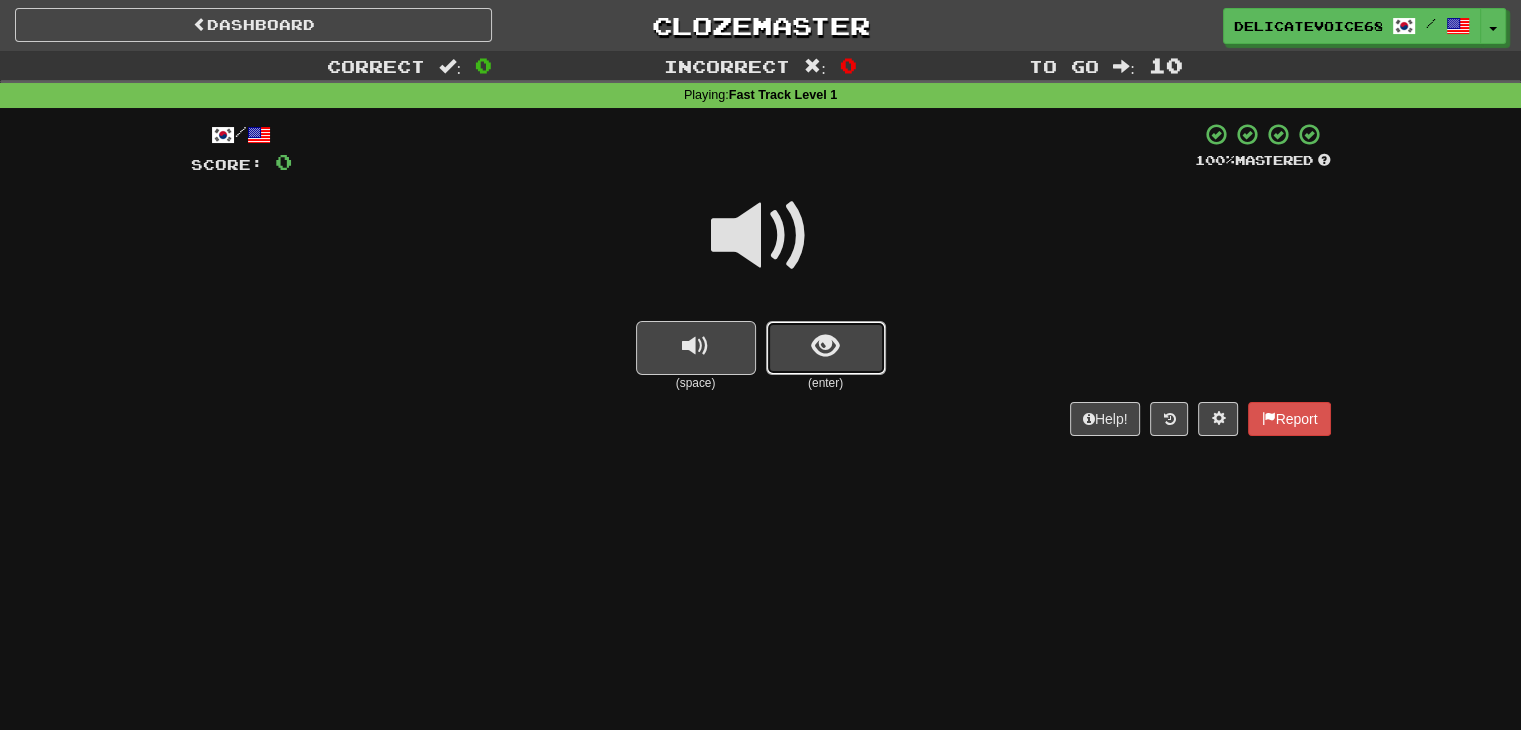 click at bounding box center (826, 348) 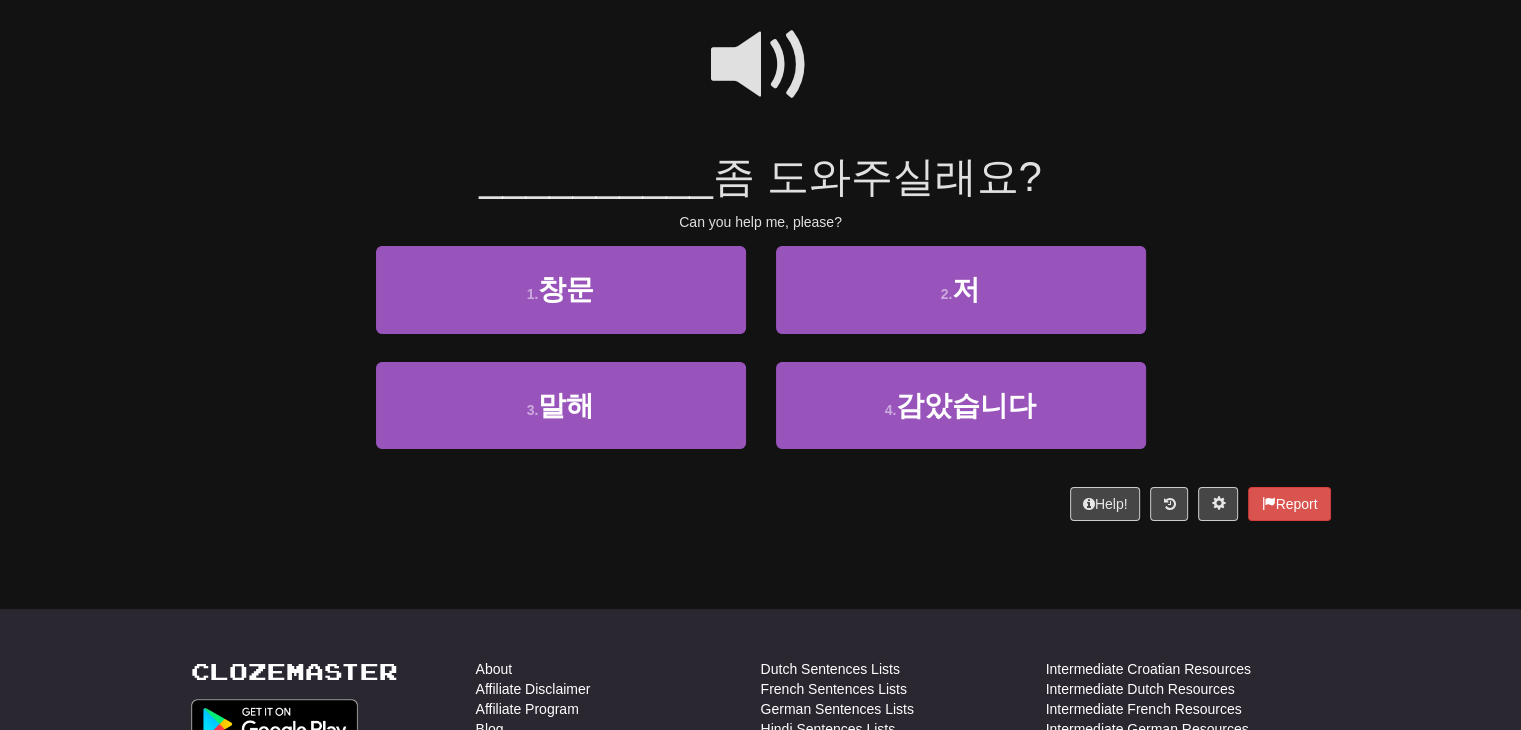 scroll, scrollTop: 200, scrollLeft: 0, axis: vertical 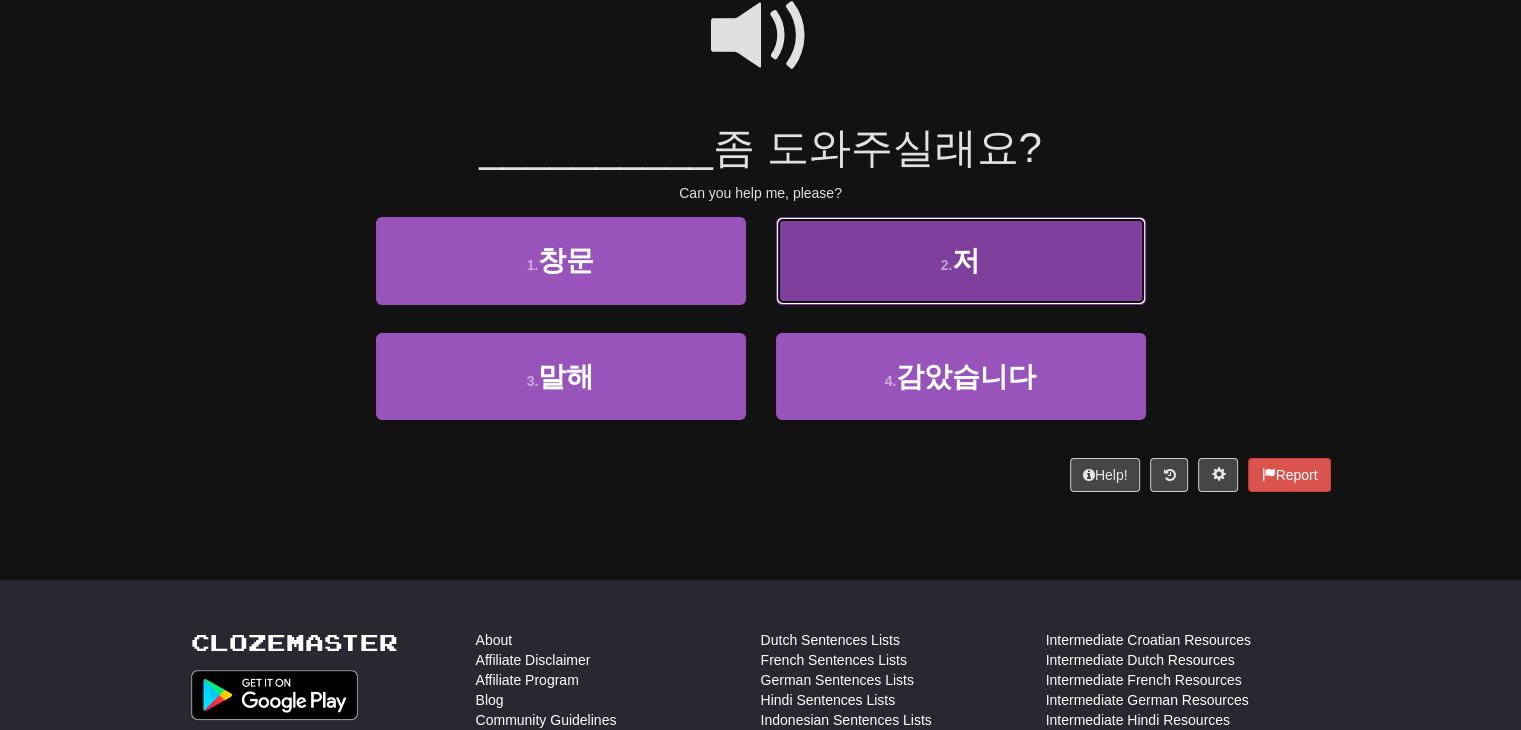 click on "2 .  저" at bounding box center [961, 260] 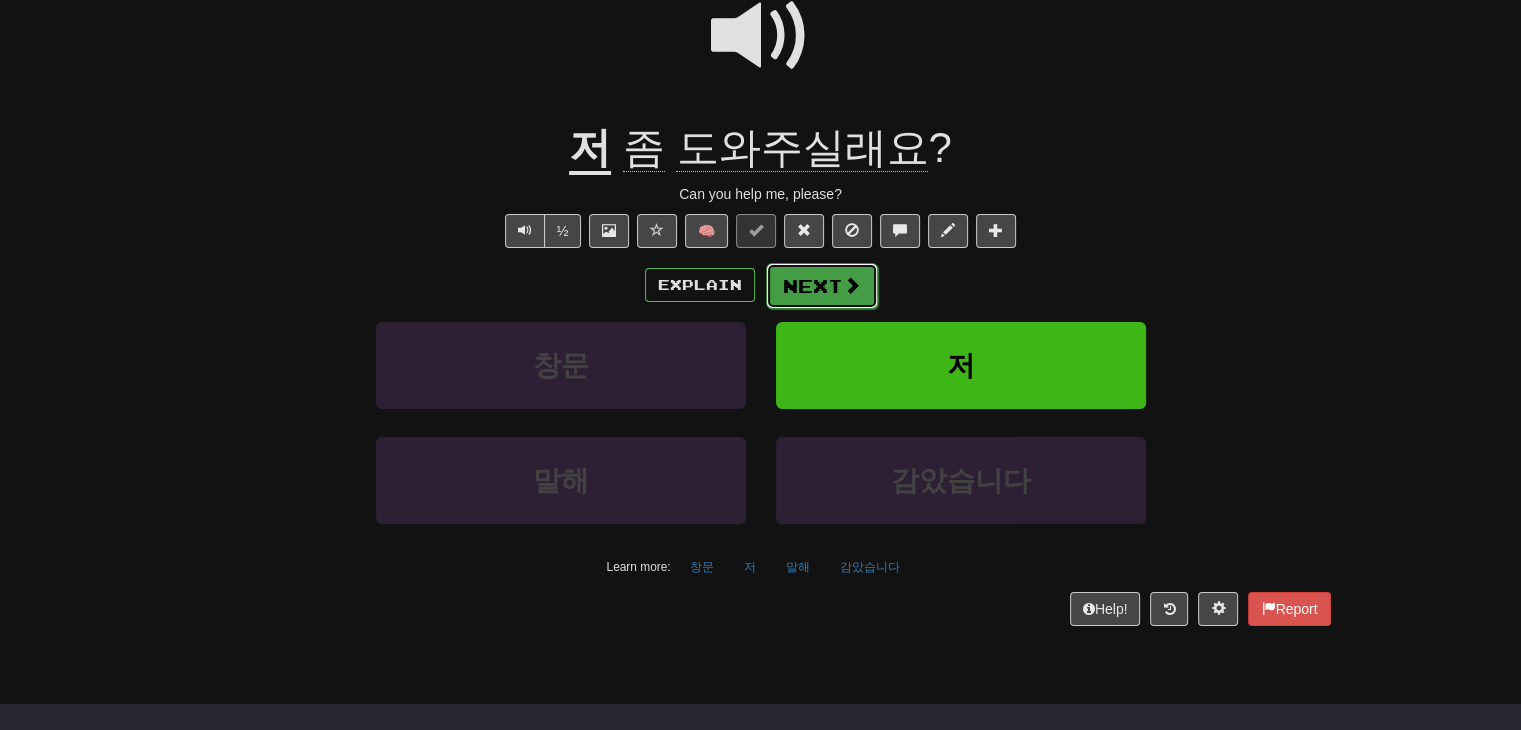 click on "Next" at bounding box center [822, 286] 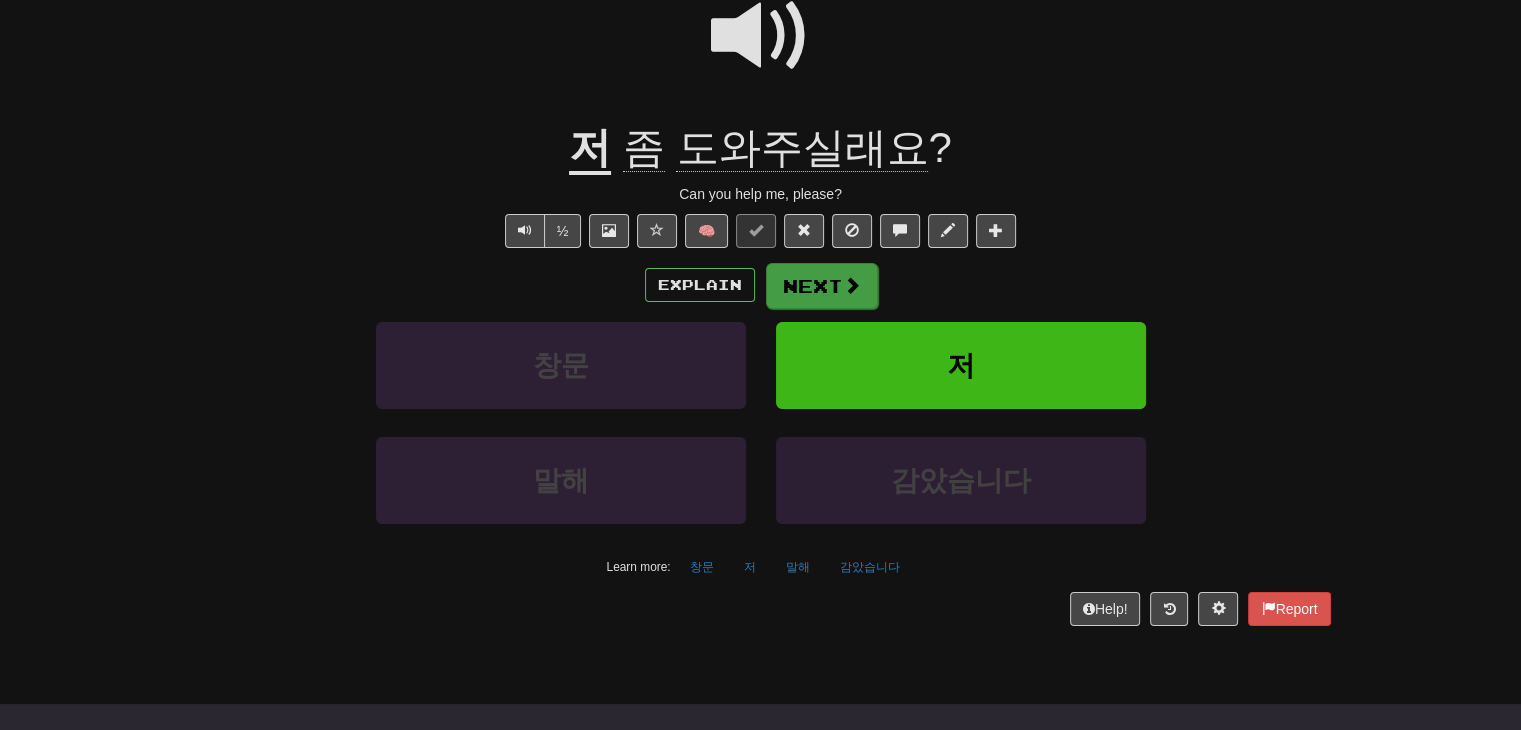 scroll, scrollTop: 0, scrollLeft: 0, axis: both 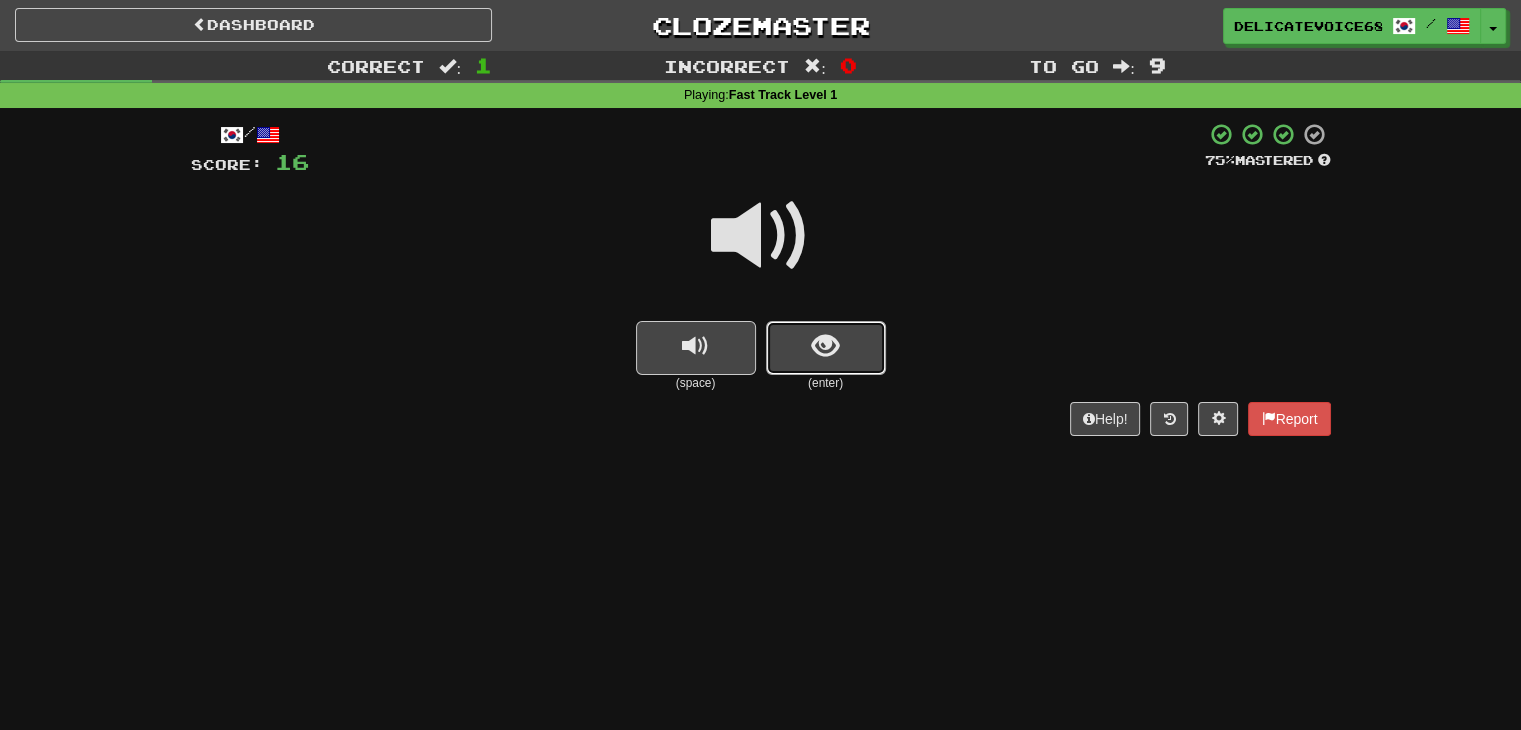 click at bounding box center (826, 348) 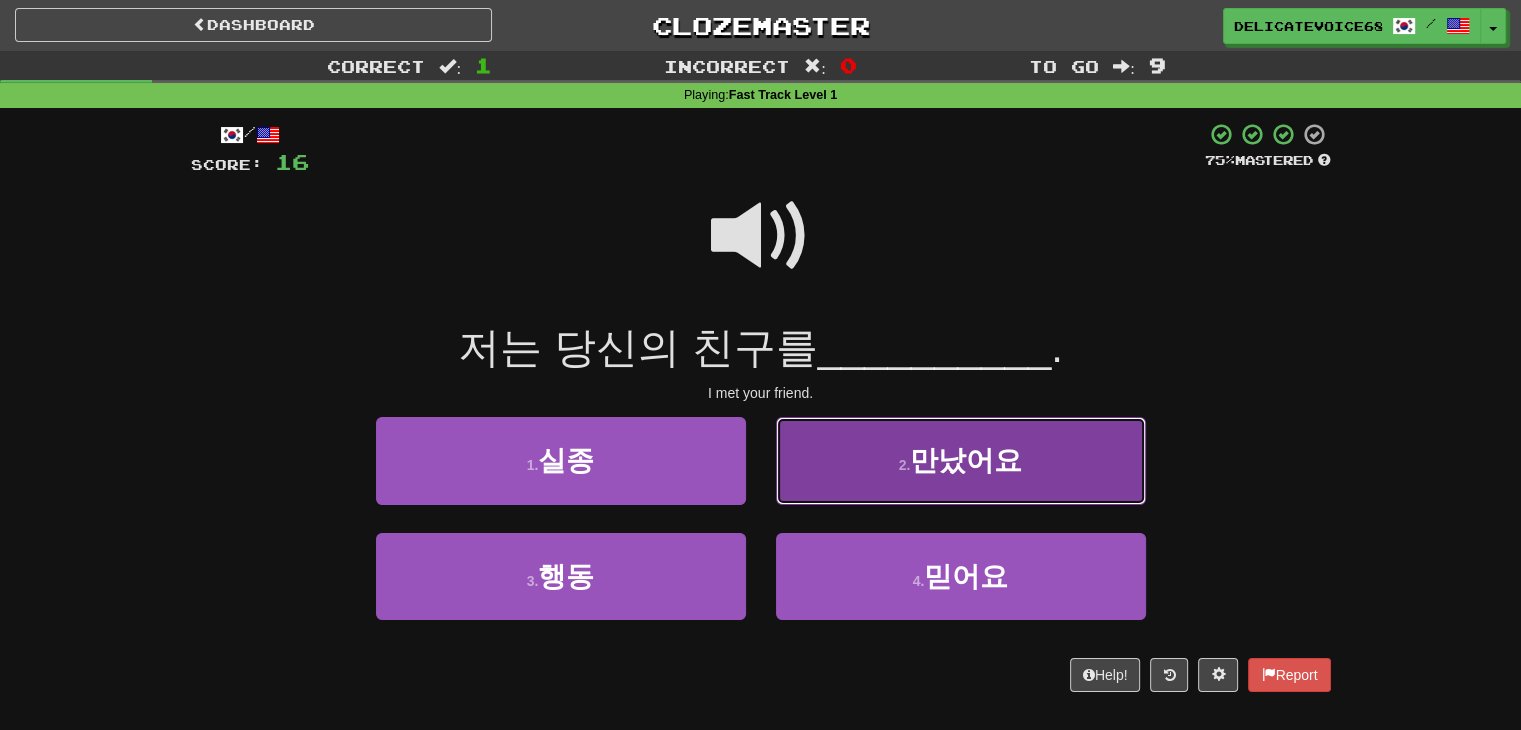 click on "2 .  만났어요" at bounding box center (961, 460) 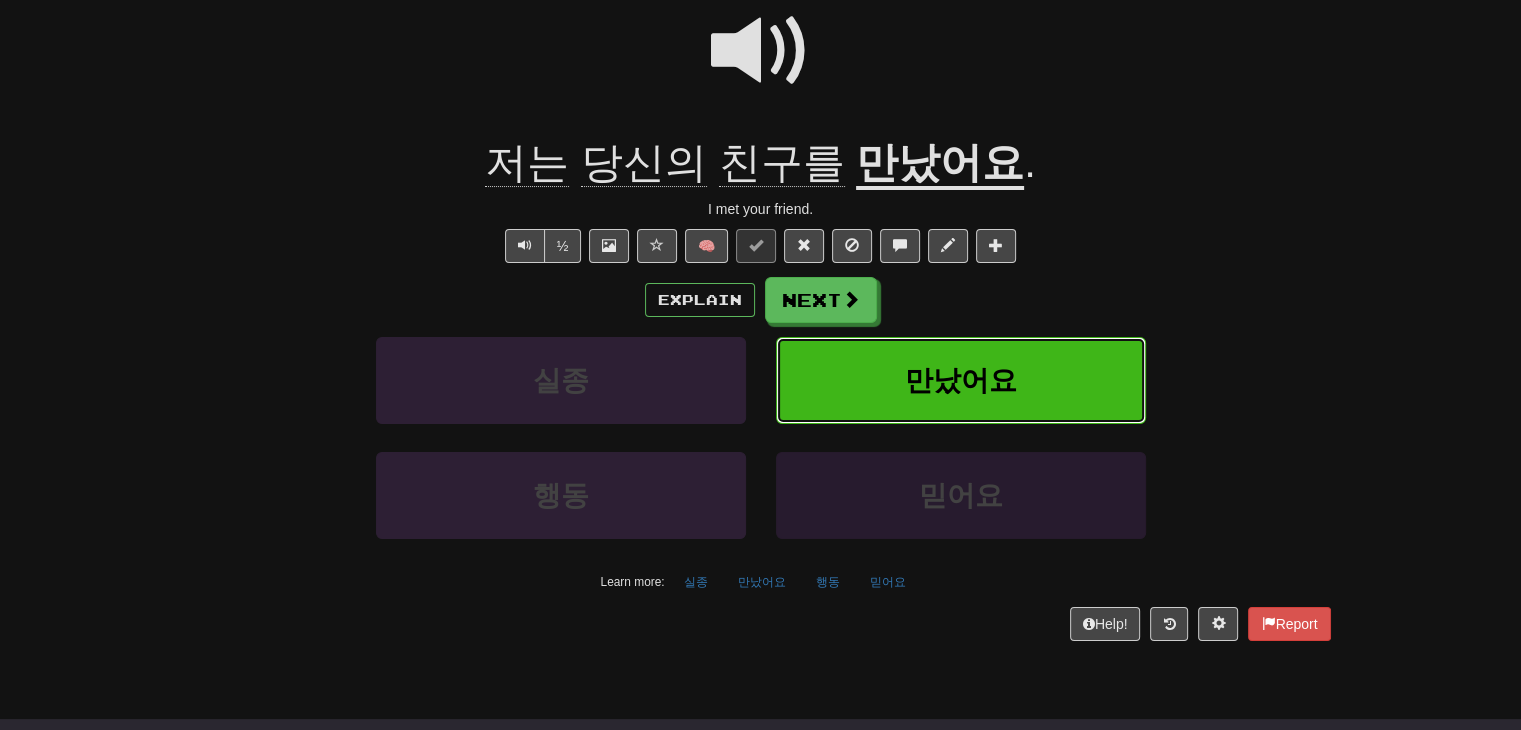 scroll, scrollTop: 200, scrollLeft: 0, axis: vertical 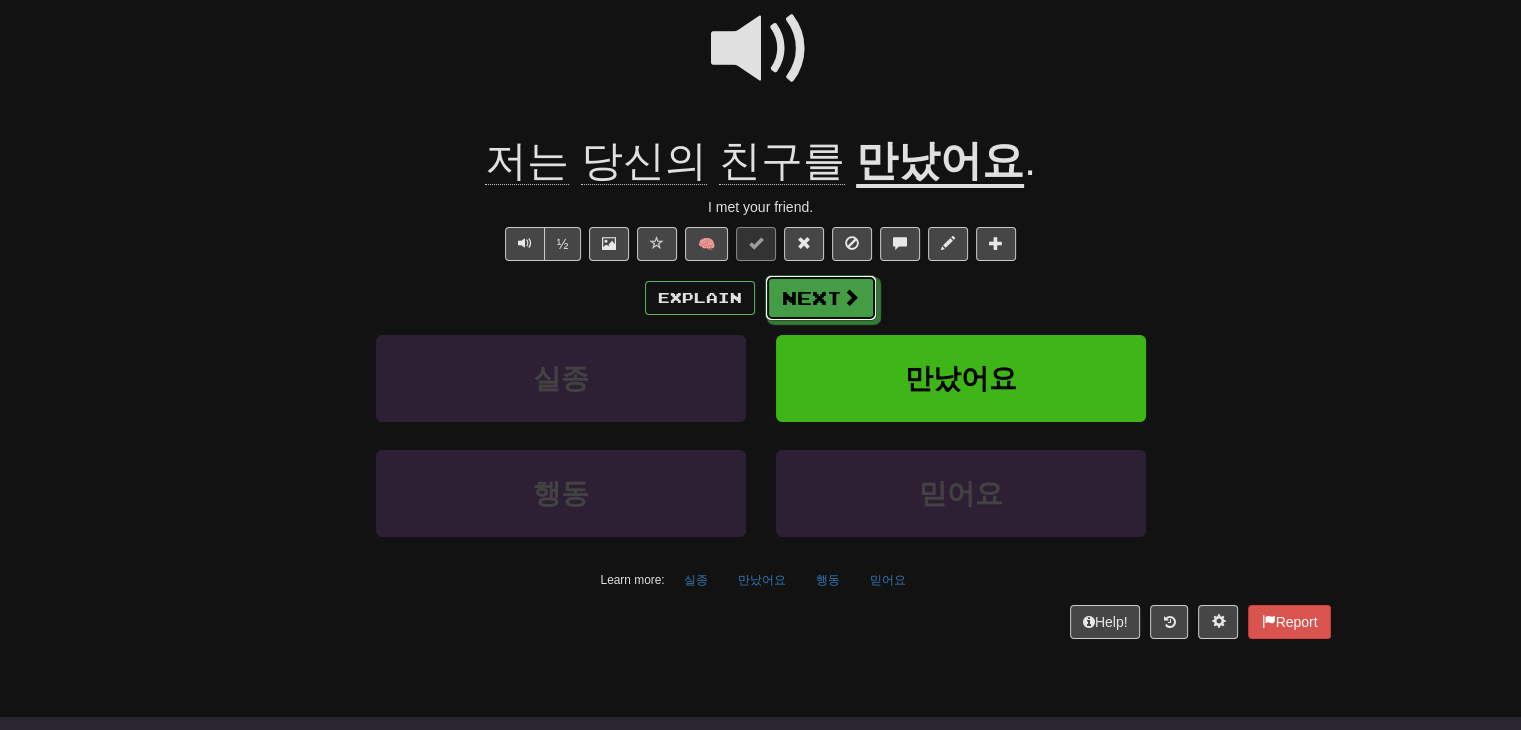 drag, startPoint x: 846, startPoint y: 315, endPoint x: 1261, endPoint y: 224, distance: 424.86 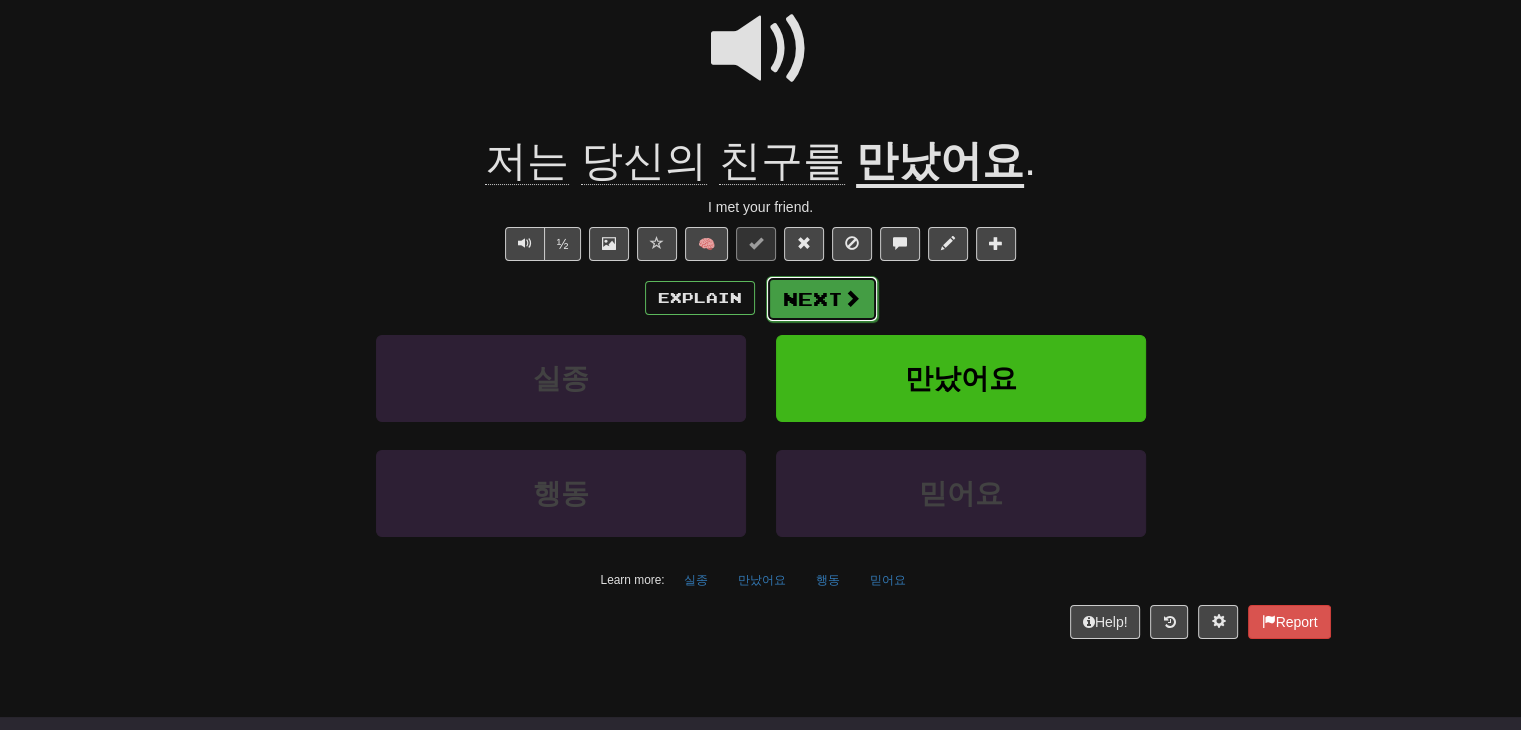 click on "Next" at bounding box center [822, 299] 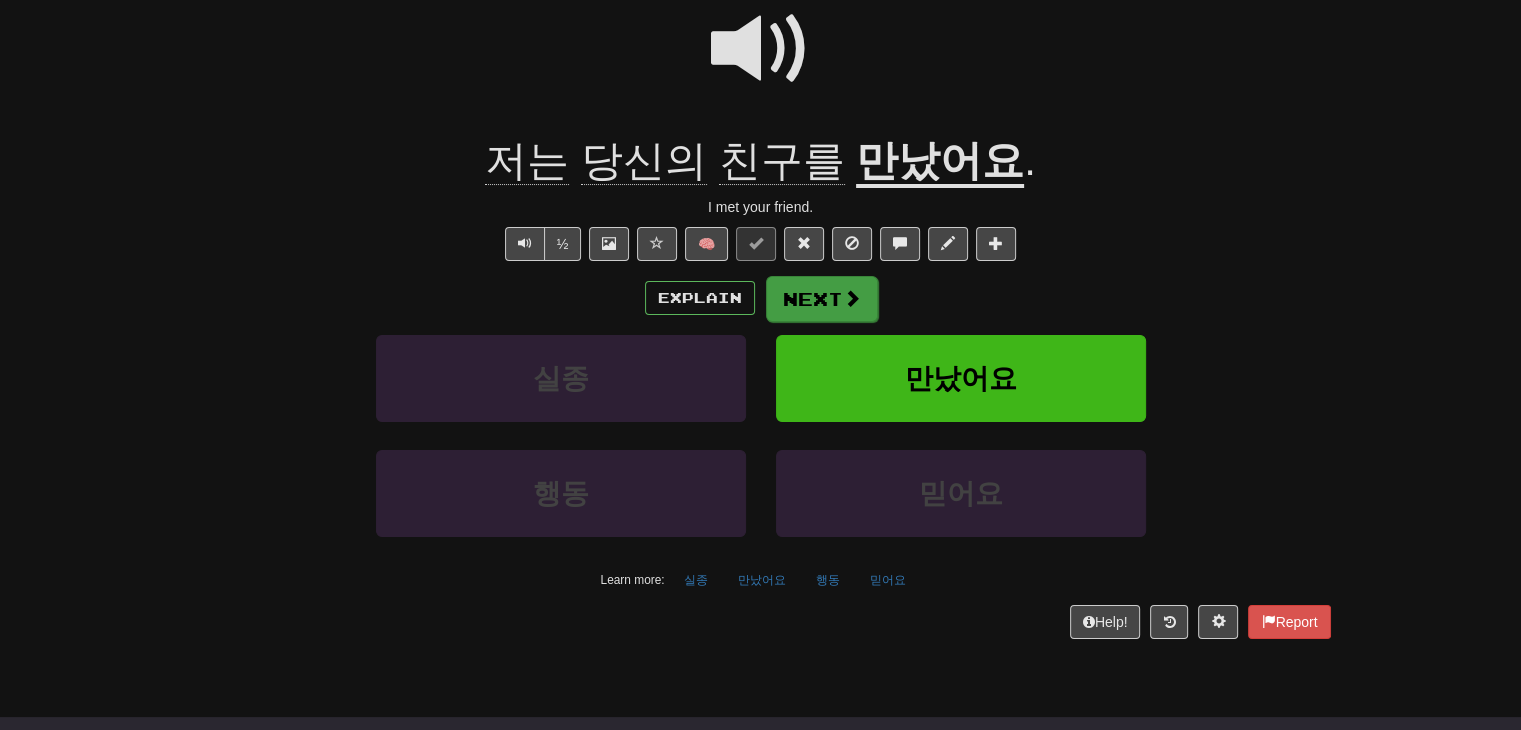 scroll, scrollTop: 0, scrollLeft: 0, axis: both 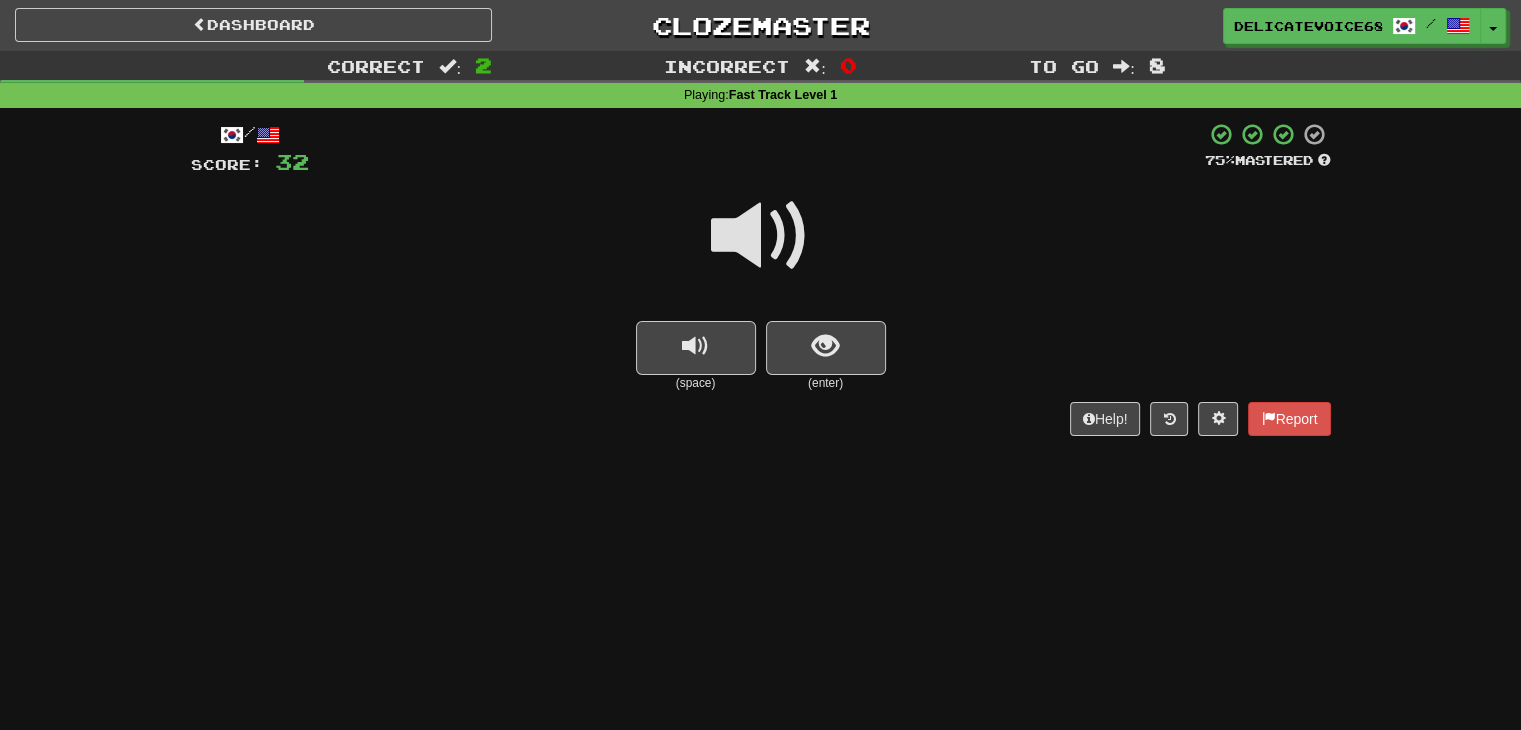 click at bounding box center (761, 236) 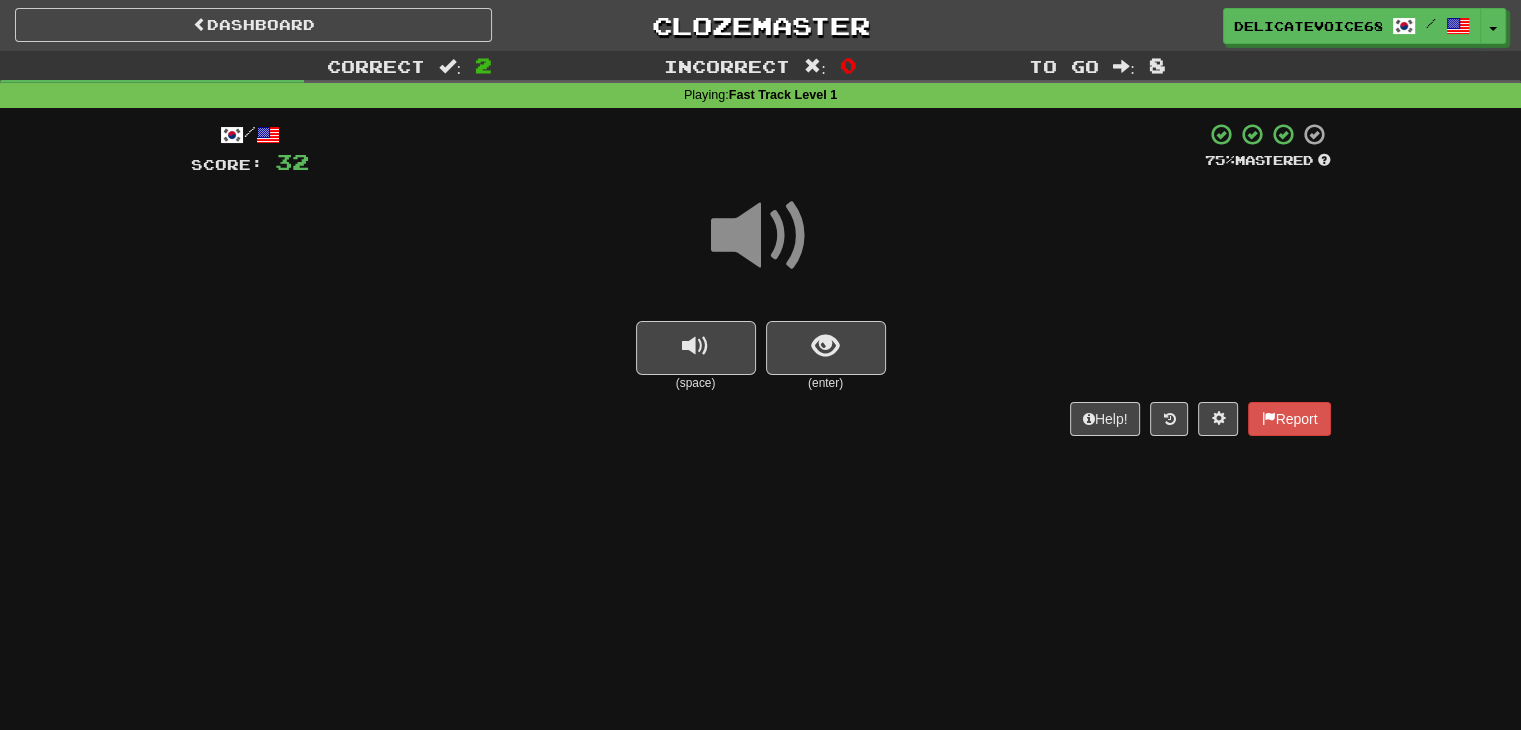 click at bounding box center (761, 236) 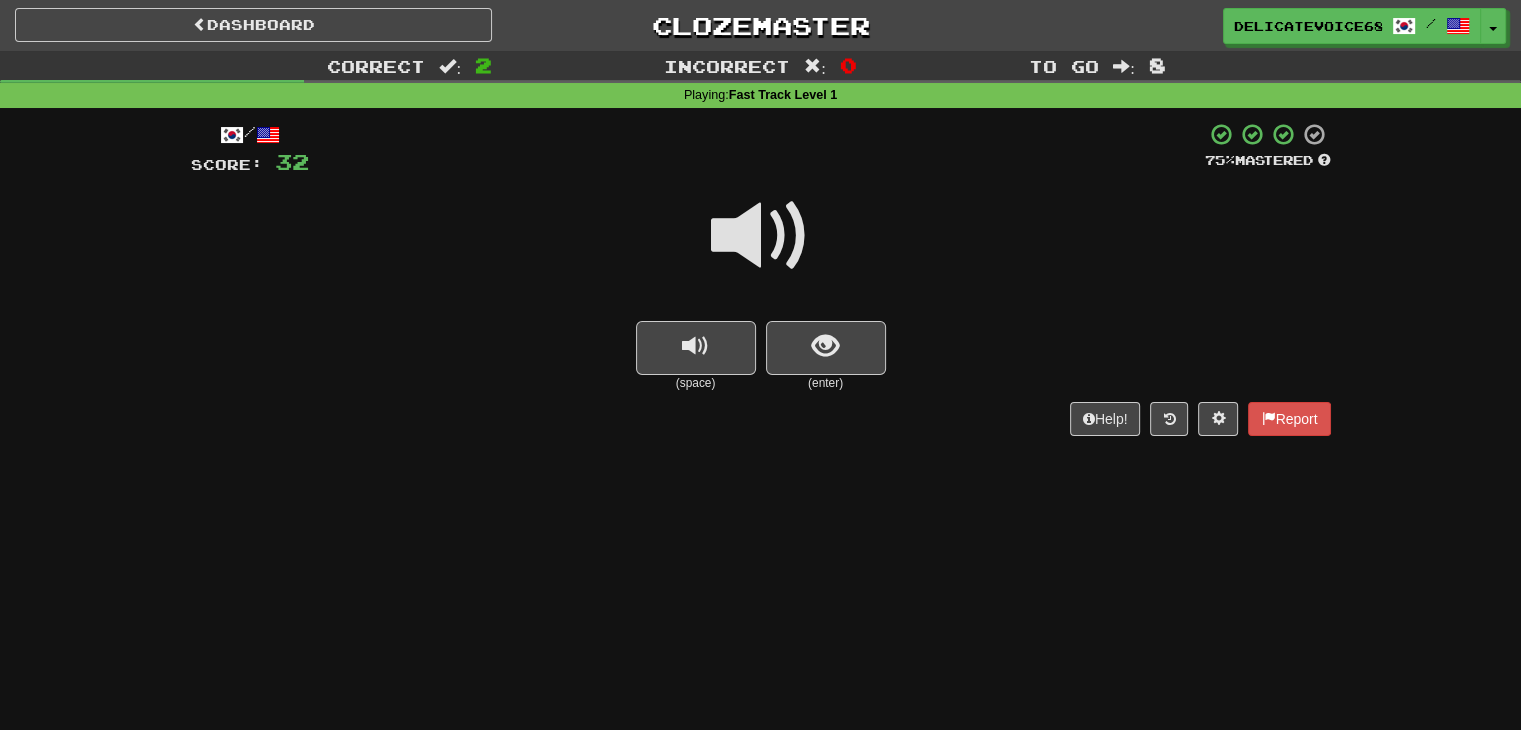 click at bounding box center [761, 236] 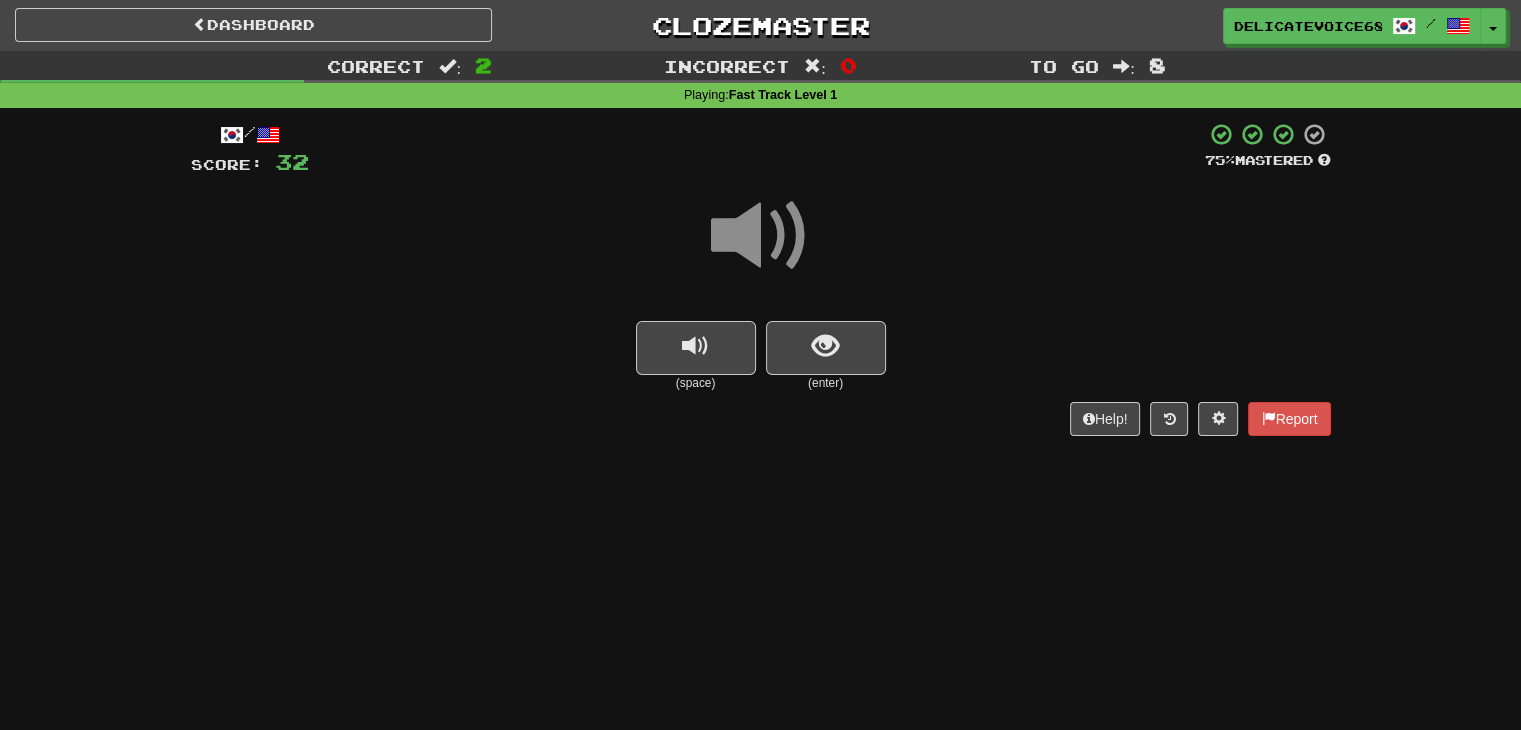 click at bounding box center [761, 236] 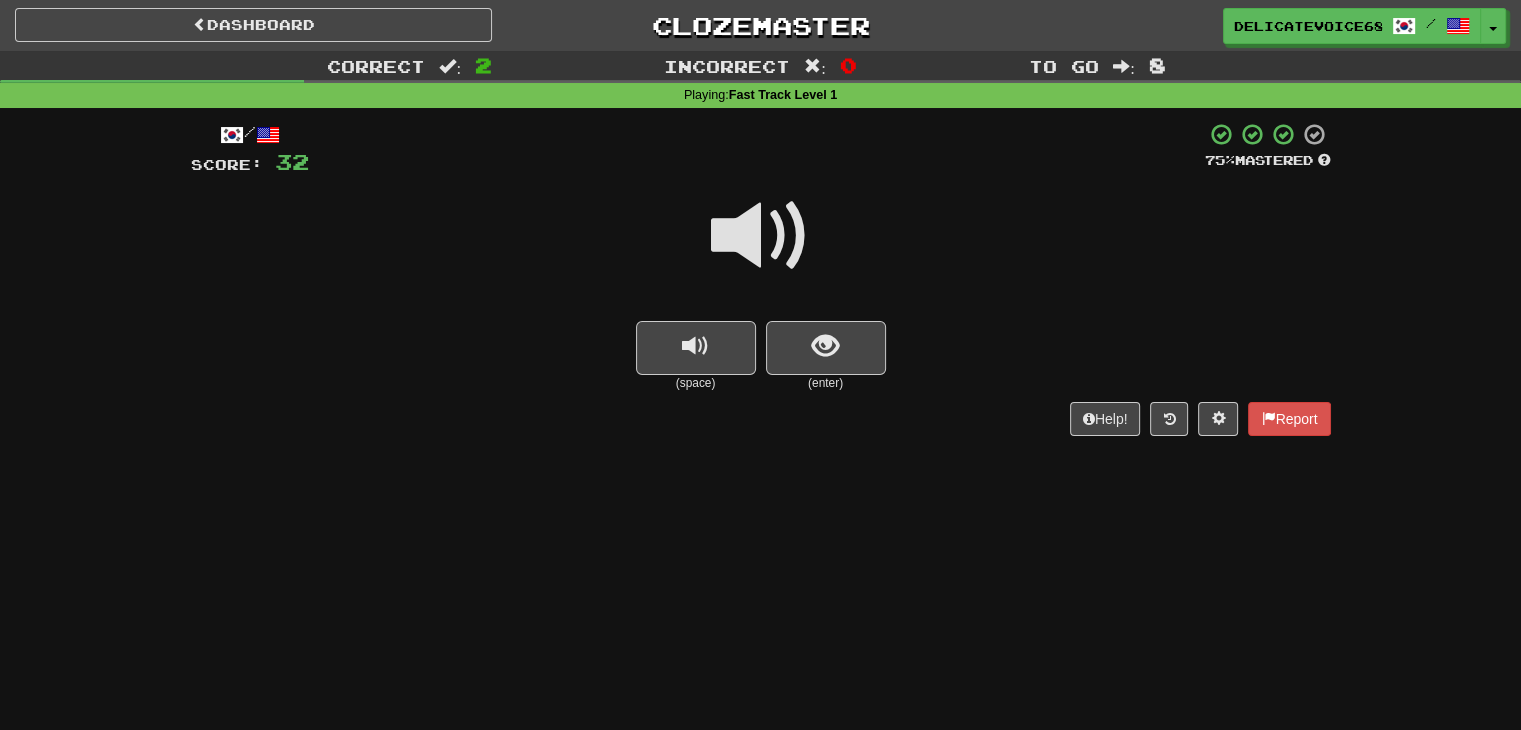 click at bounding box center (761, 236) 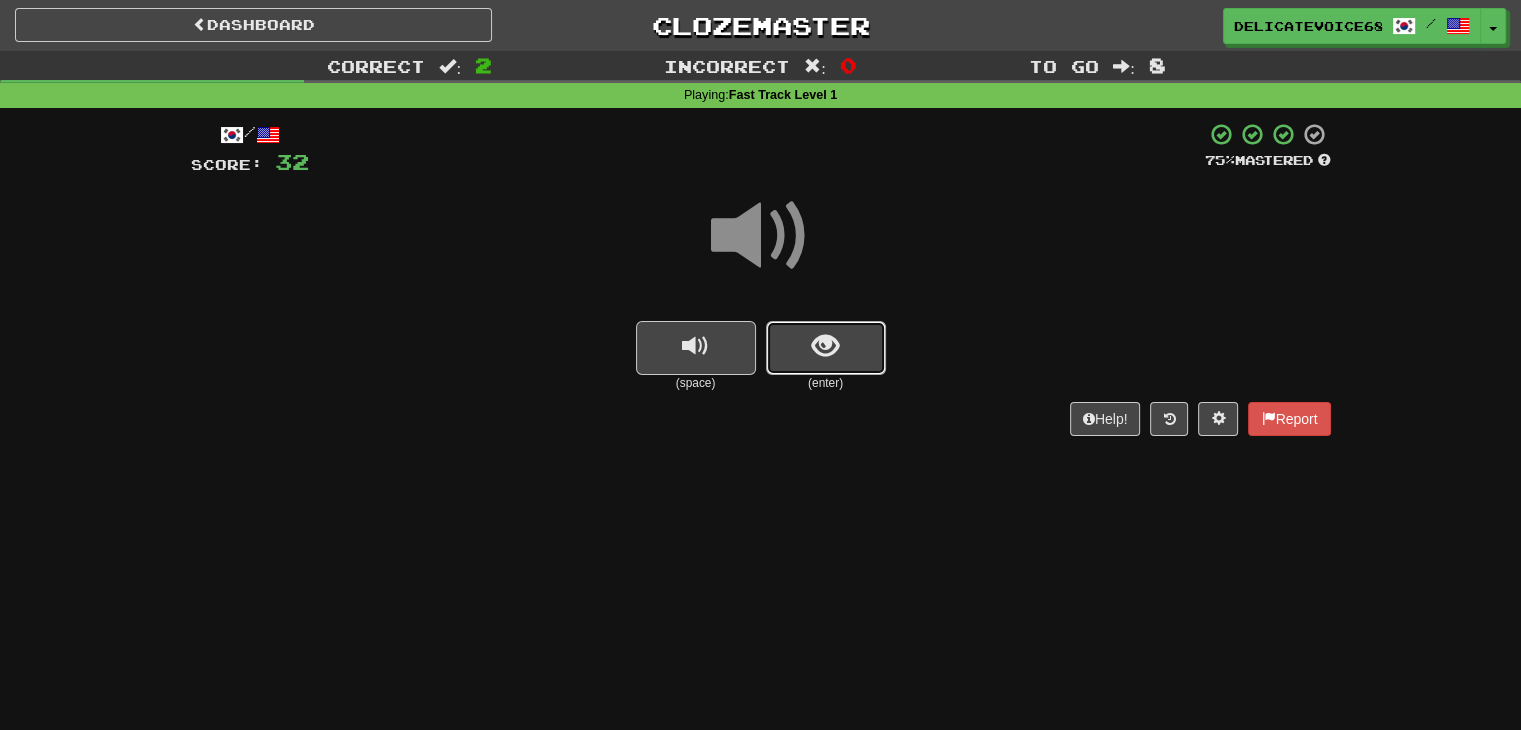 click at bounding box center [825, 346] 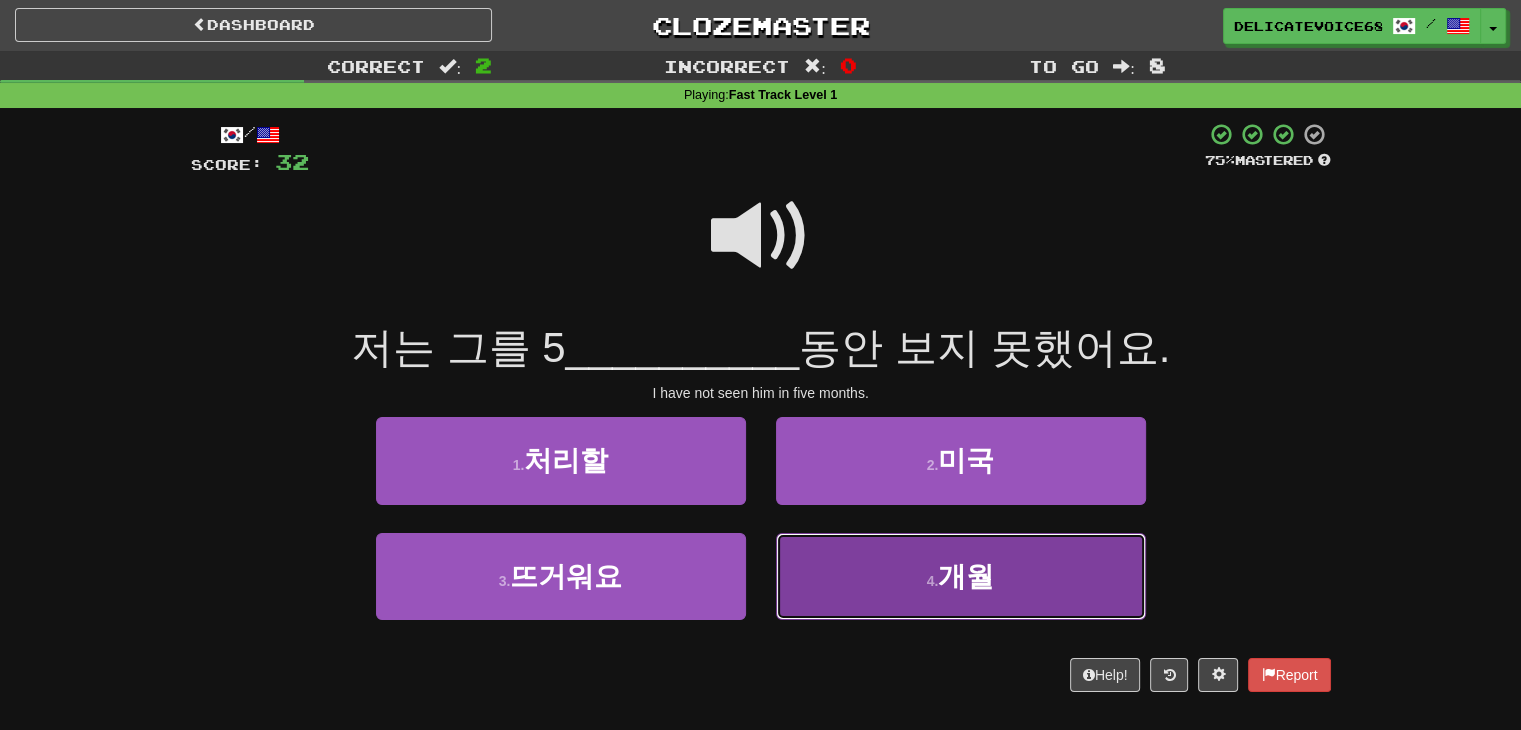click on "4 .  개월" at bounding box center (961, 576) 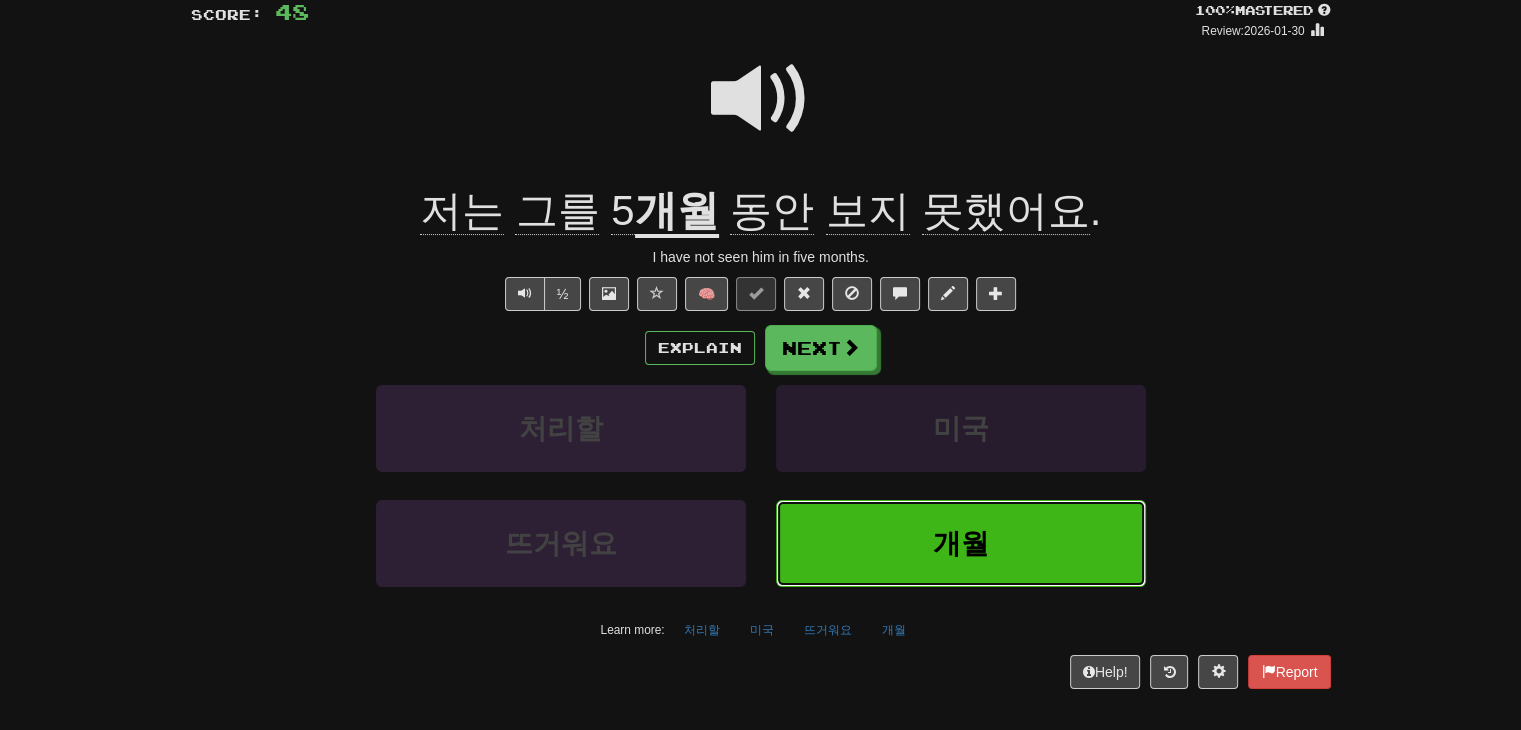 scroll, scrollTop: 200, scrollLeft: 0, axis: vertical 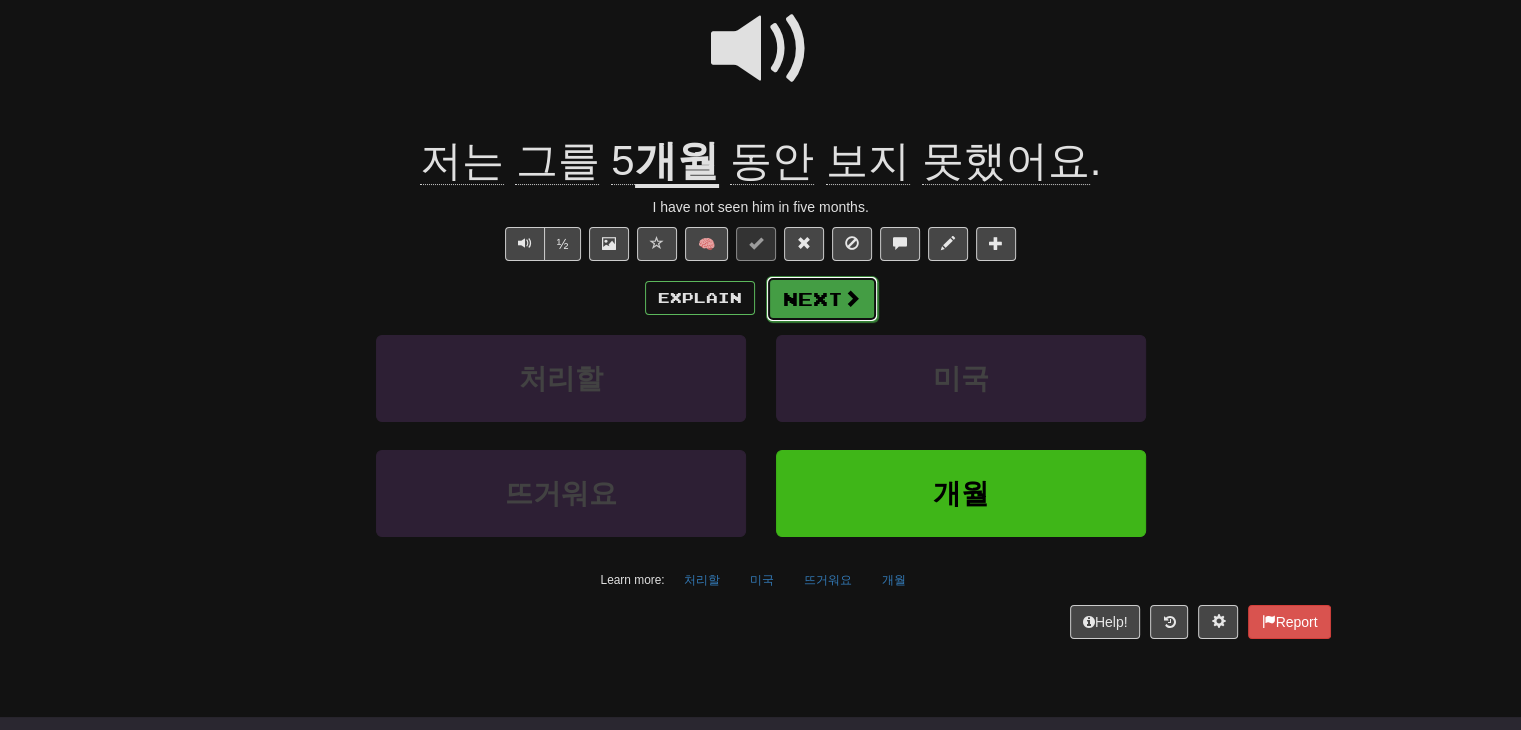 click on "Next" at bounding box center [822, 299] 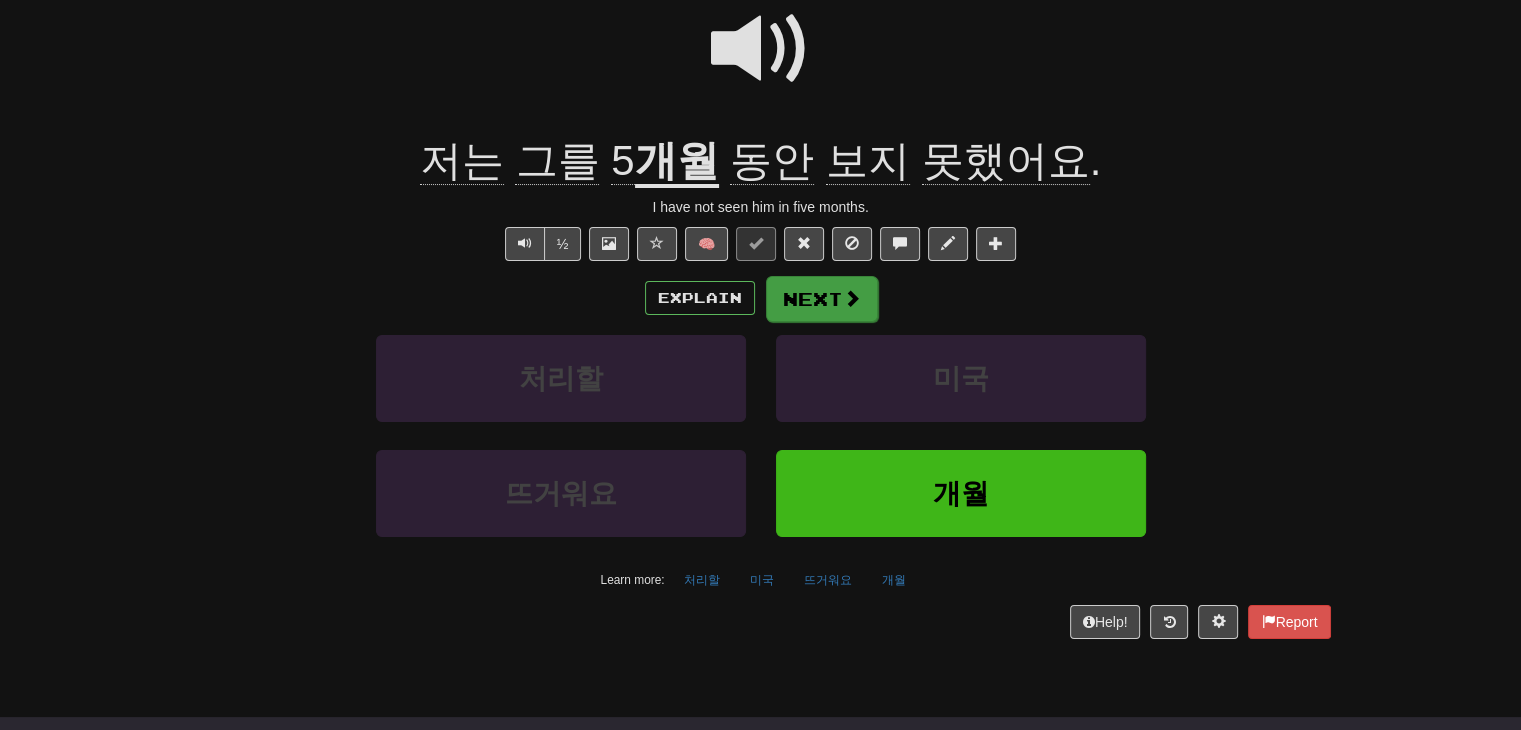 scroll, scrollTop: 0, scrollLeft: 0, axis: both 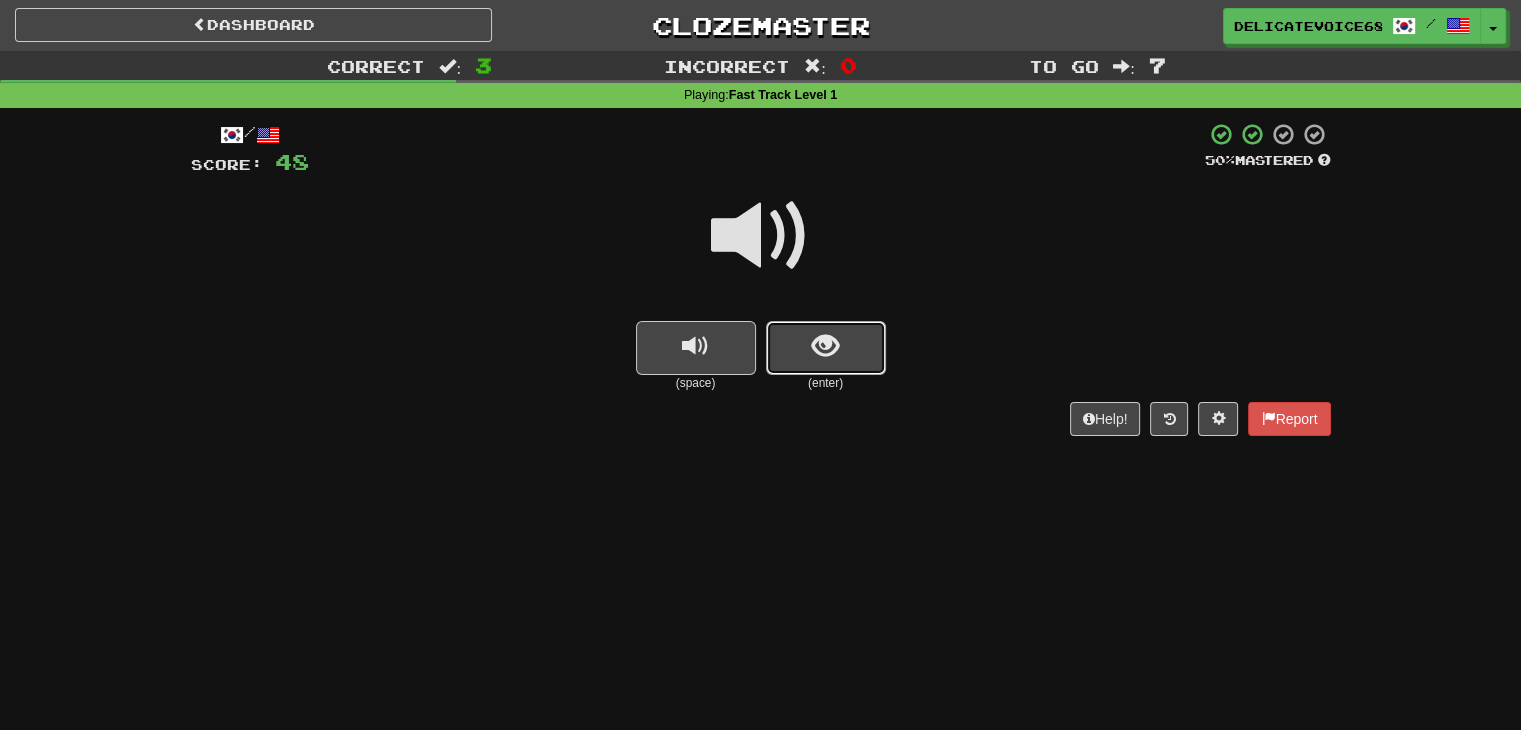 click at bounding box center (826, 348) 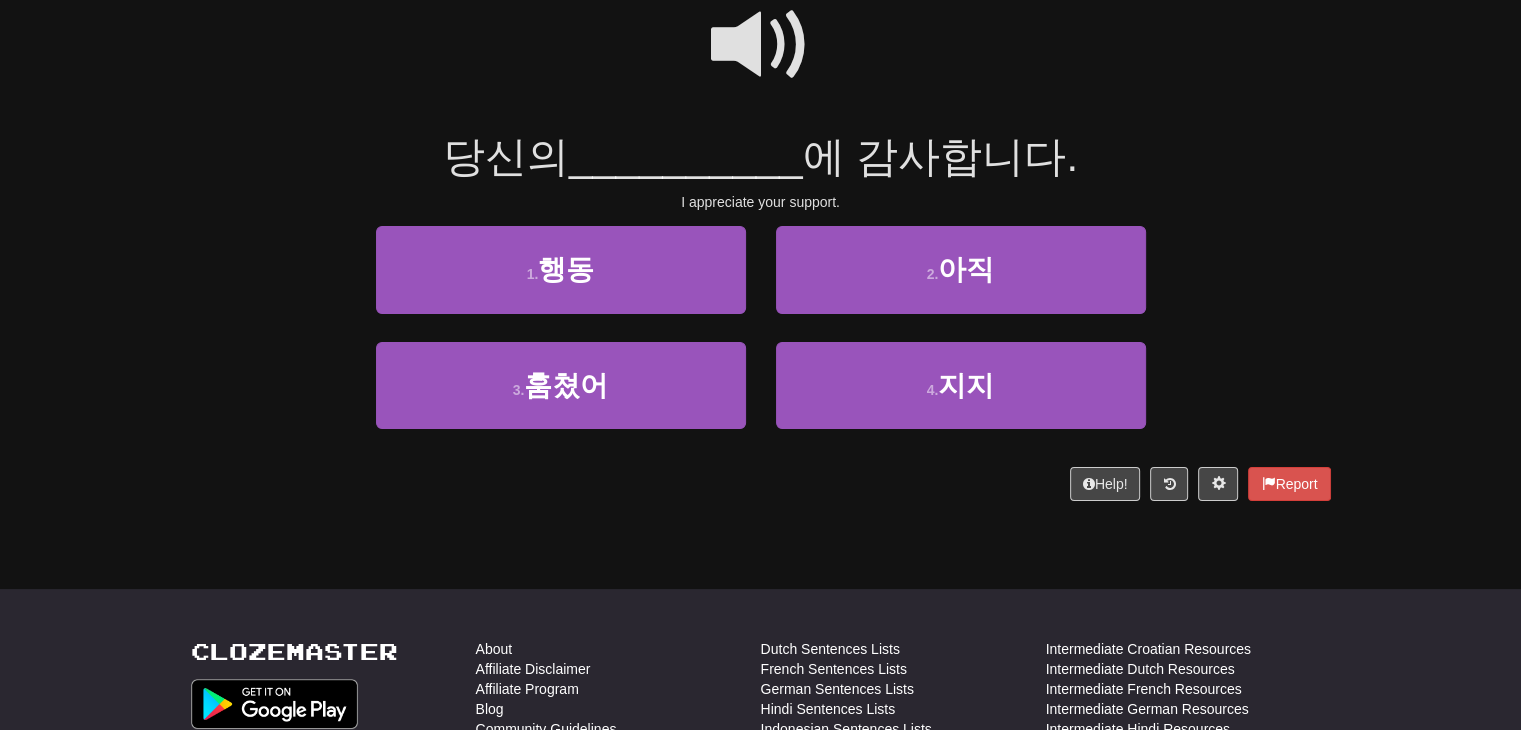 scroll, scrollTop: 200, scrollLeft: 0, axis: vertical 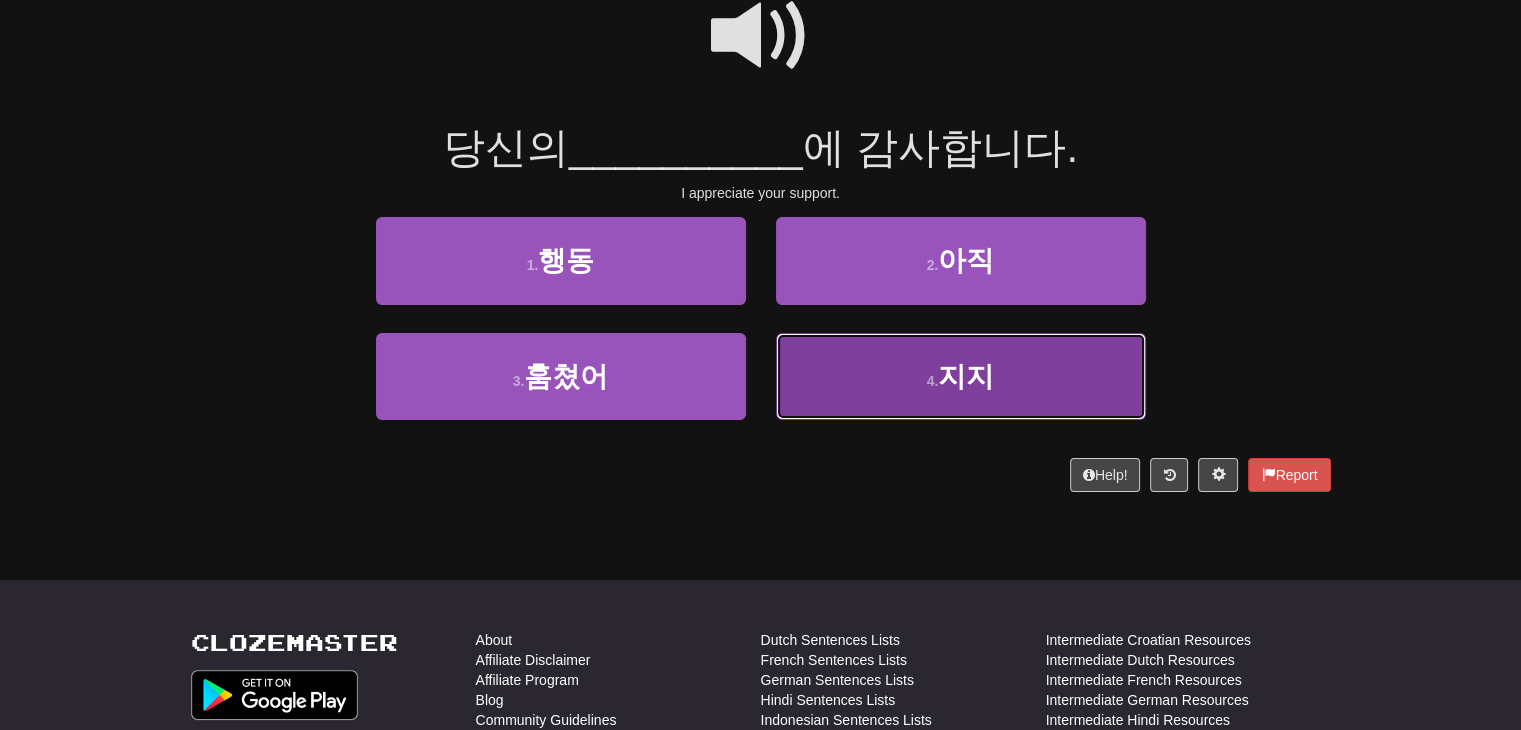 click on "4 .  지지" at bounding box center [961, 376] 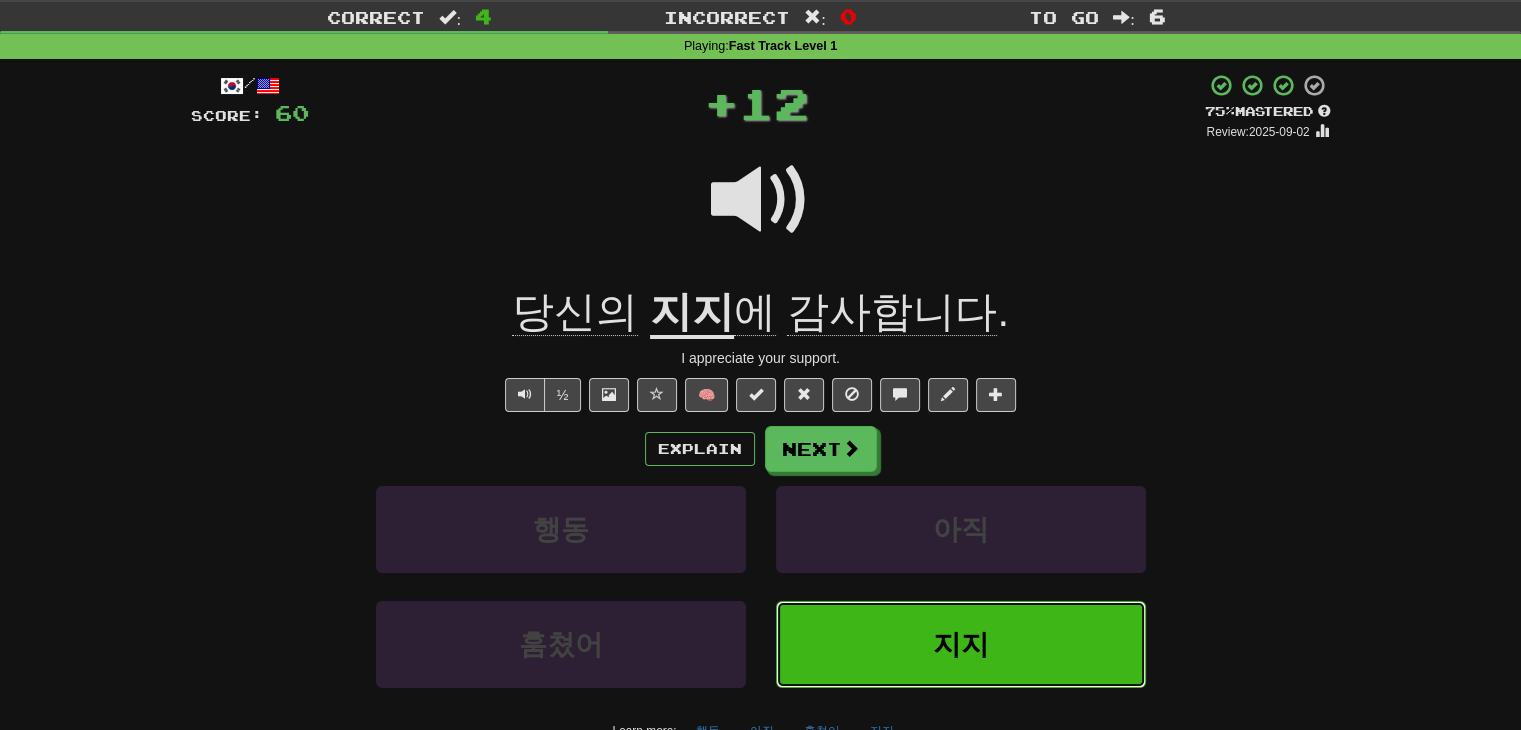 scroll, scrollTop: 13, scrollLeft: 0, axis: vertical 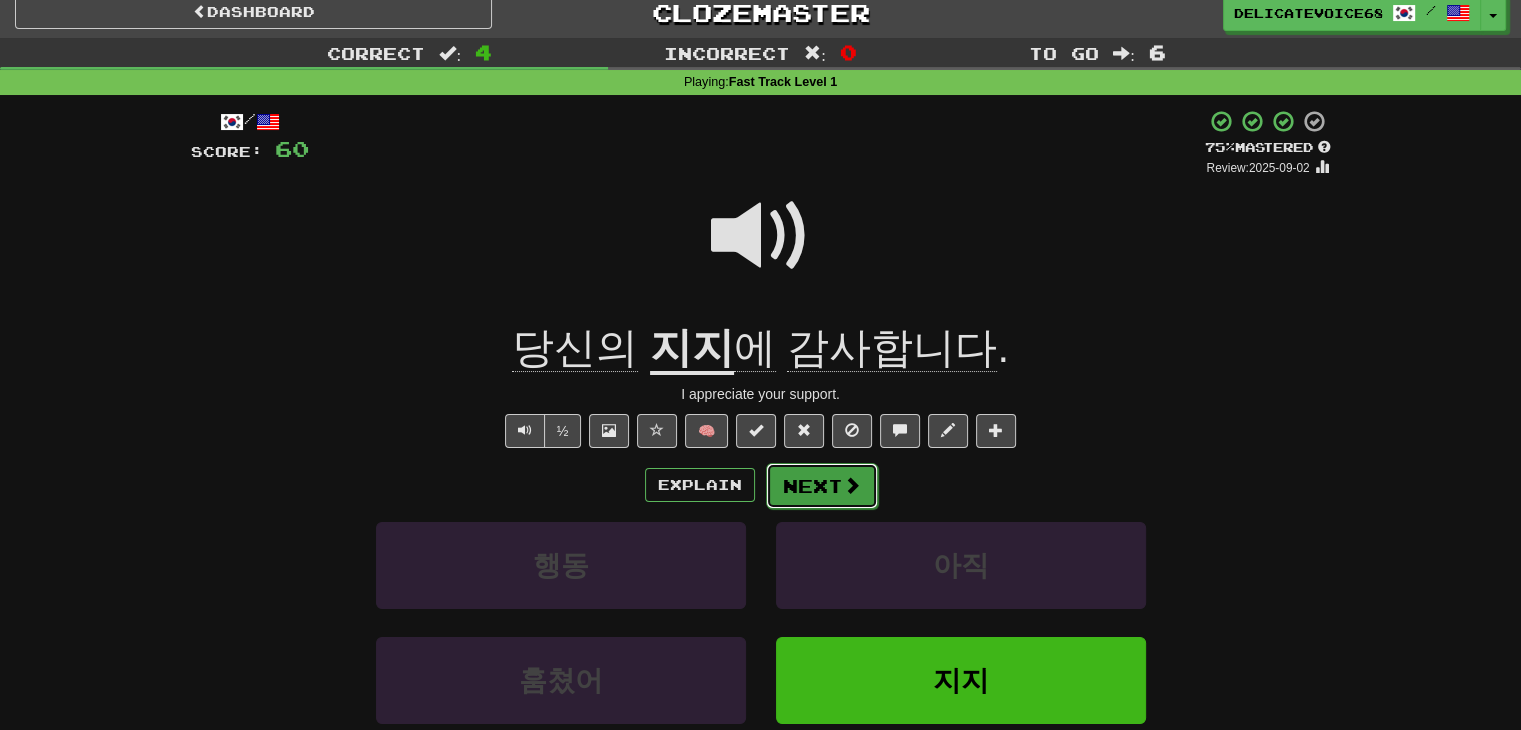click on "Next" at bounding box center (822, 486) 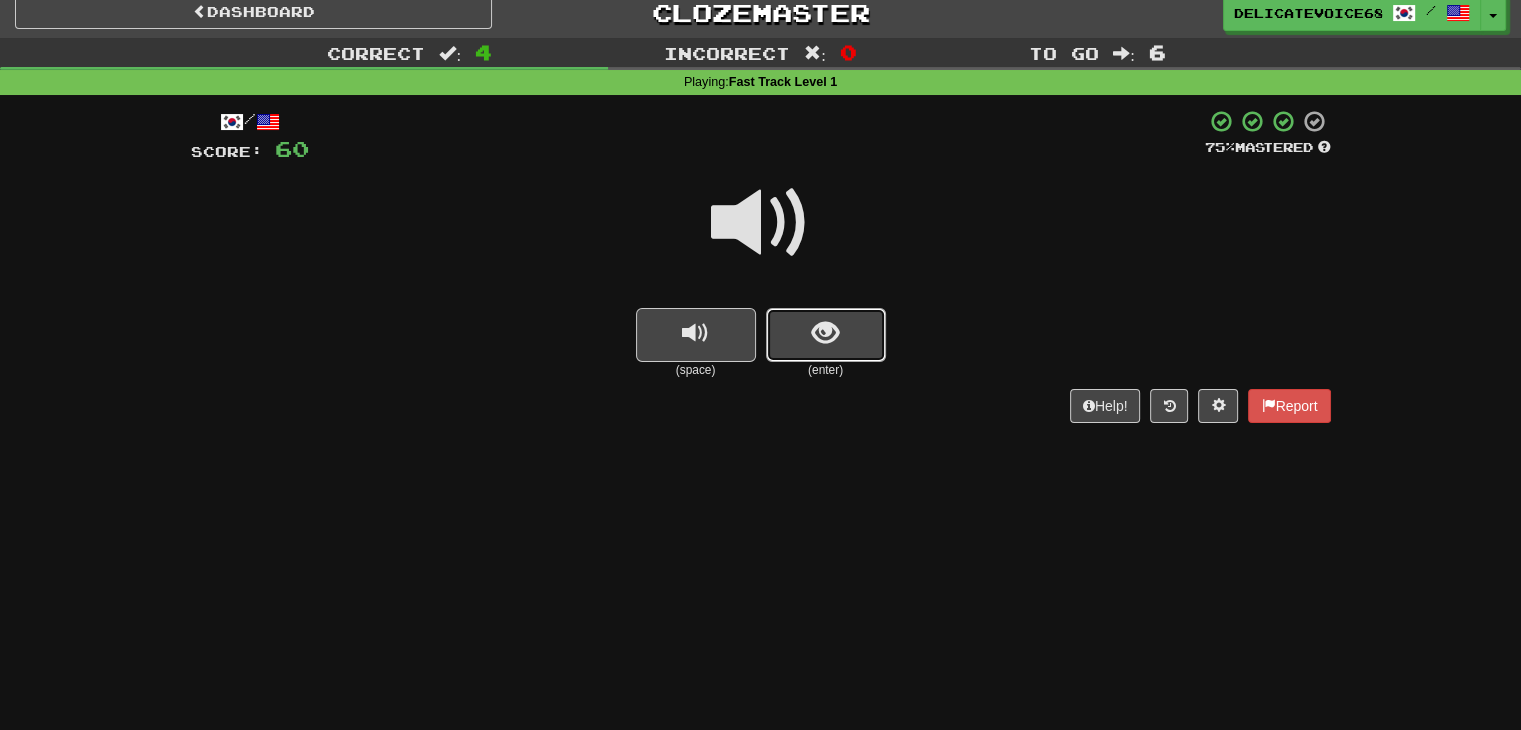 drag, startPoint x: 828, startPoint y: 336, endPoint x: 868, endPoint y: 401, distance: 76.321686 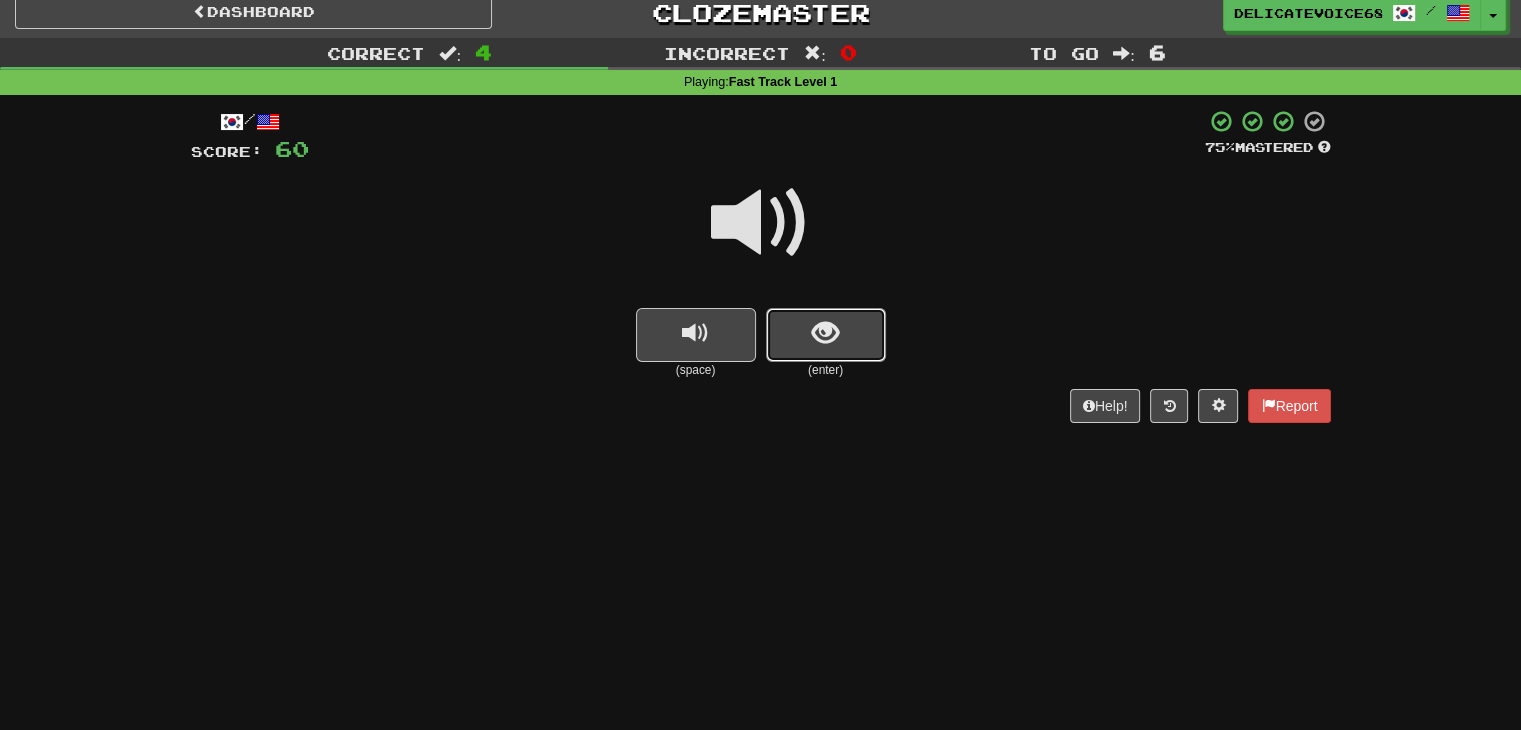 click at bounding box center (825, 333) 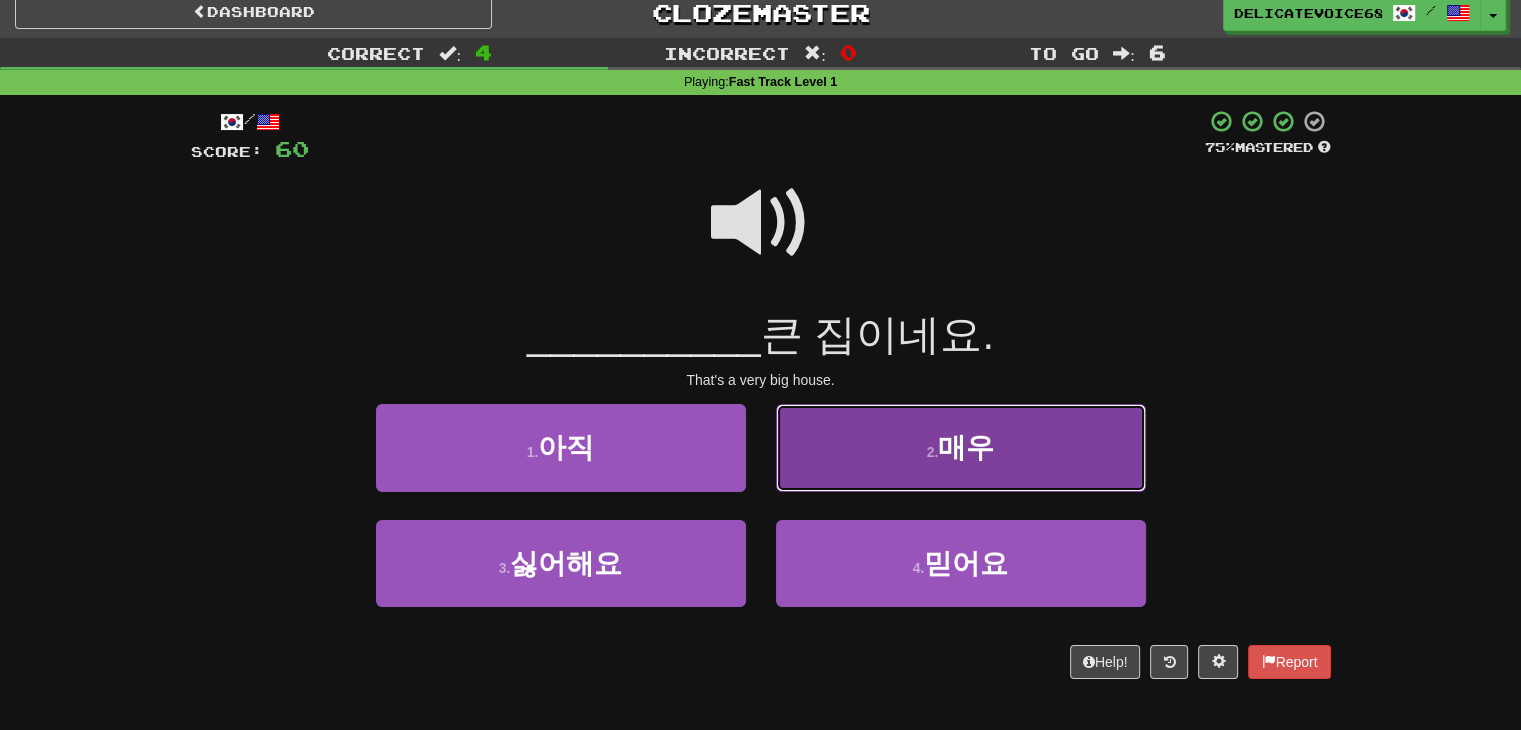click on "2 .  매우" at bounding box center (961, 447) 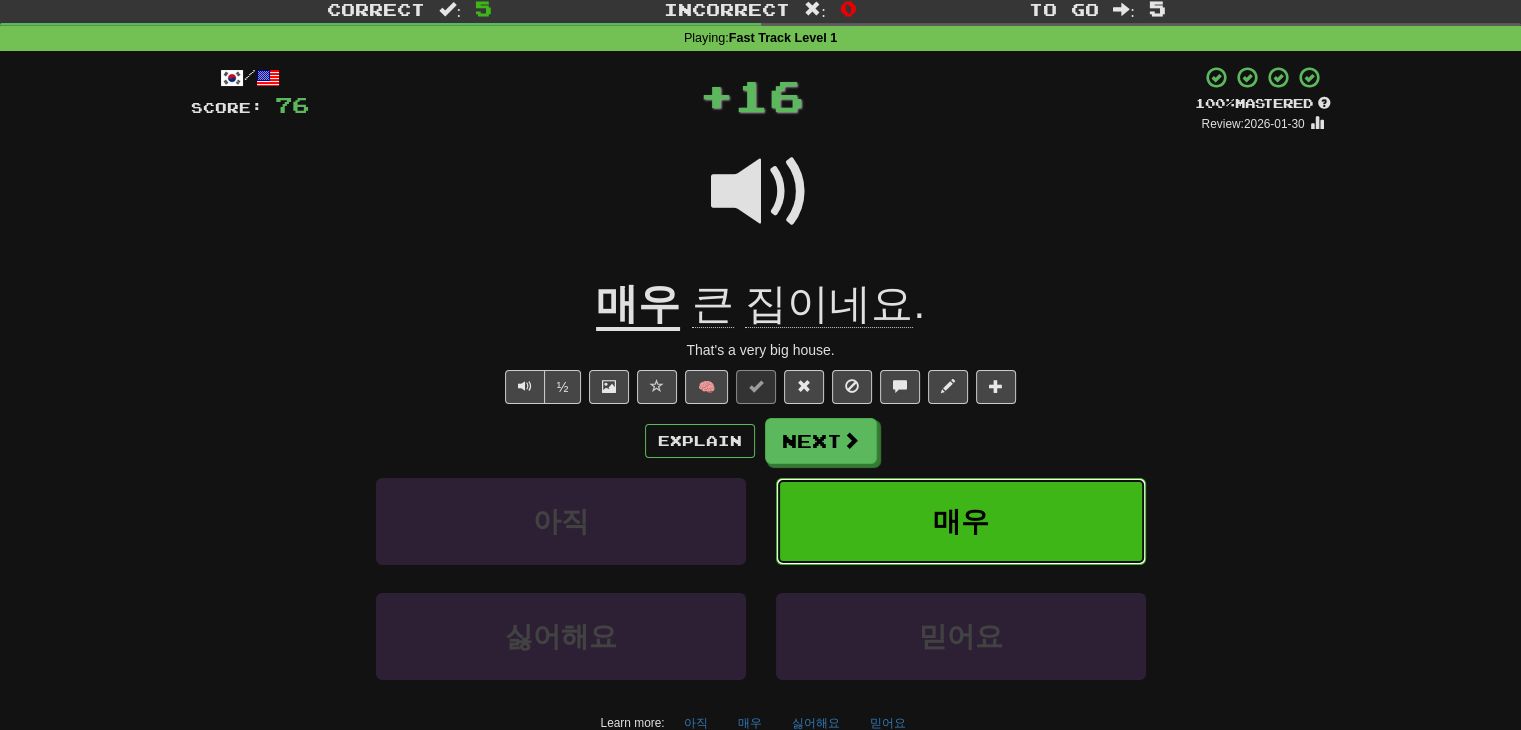 scroll, scrollTop: 113, scrollLeft: 0, axis: vertical 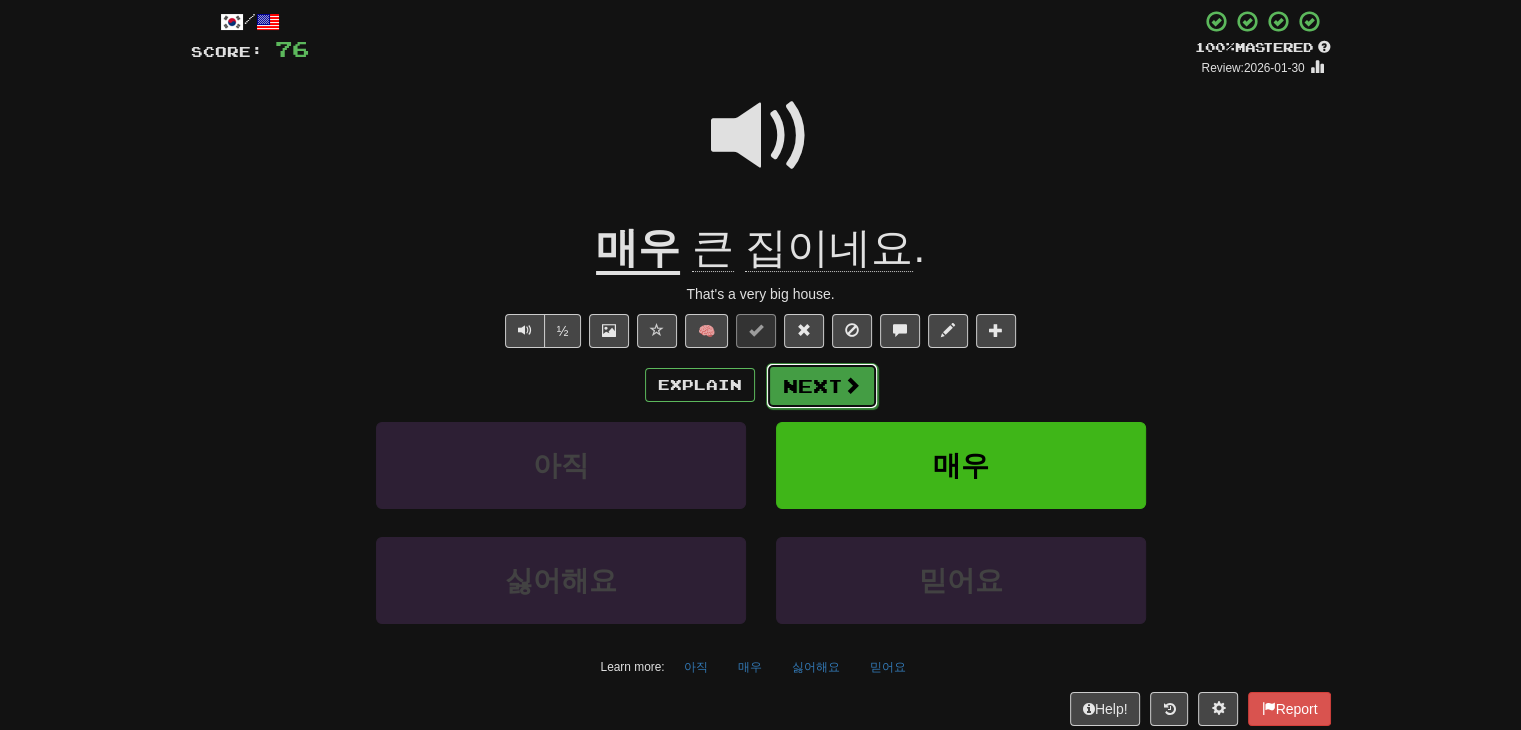 click on "Next" at bounding box center (822, 386) 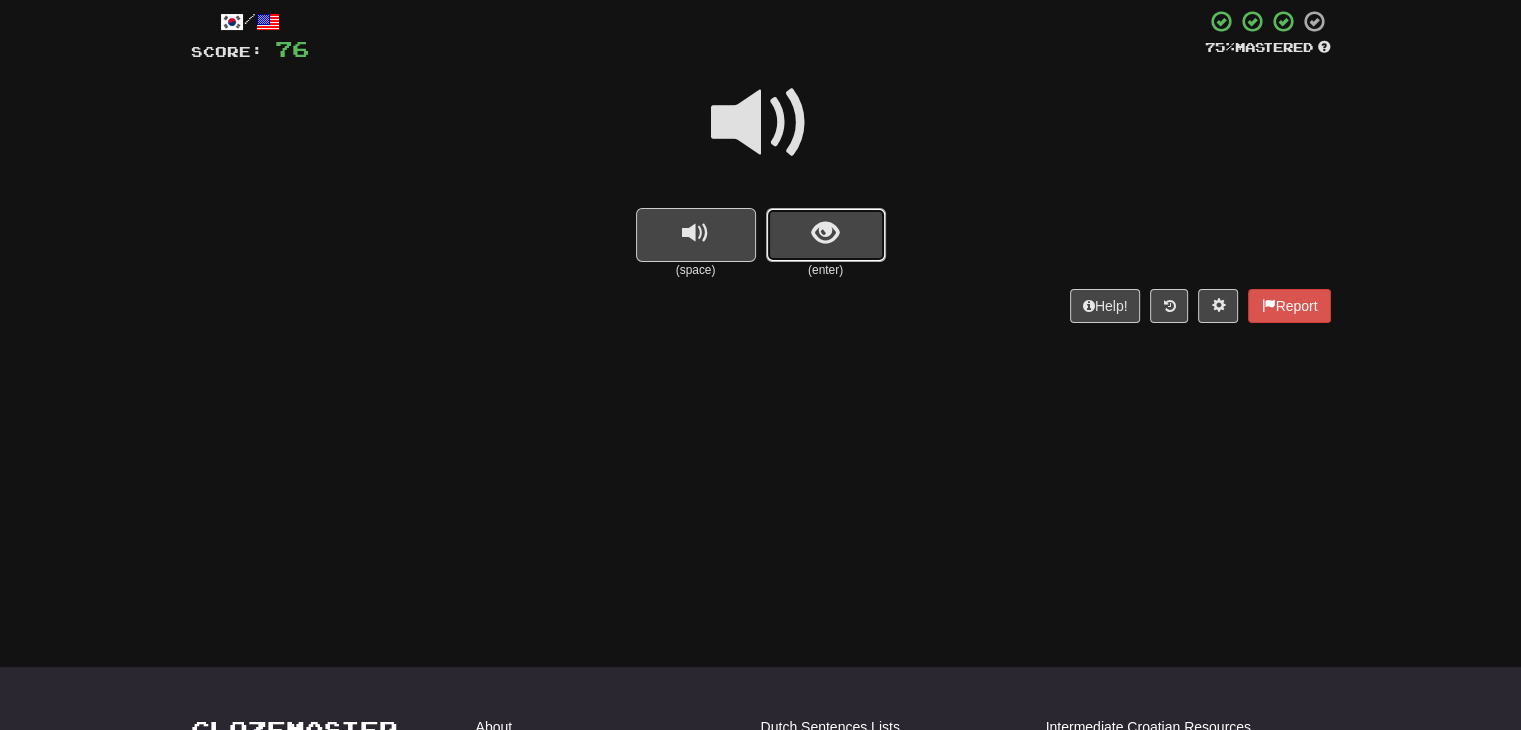 click at bounding box center (825, 233) 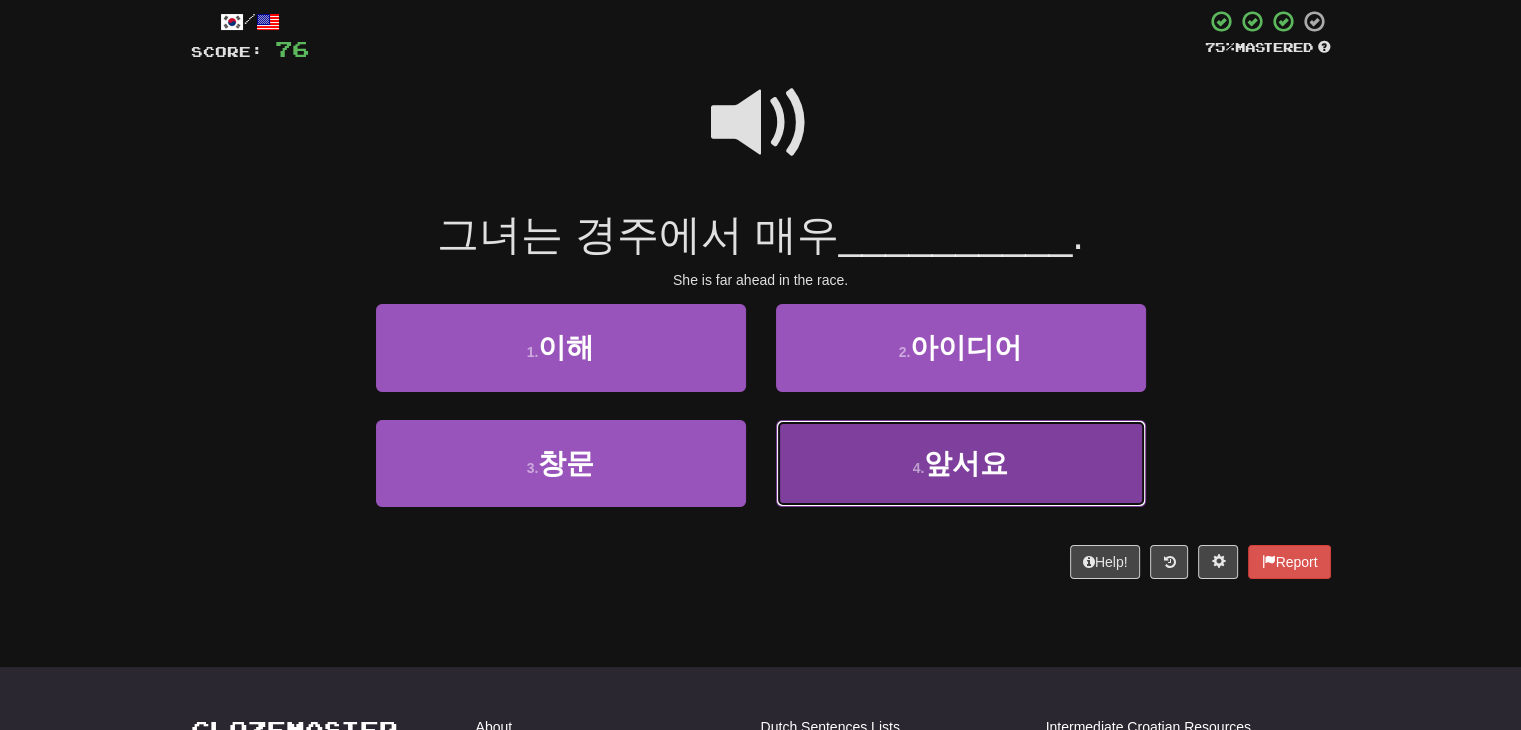 click on "4 .  앞서요" at bounding box center [961, 463] 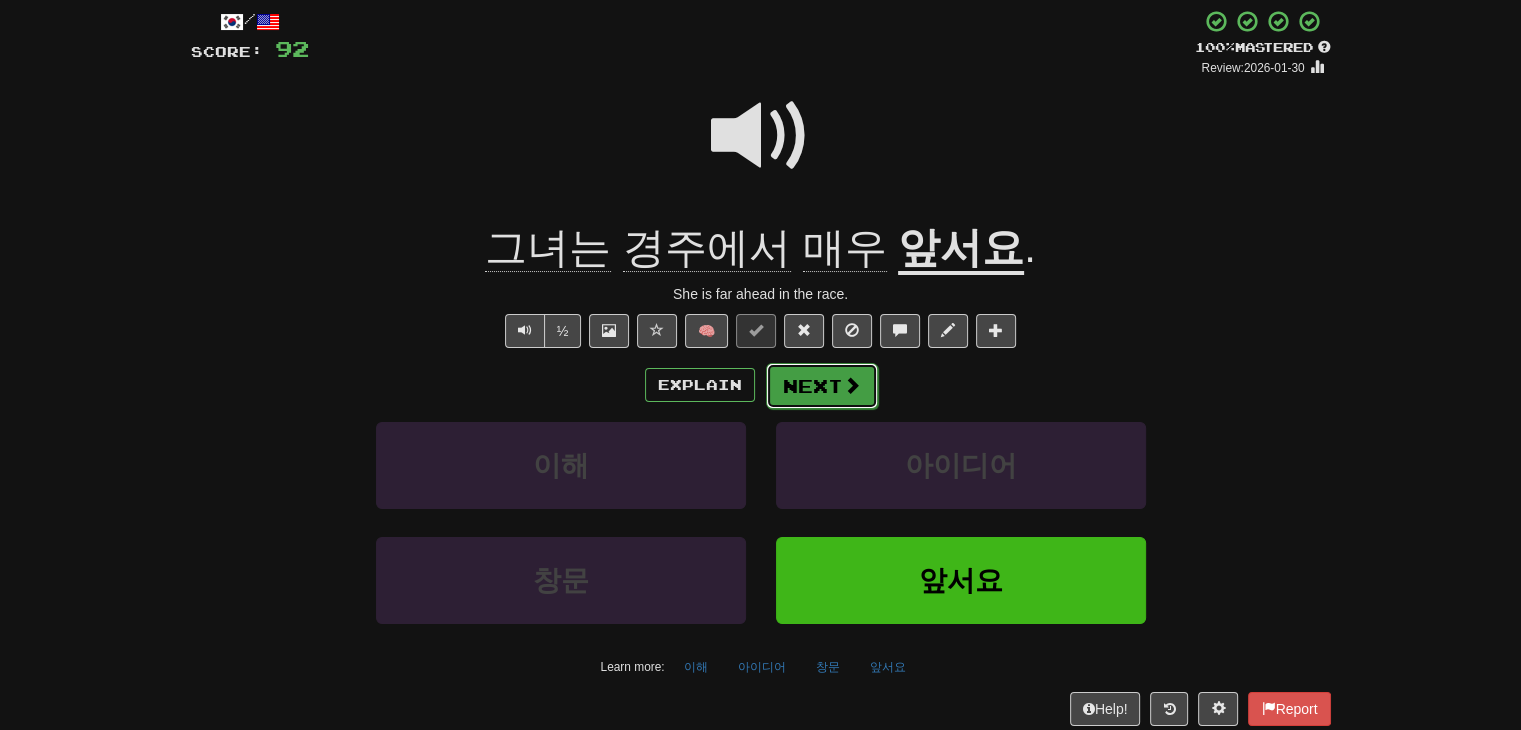 click on "Next" at bounding box center (822, 386) 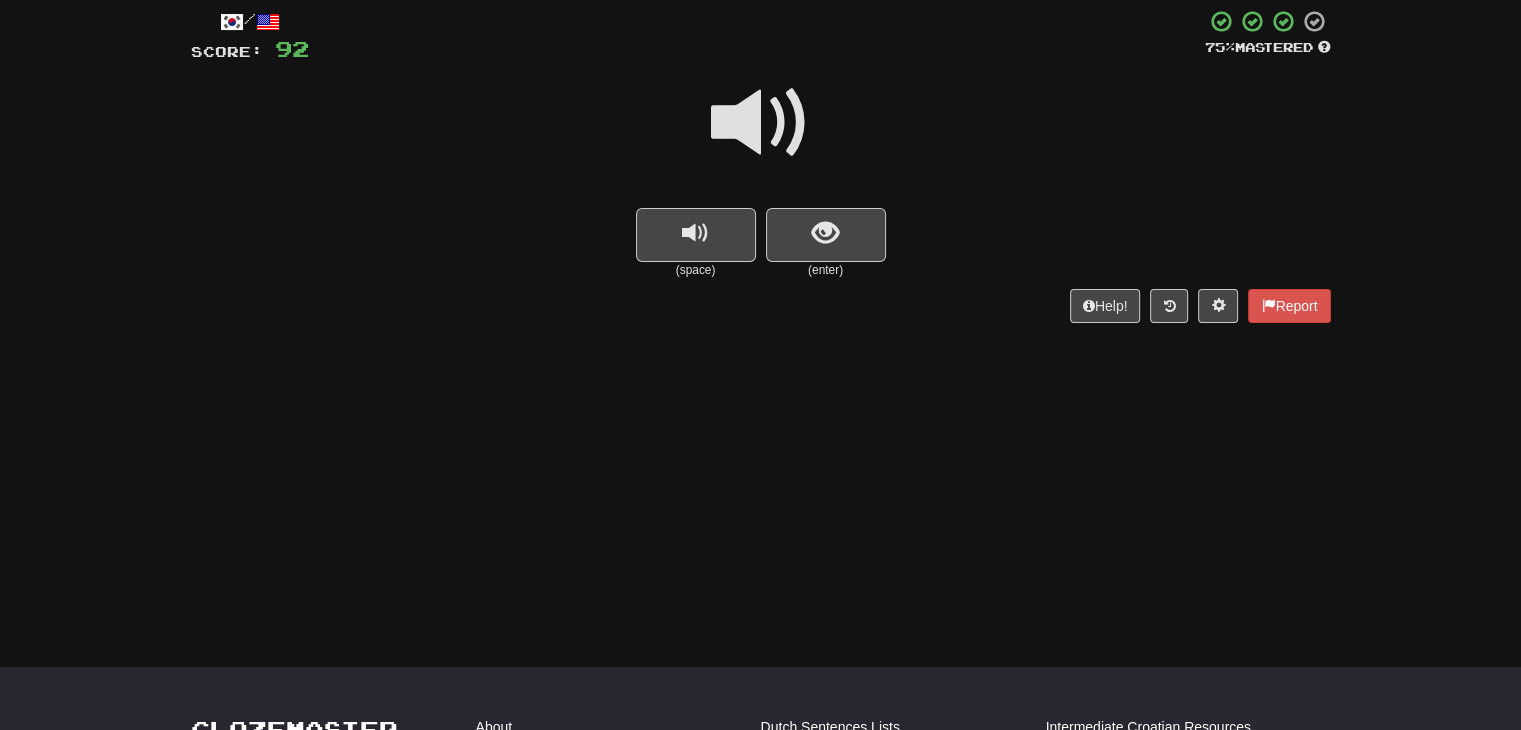 click at bounding box center [761, 123] 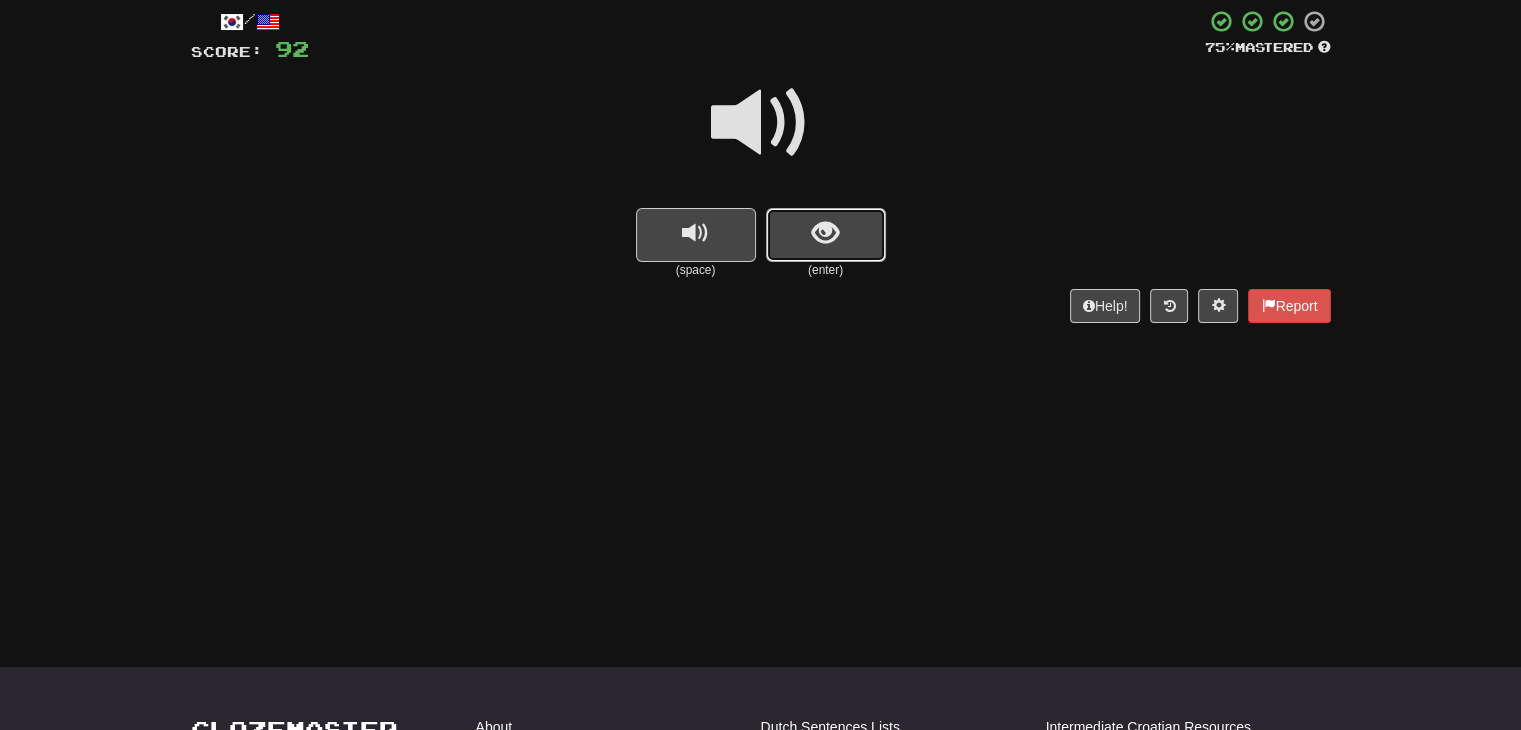 click at bounding box center (826, 235) 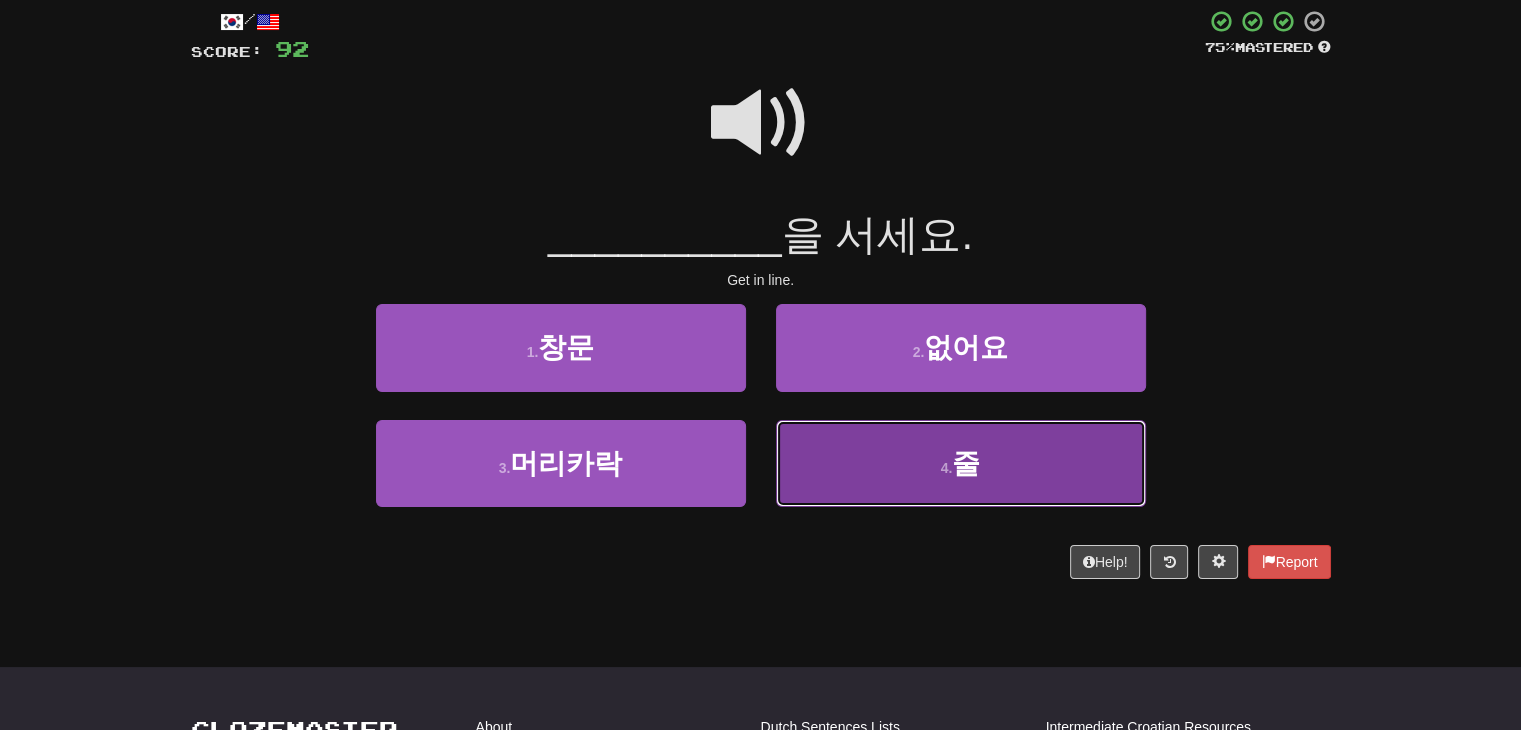click on "4 .  줄" at bounding box center (961, 463) 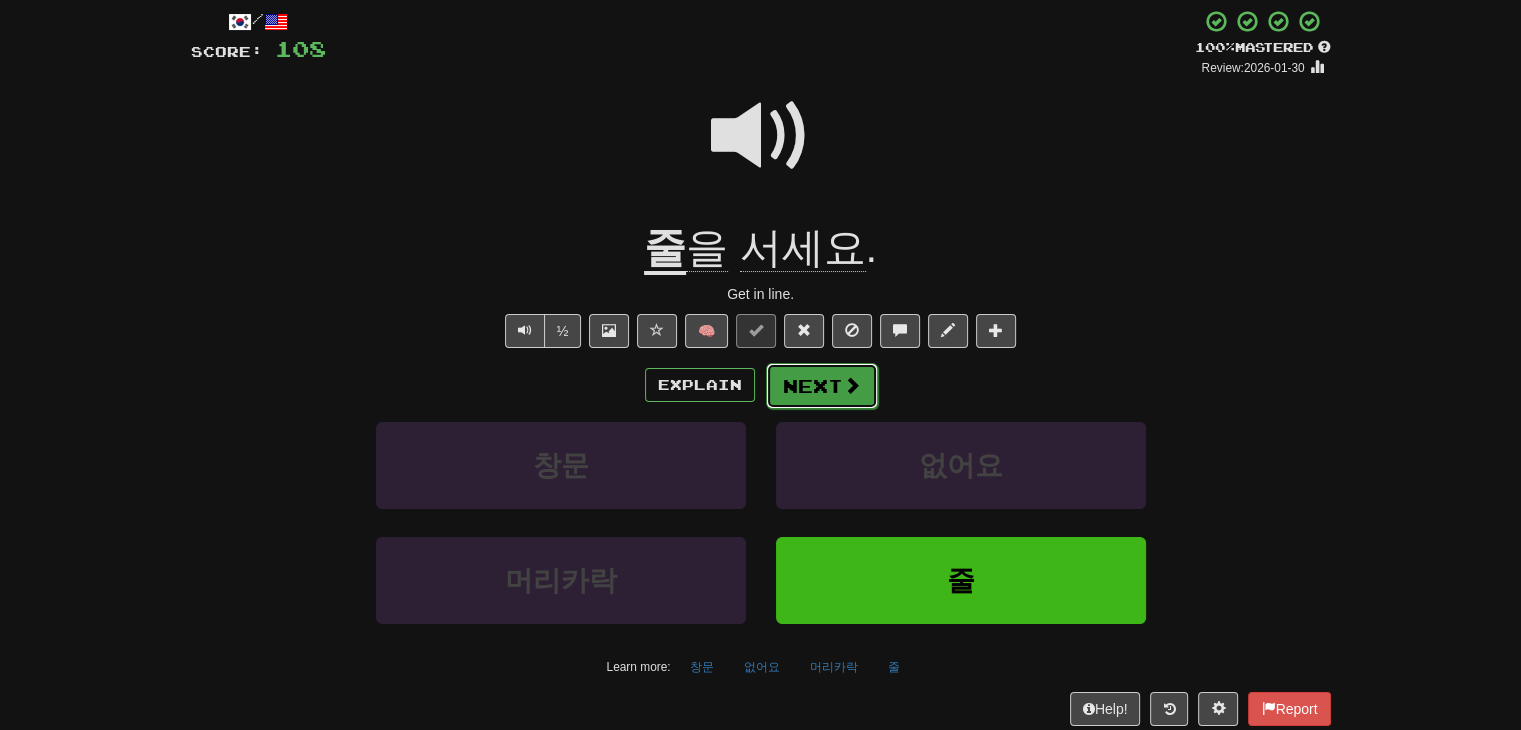 click on "Next" at bounding box center [822, 386] 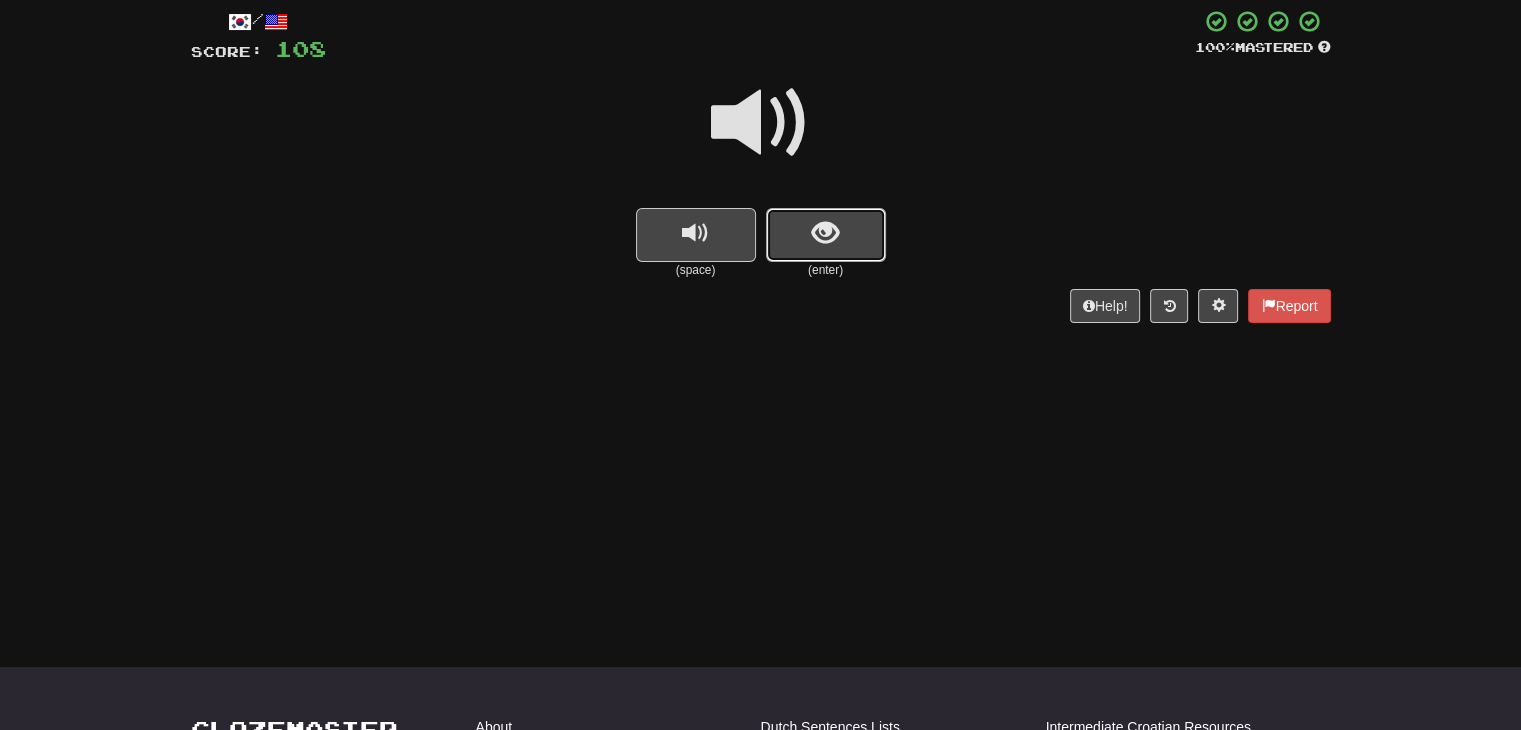 click at bounding box center (826, 235) 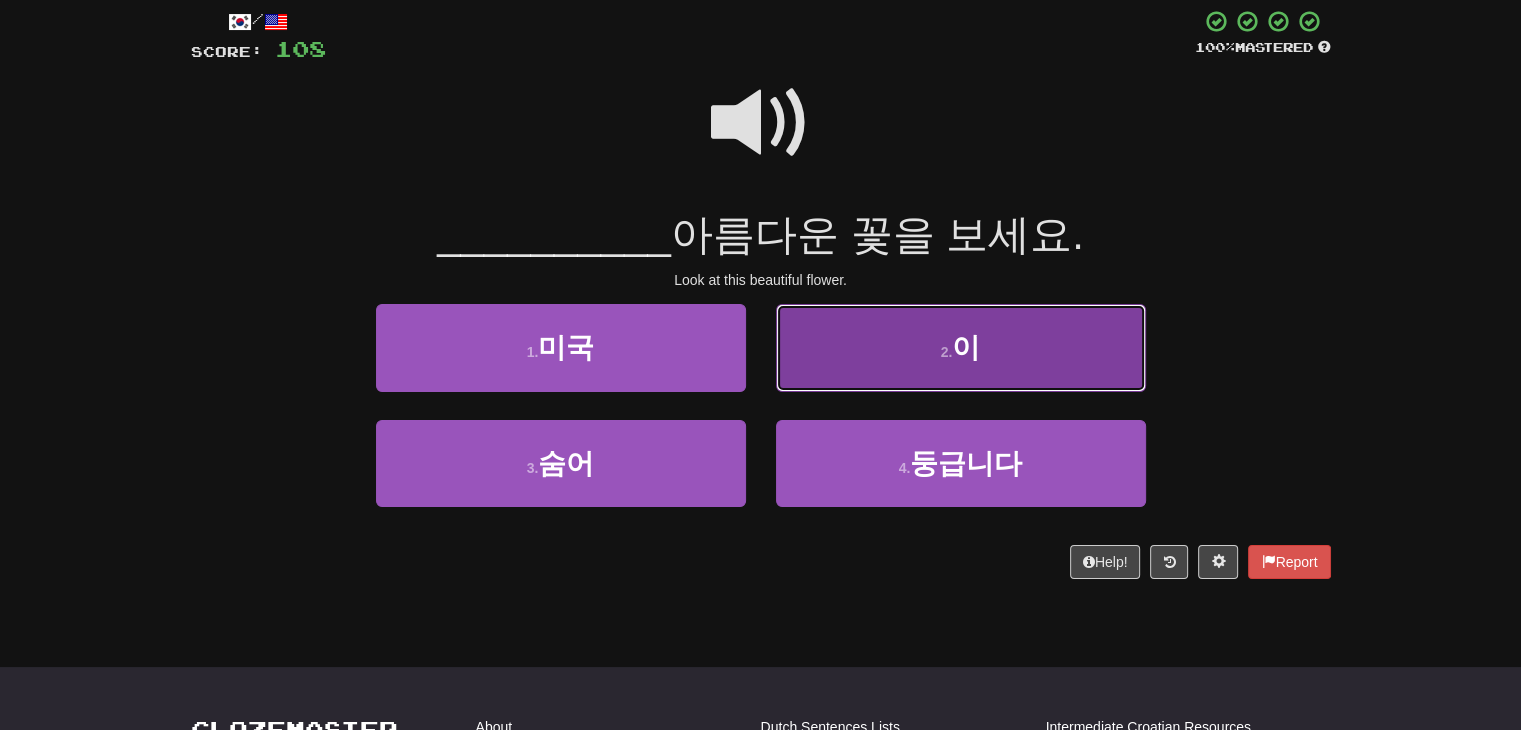 click on "2 .  이" at bounding box center (961, 347) 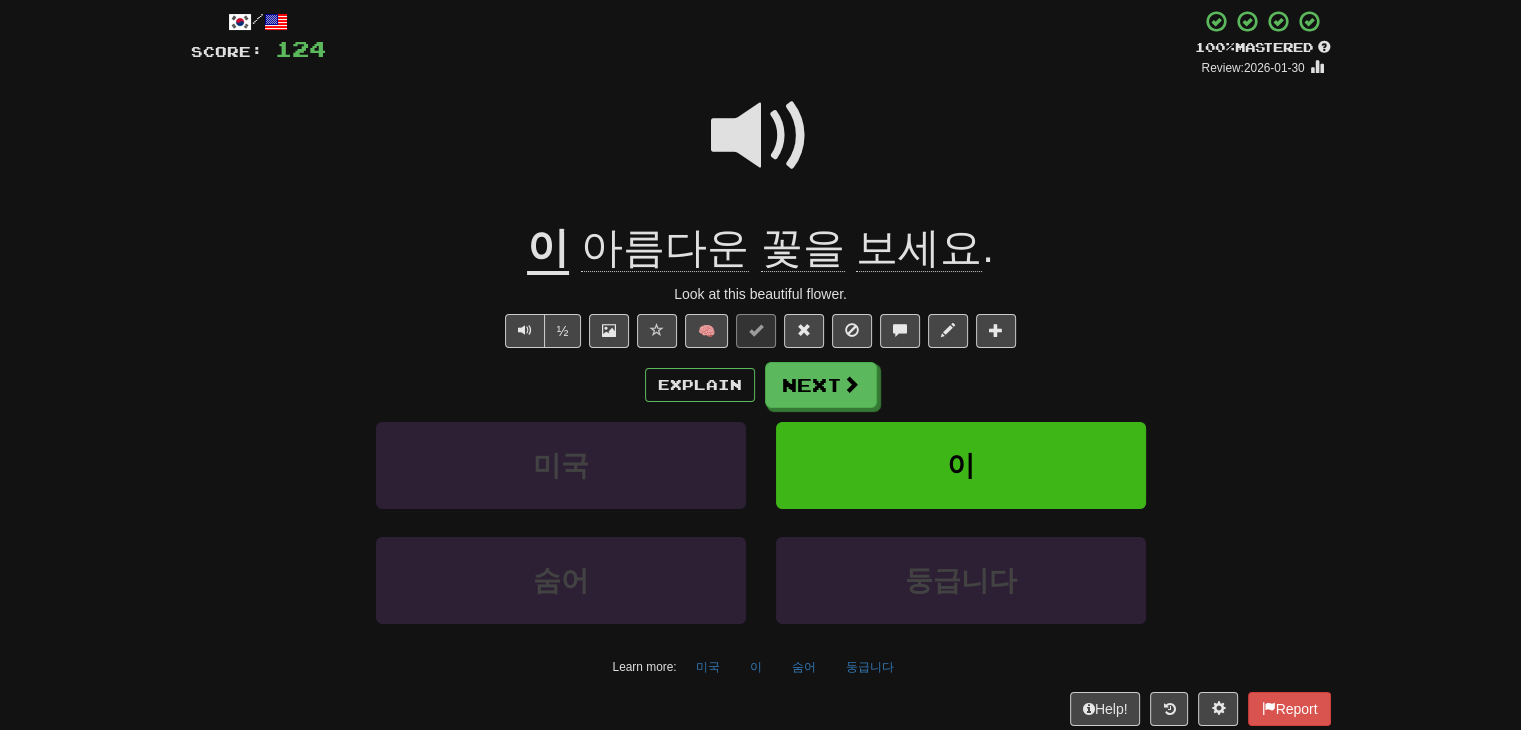 click at bounding box center (761, 136) 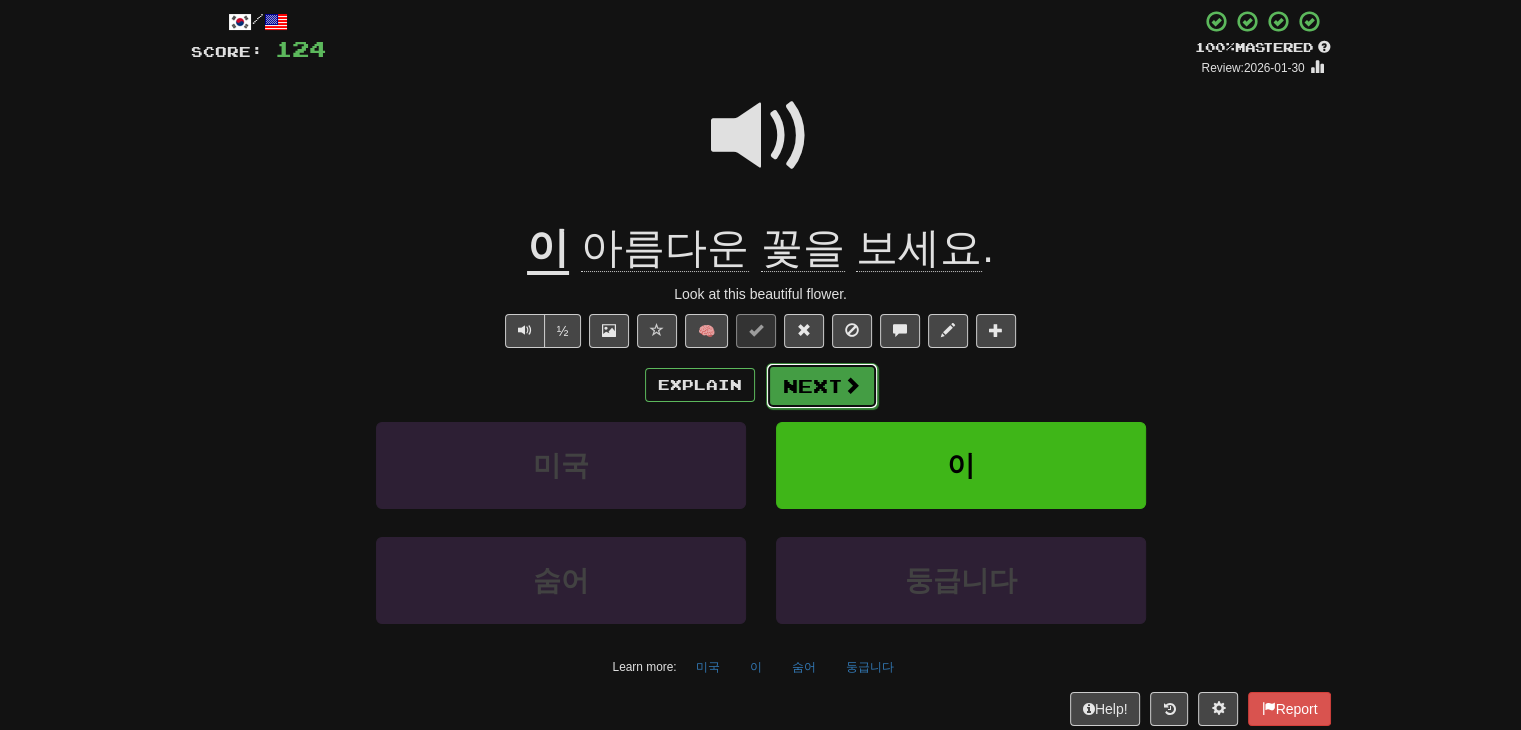 click on "Next" at bounding box center (822, 386) 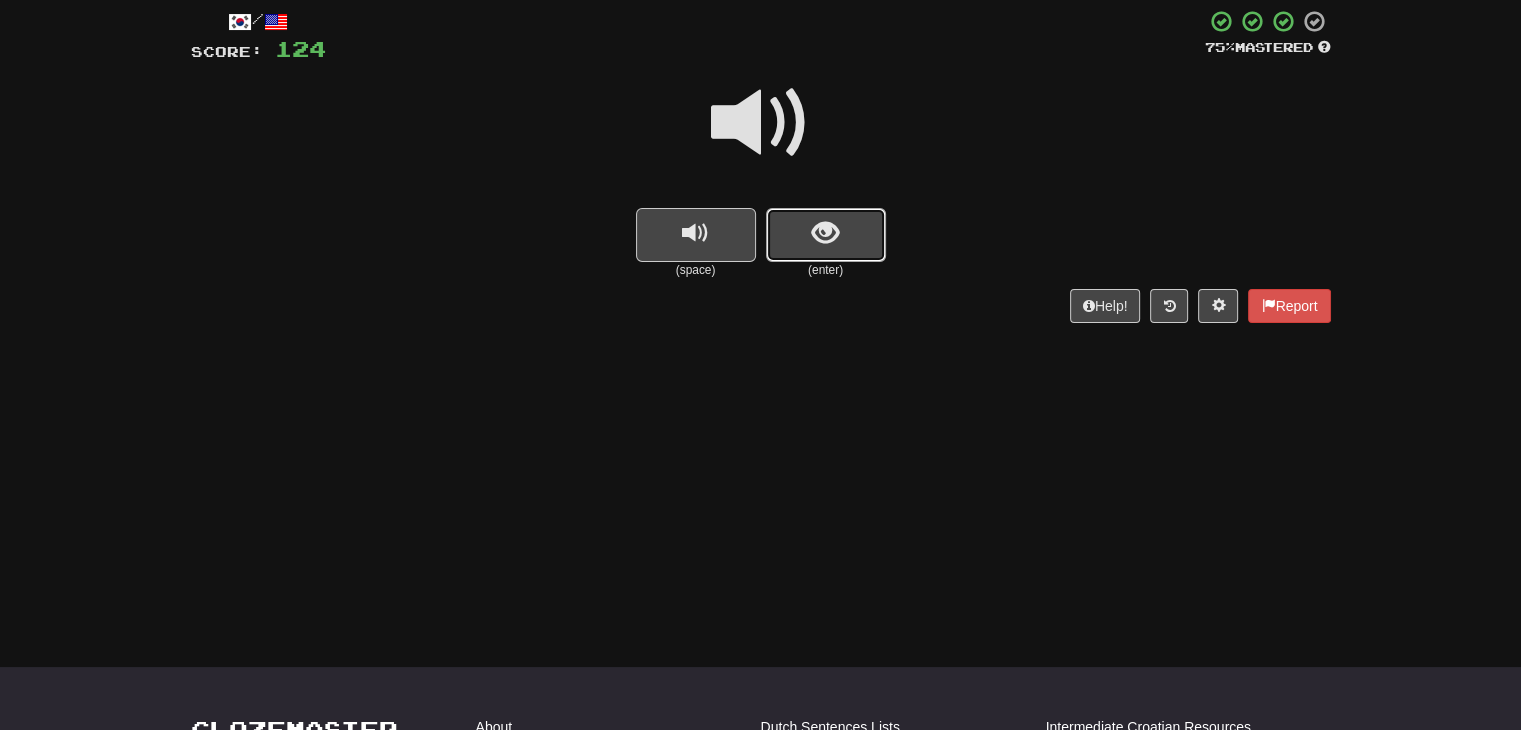click at bounding box center (825, 233) 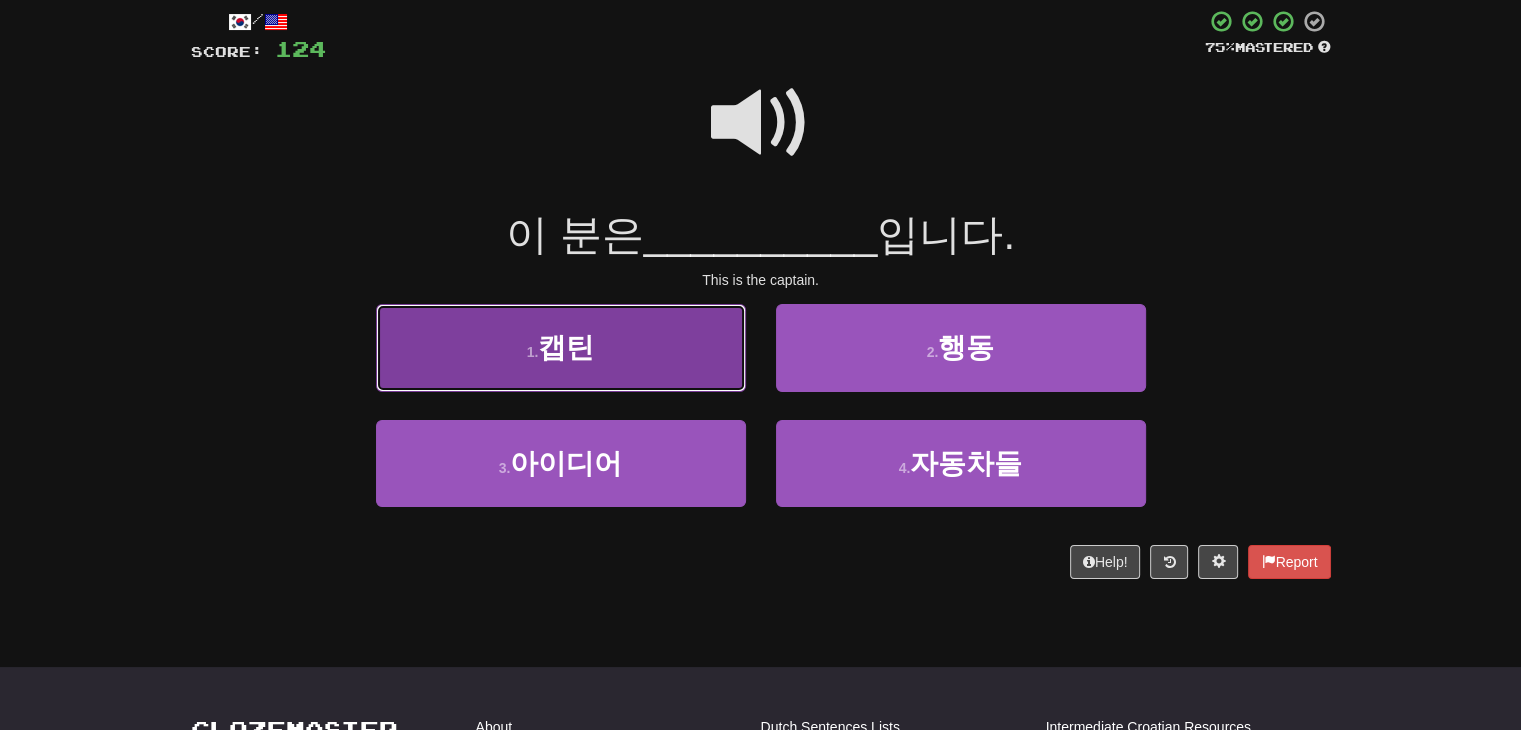 click on "1 .  캡틴" at bounding box center (561, 347) 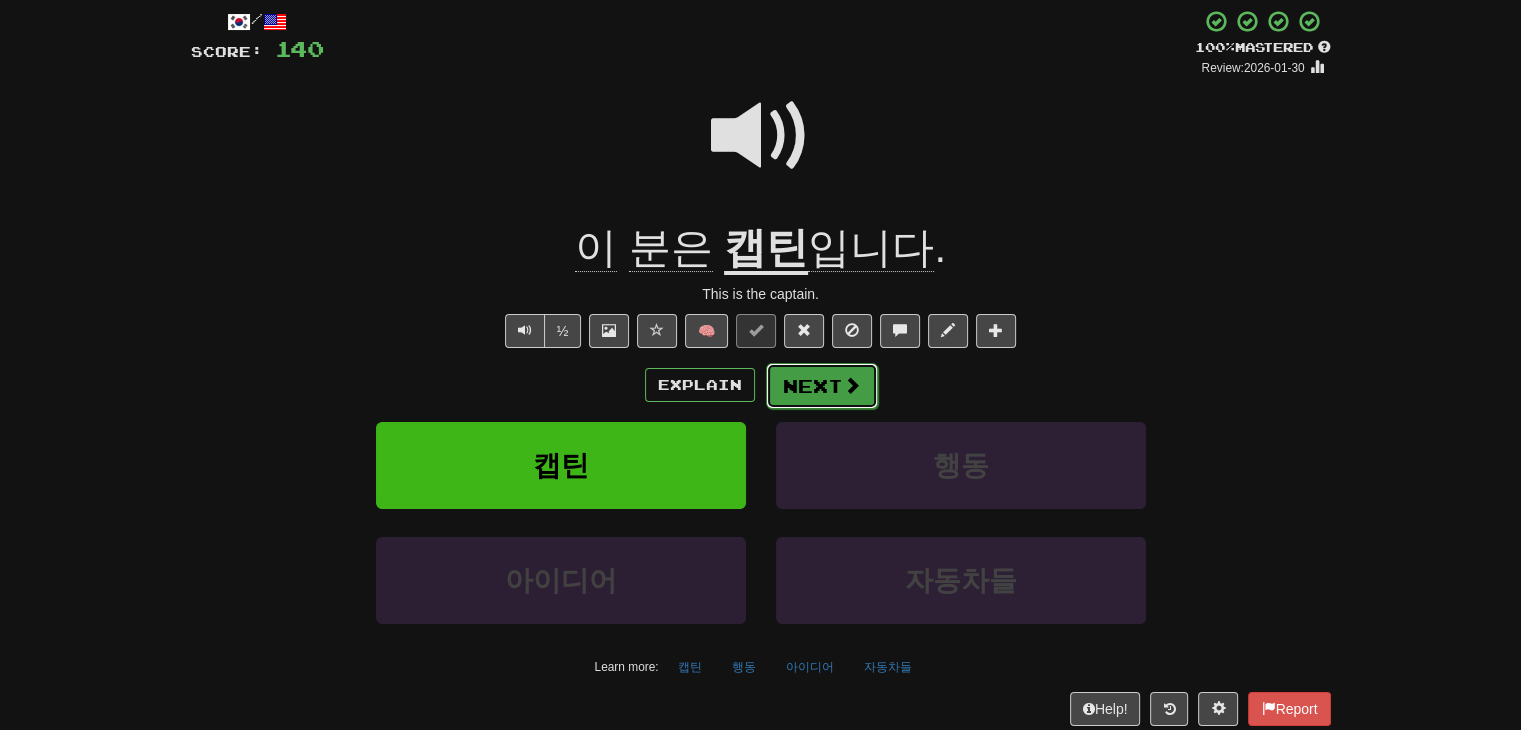 click on "Next" at bounding box center [822, 386] 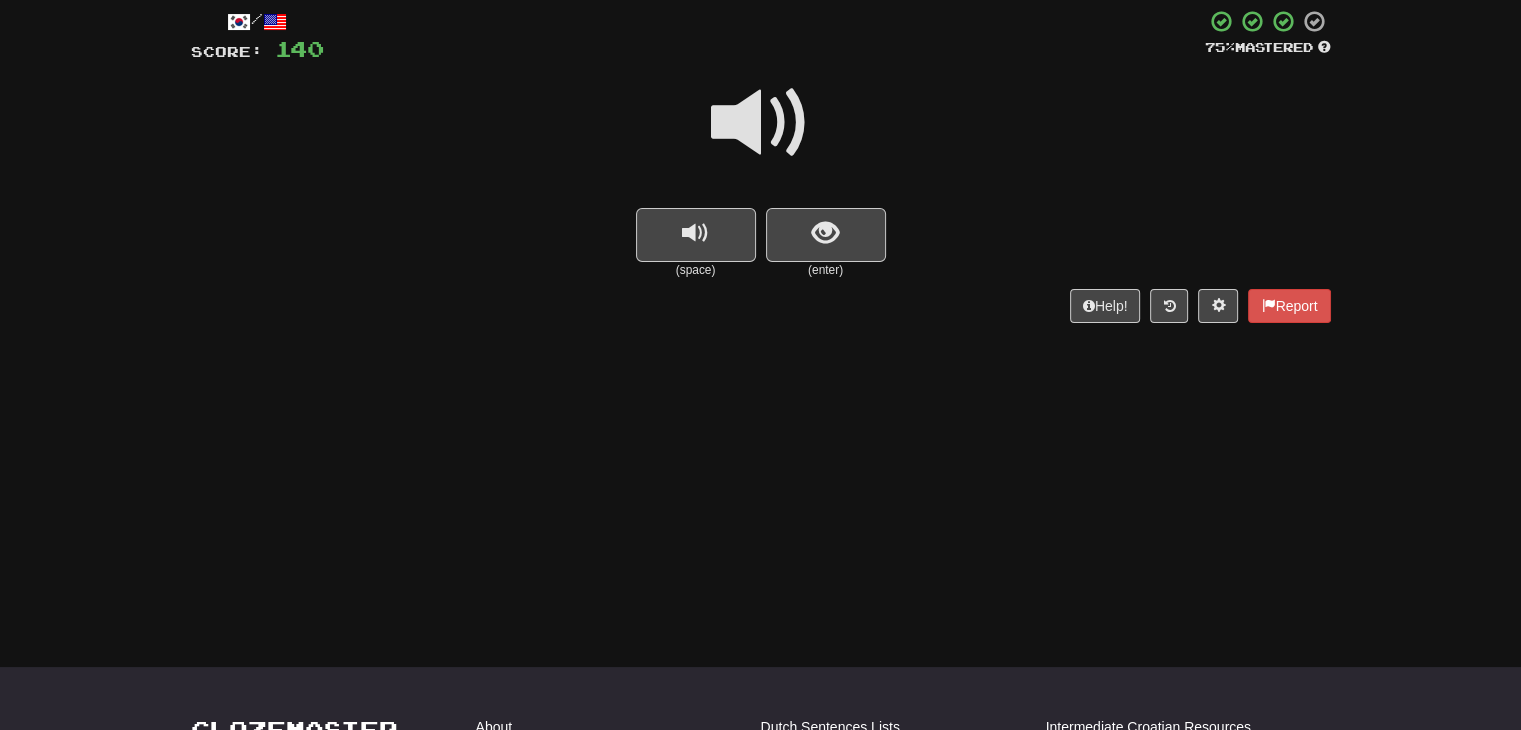 click at bounding box center [761, 123] 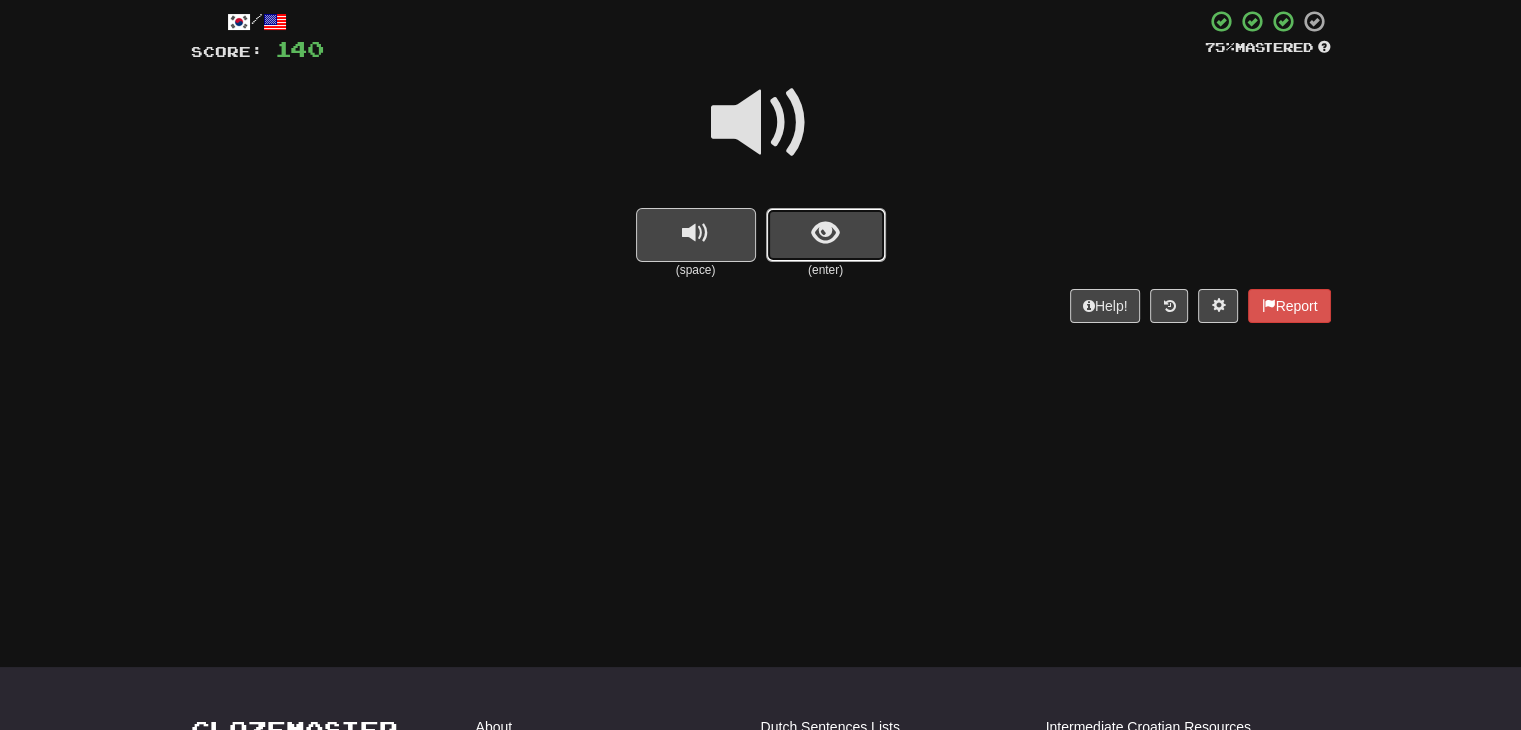 click at bounding box center [826, 235] 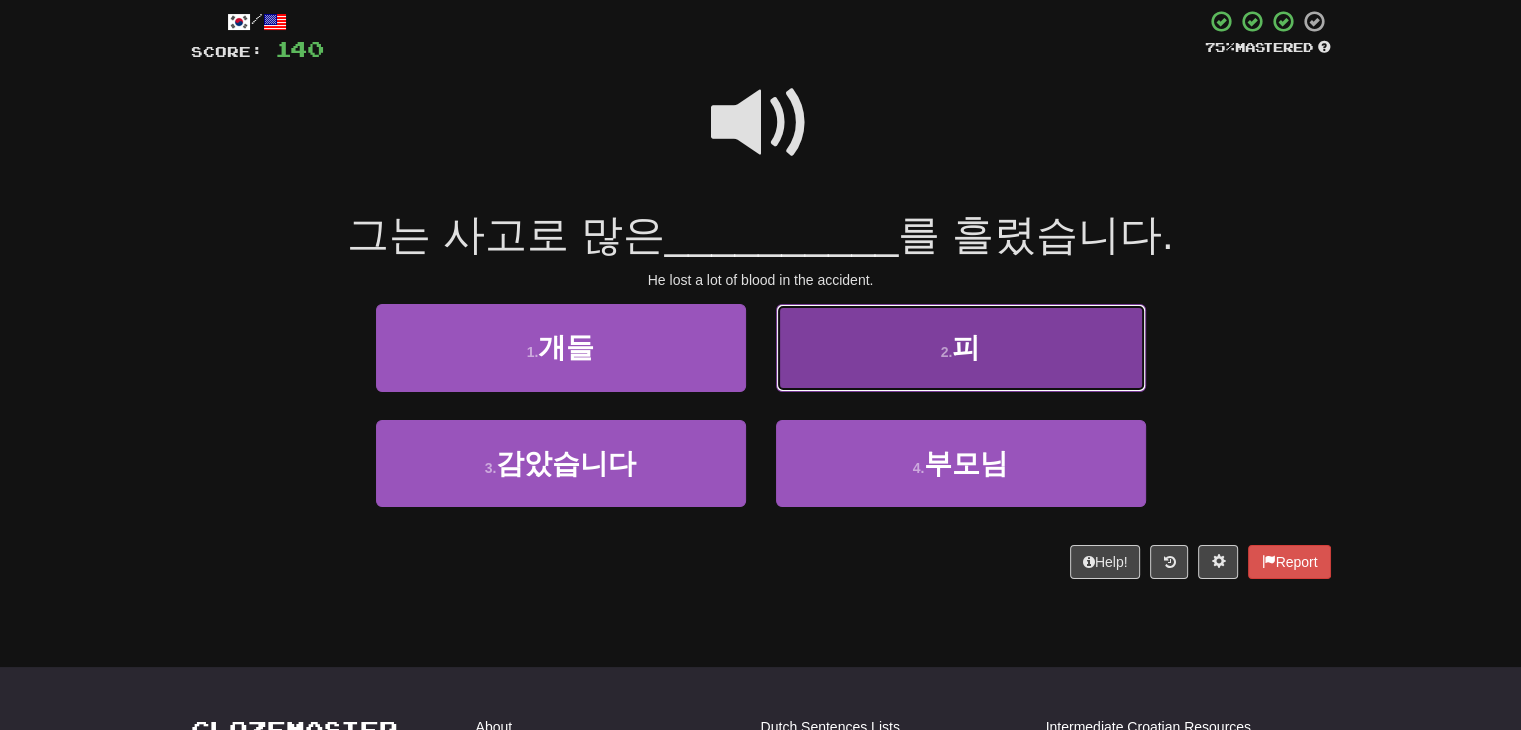 click on "2 .  피" at bounding box center [961, 347] 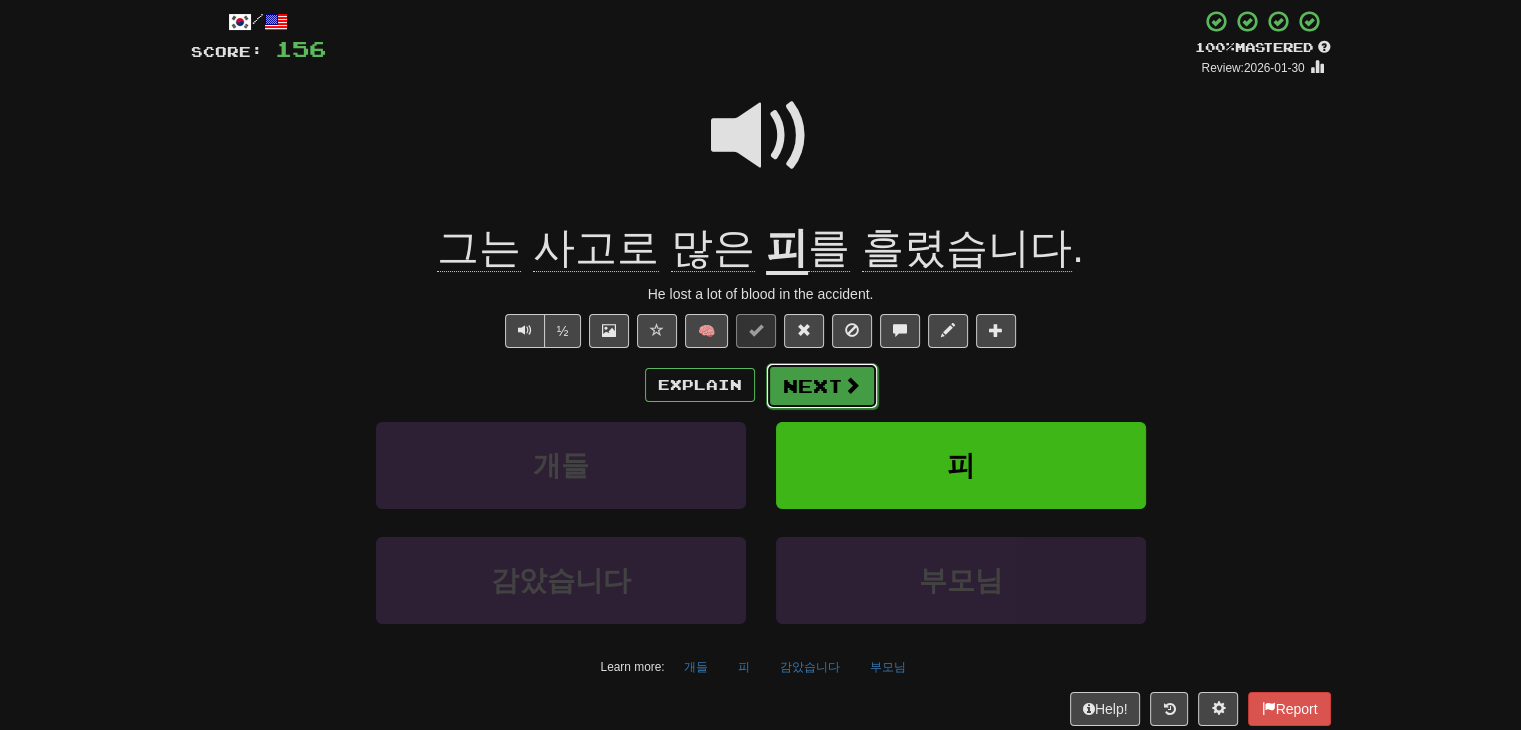 click on "Next" at bounding box center [822, 386] 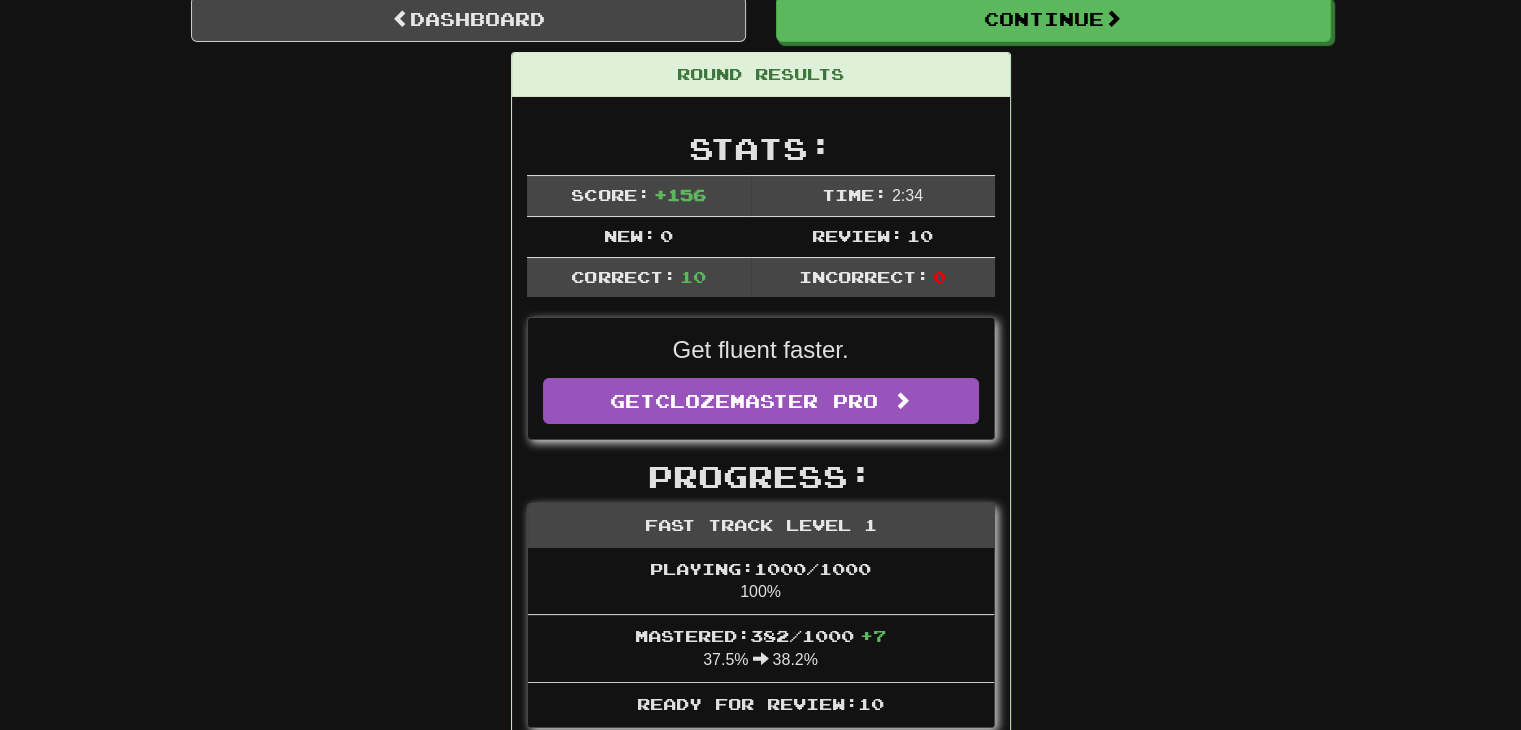 scroll, scrollTop: 200, scrollLeft: 0, axis: vertical 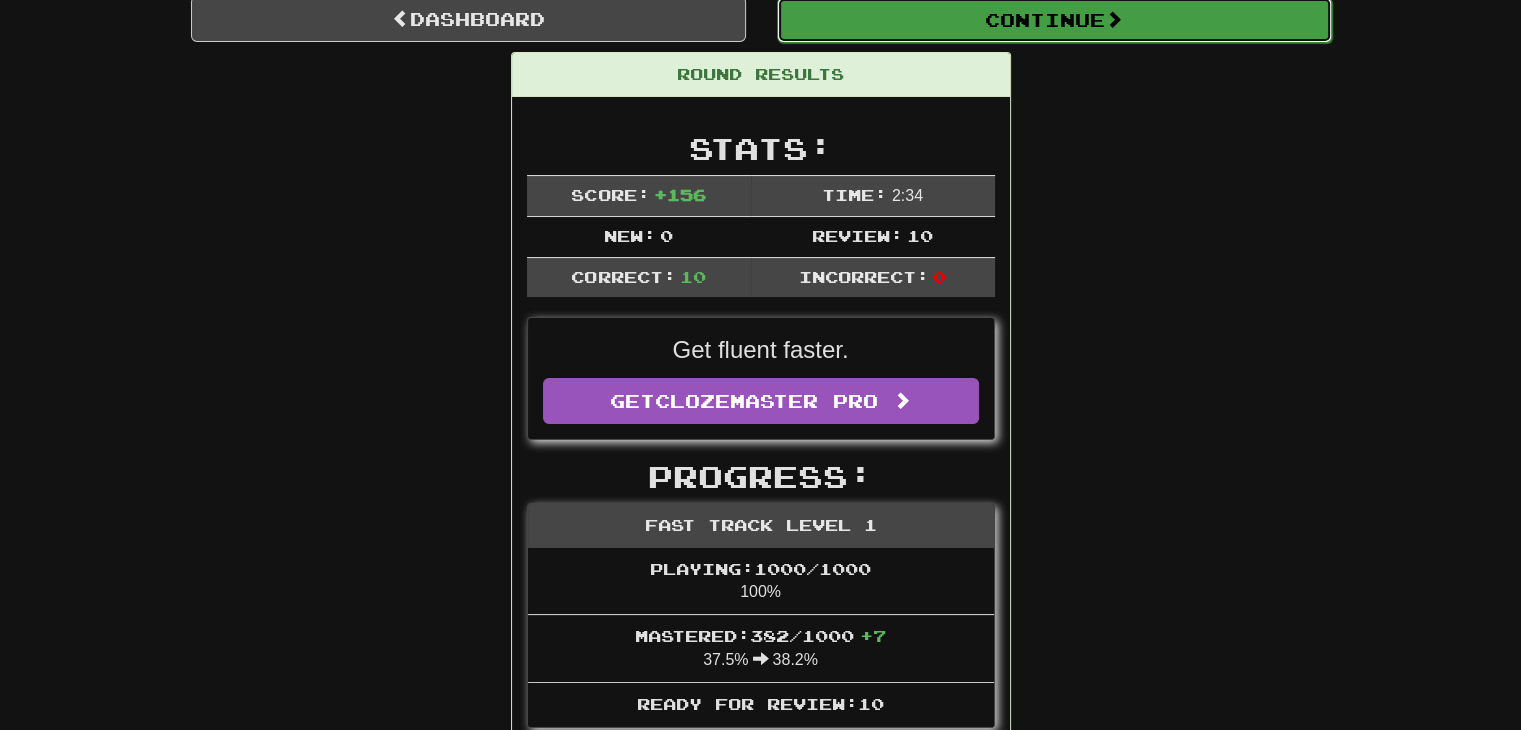 click on "Continue" at bounding box center [1054, 20] 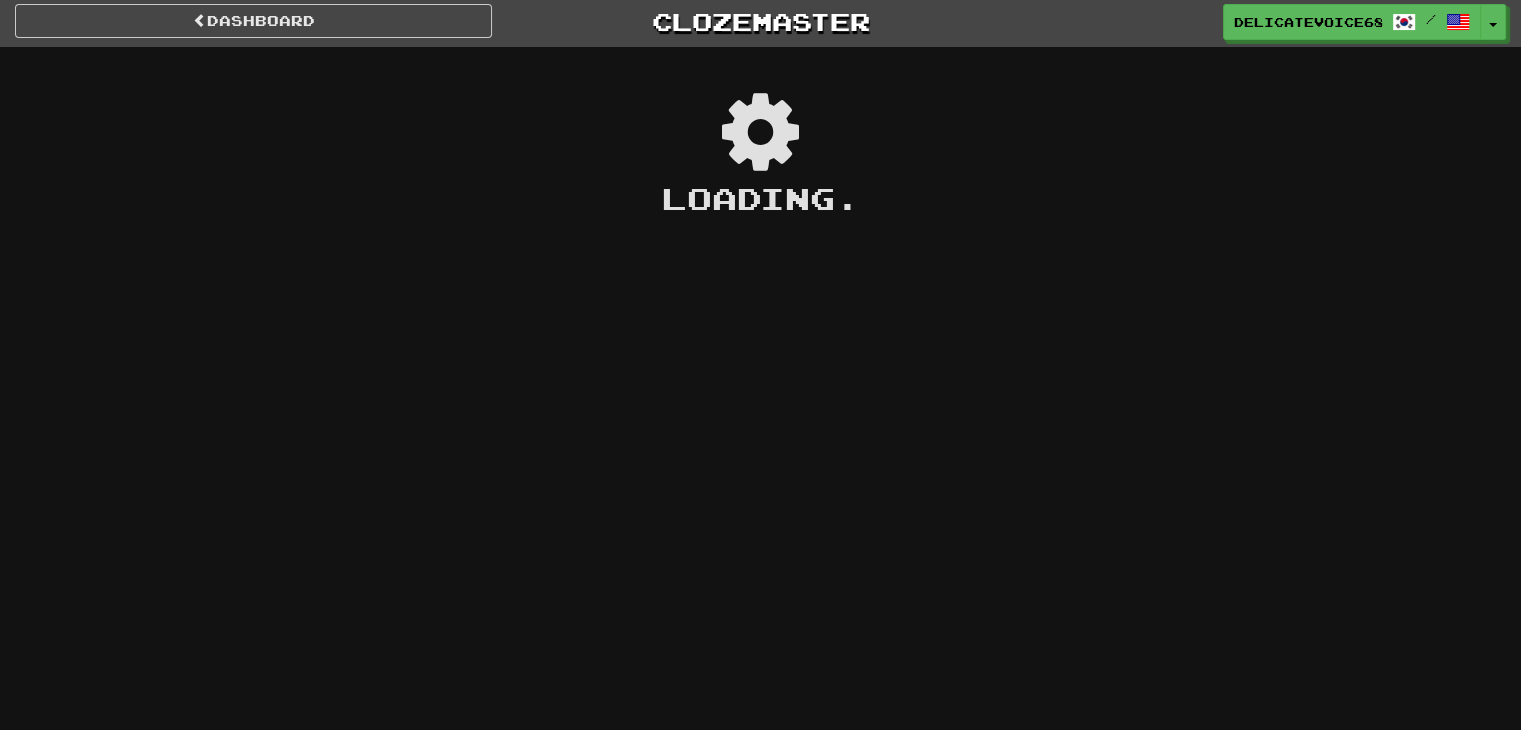 scroll, scrollTop: 0, scrollLeft: 0, axis: both 